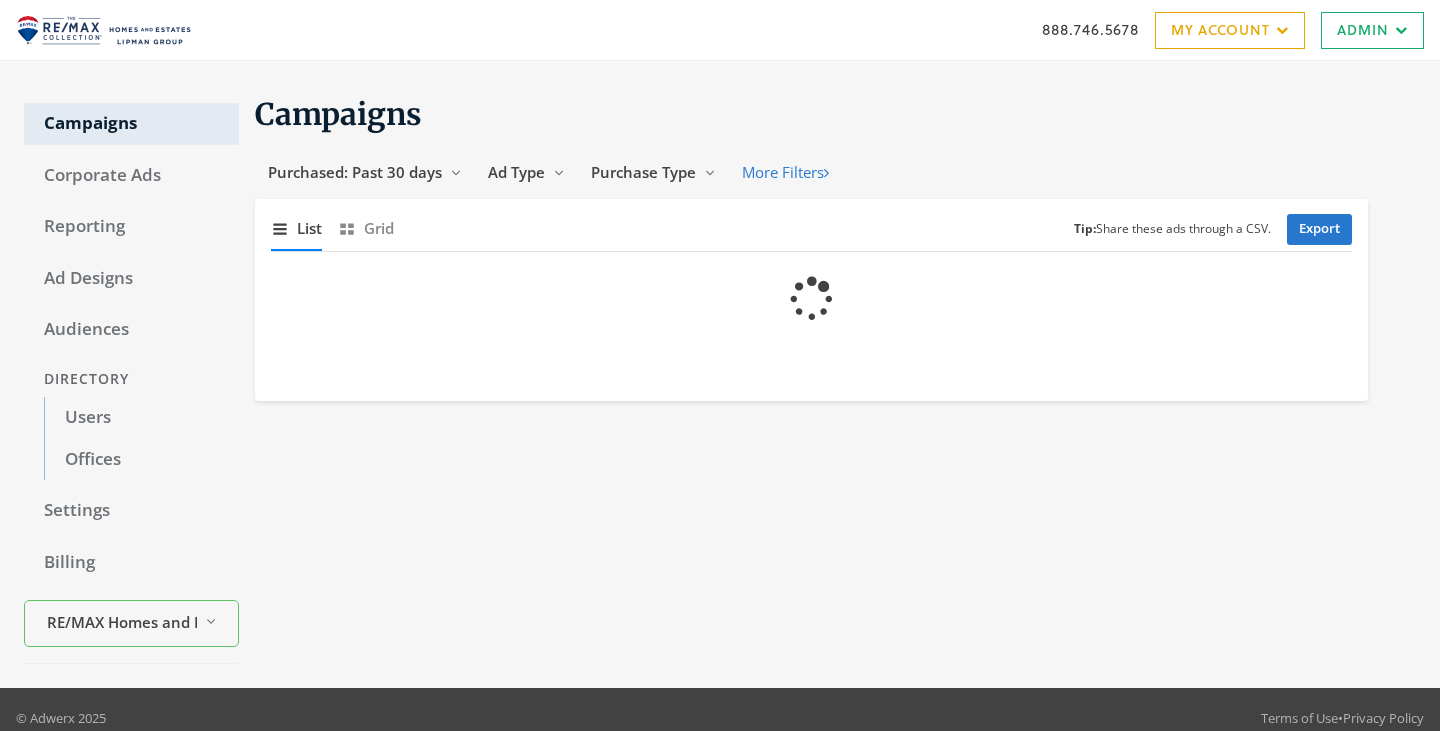 scroll, scrollTop: 0, scrollLeft: 0, axis: both 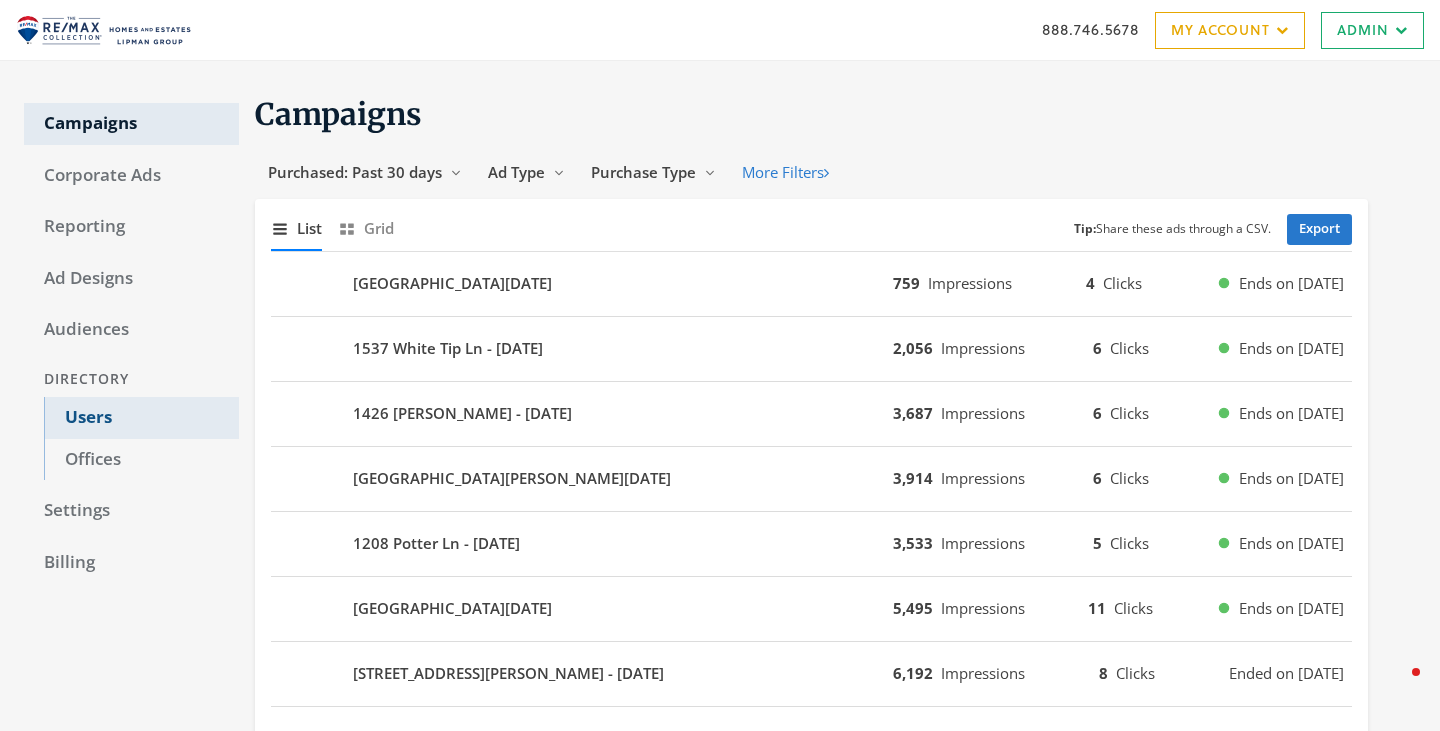 click on "Users" at bounding box center [141, 418] 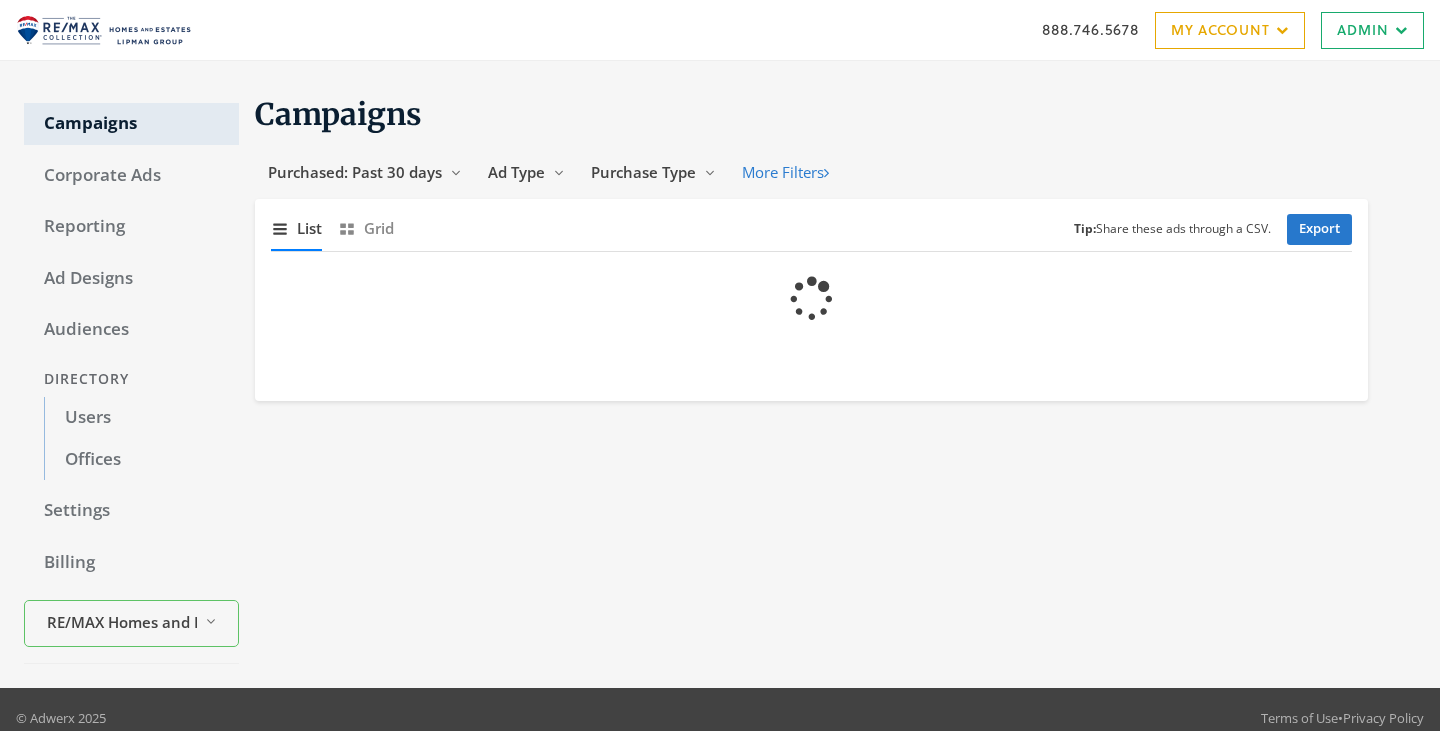 scroll, scrollTop: 0, scrollLeft: 0, axis: both 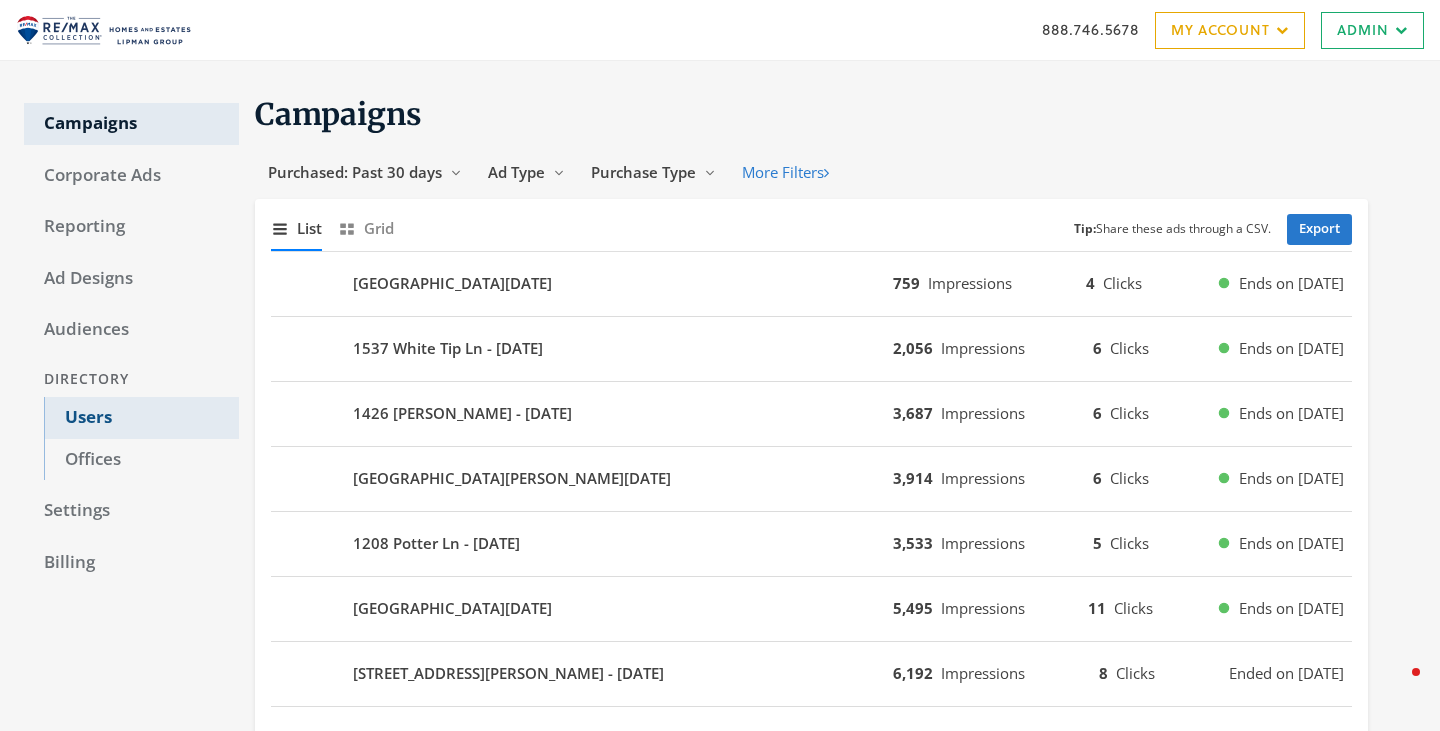 click on "Users" at bounding box center (141, 418) 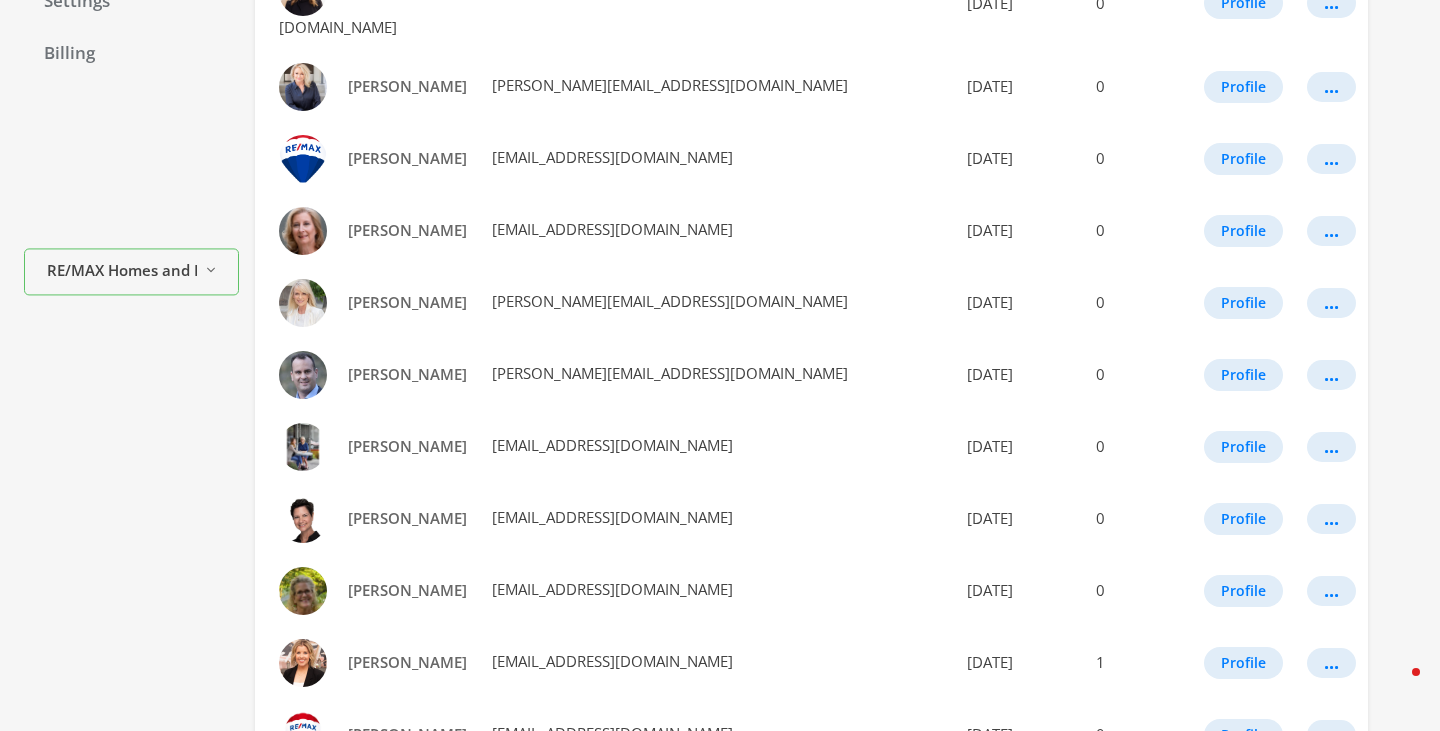 scroll, scrollTop: 1157, scrollLeft: 0, axis: vertical 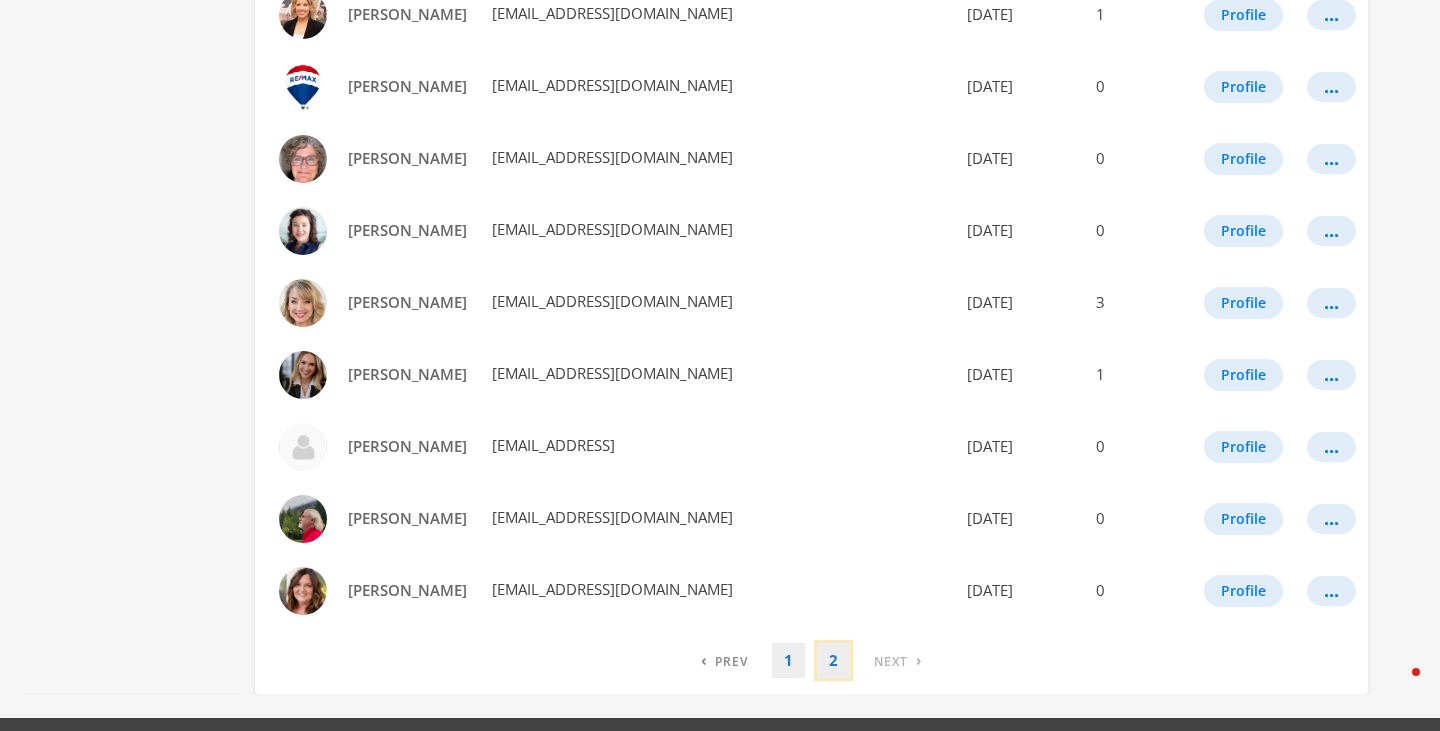 click on "2" at bounding box center [833, 660] 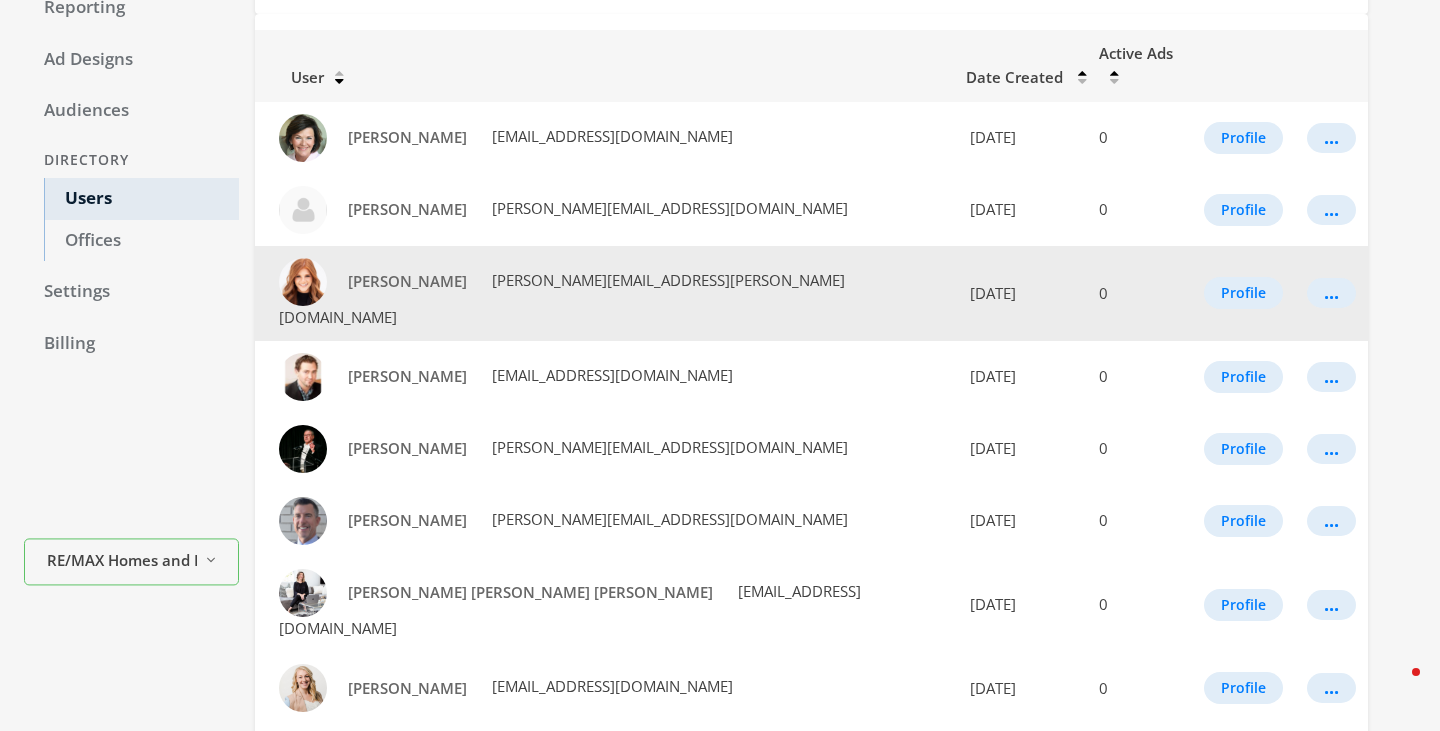 scroll, scrollTop: 293, scrollLeft: 0, axis: vertical 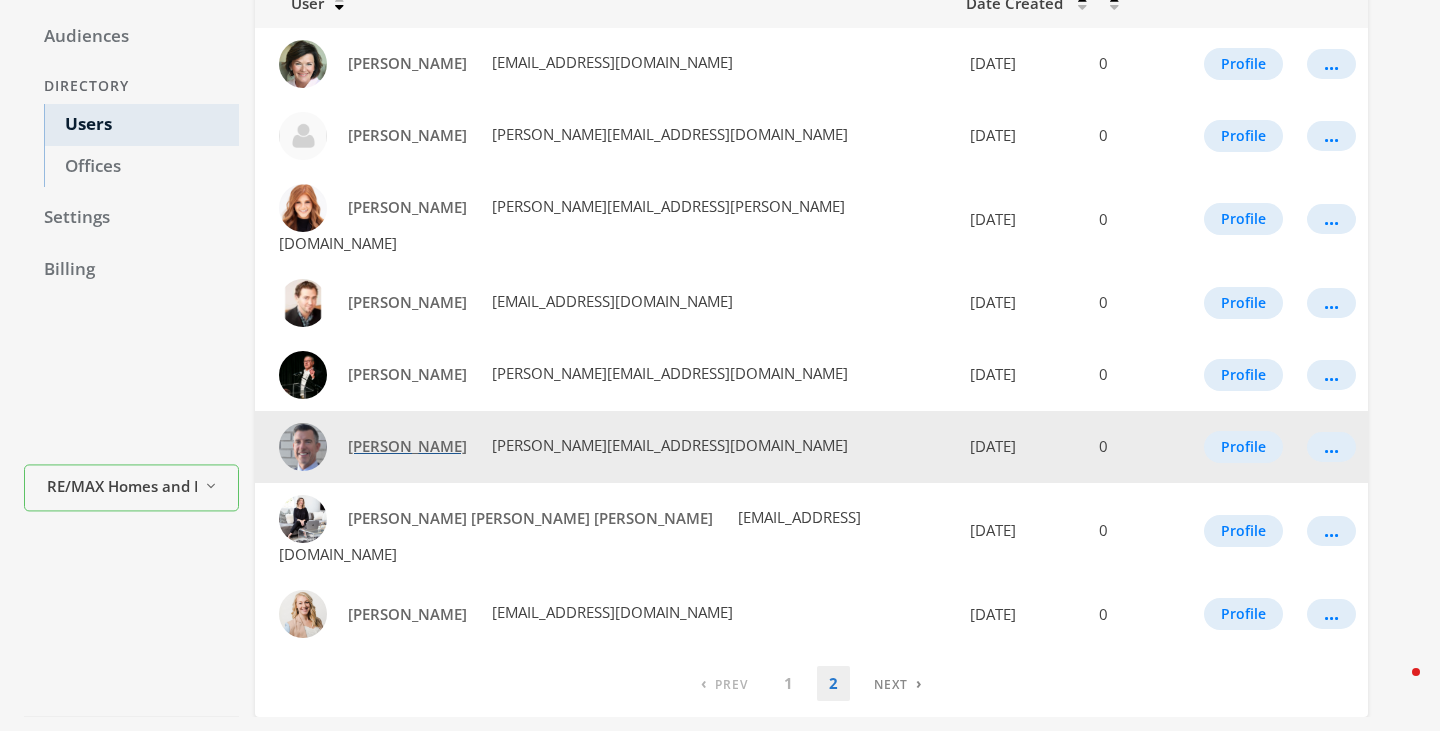 click on "Shawn Smithson" at bounding box center [407, 446] 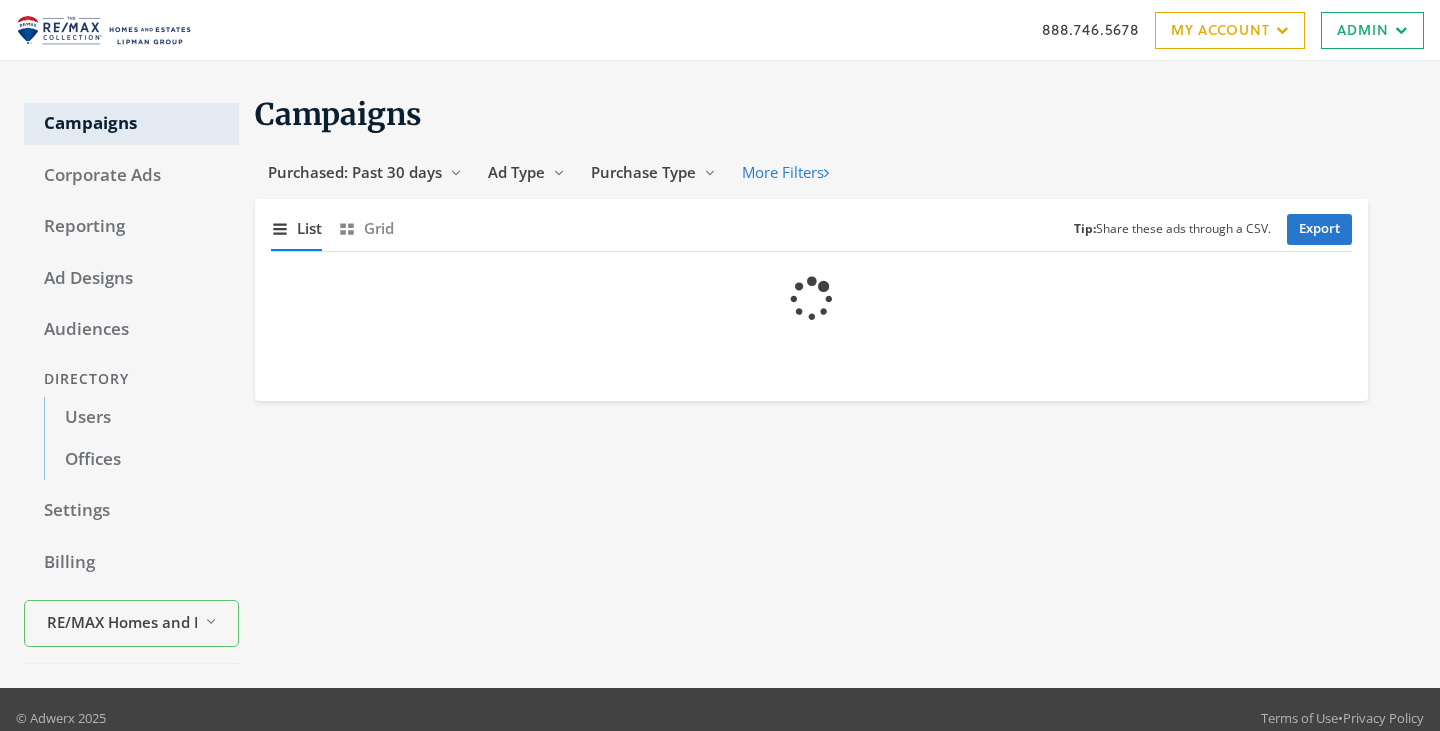 scroll, scrollTop: 0, scrollLeft: 0, axis: both 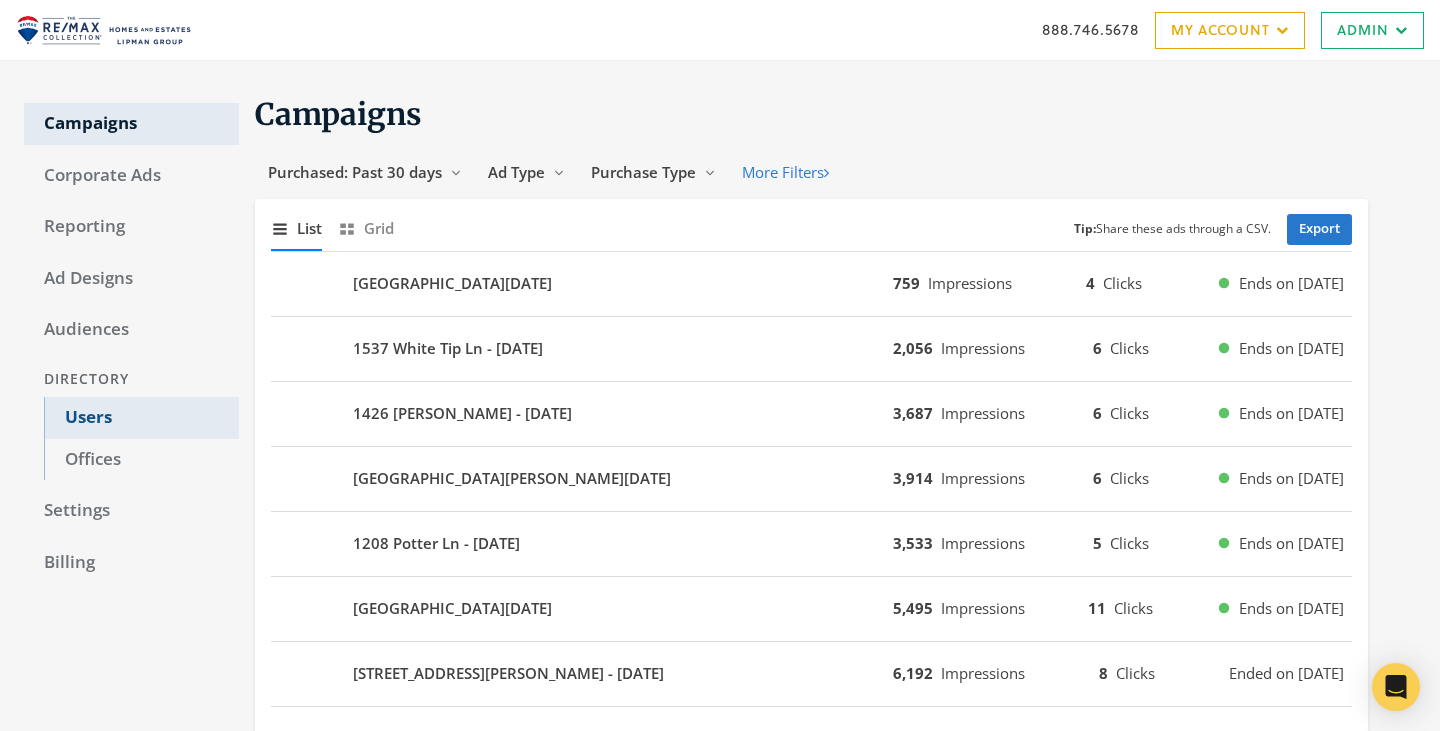 click on "Users" at bounding box center (141, 418) 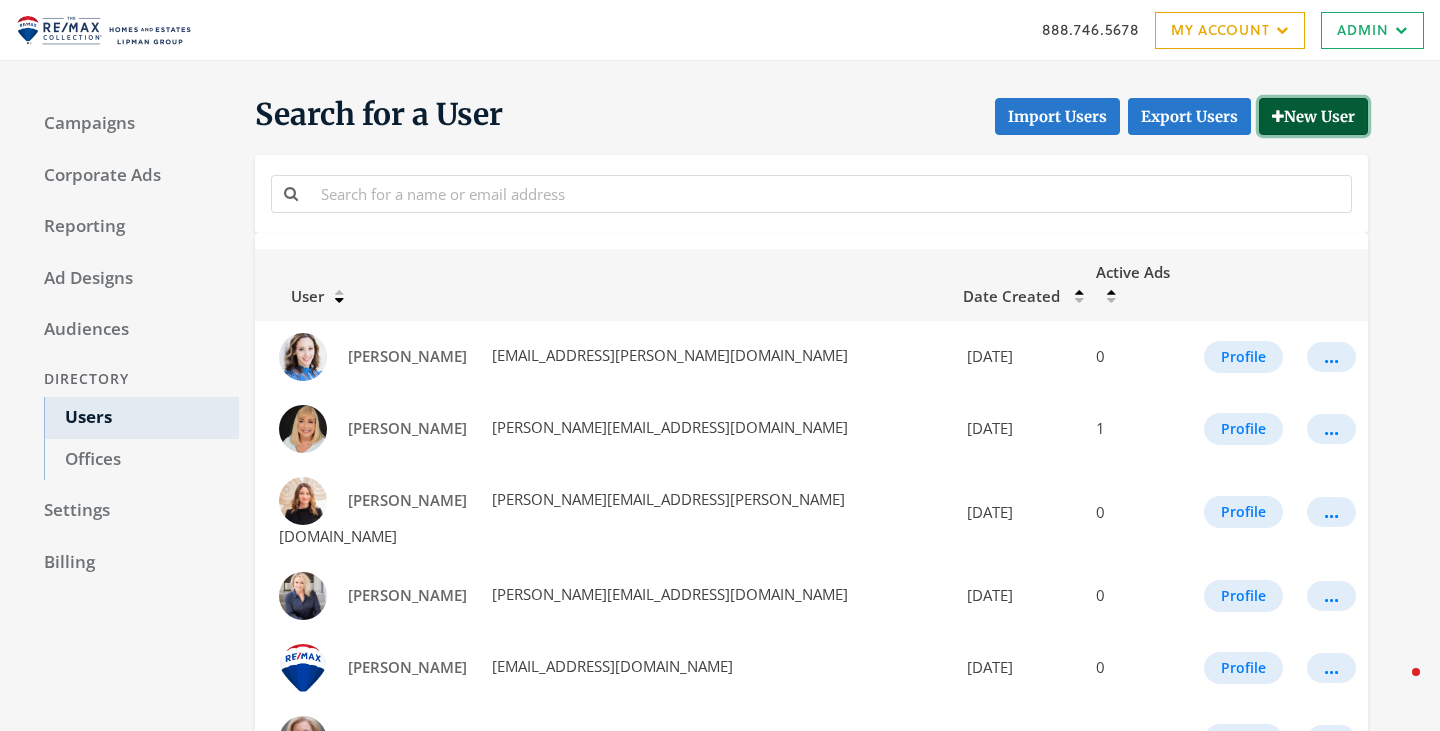 click on "New User" at bounding box center (1313, 116) 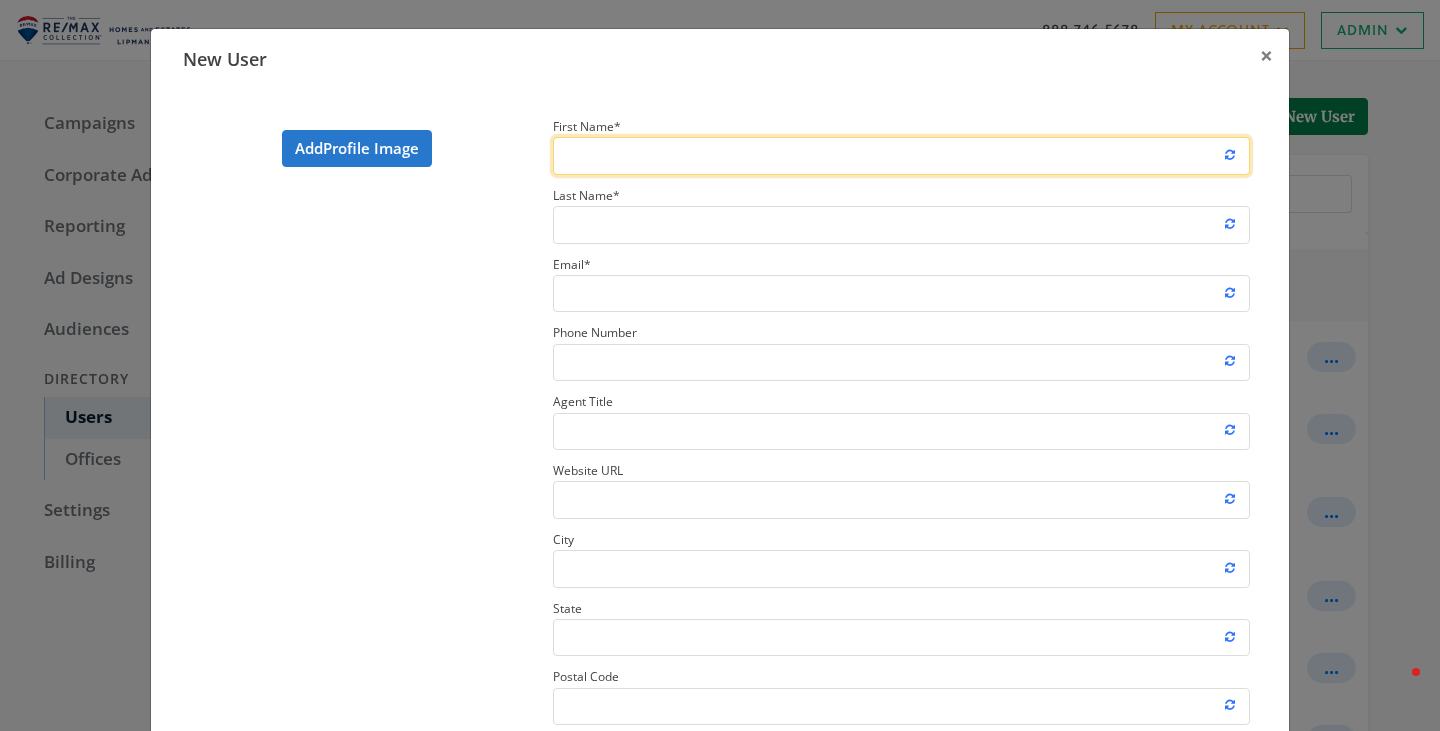 click on "First Name *" at bounding box center (901, 155) 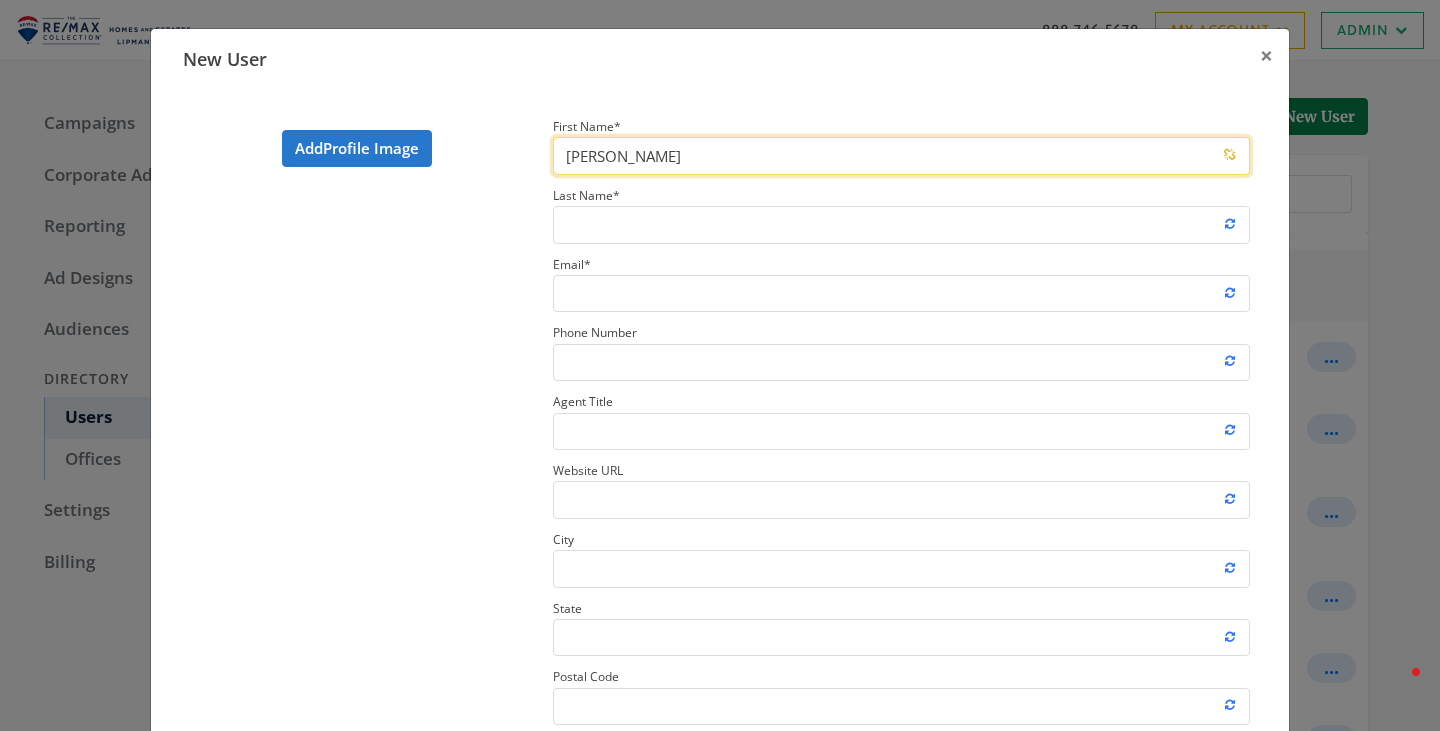 type on "Shawn" 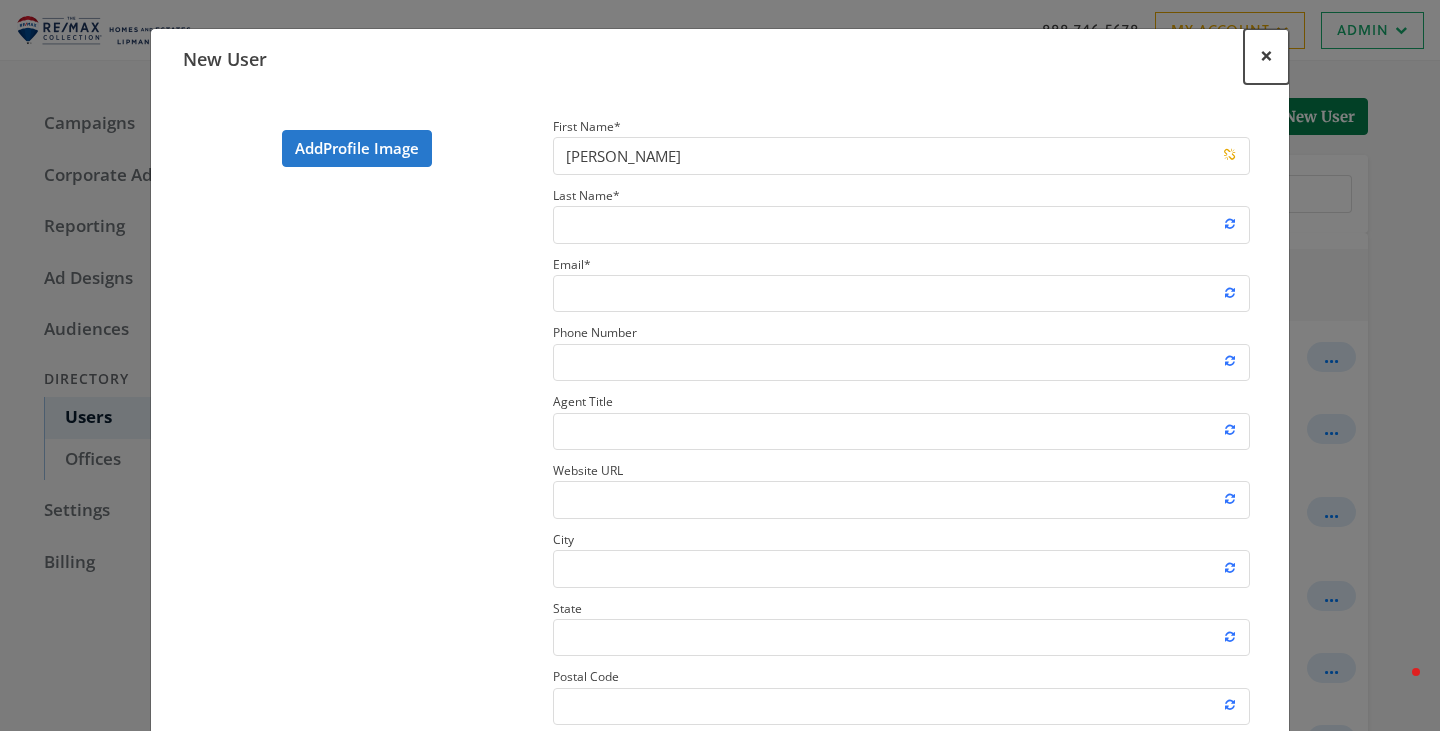 click on "×" at bounding box center (1266, 55) 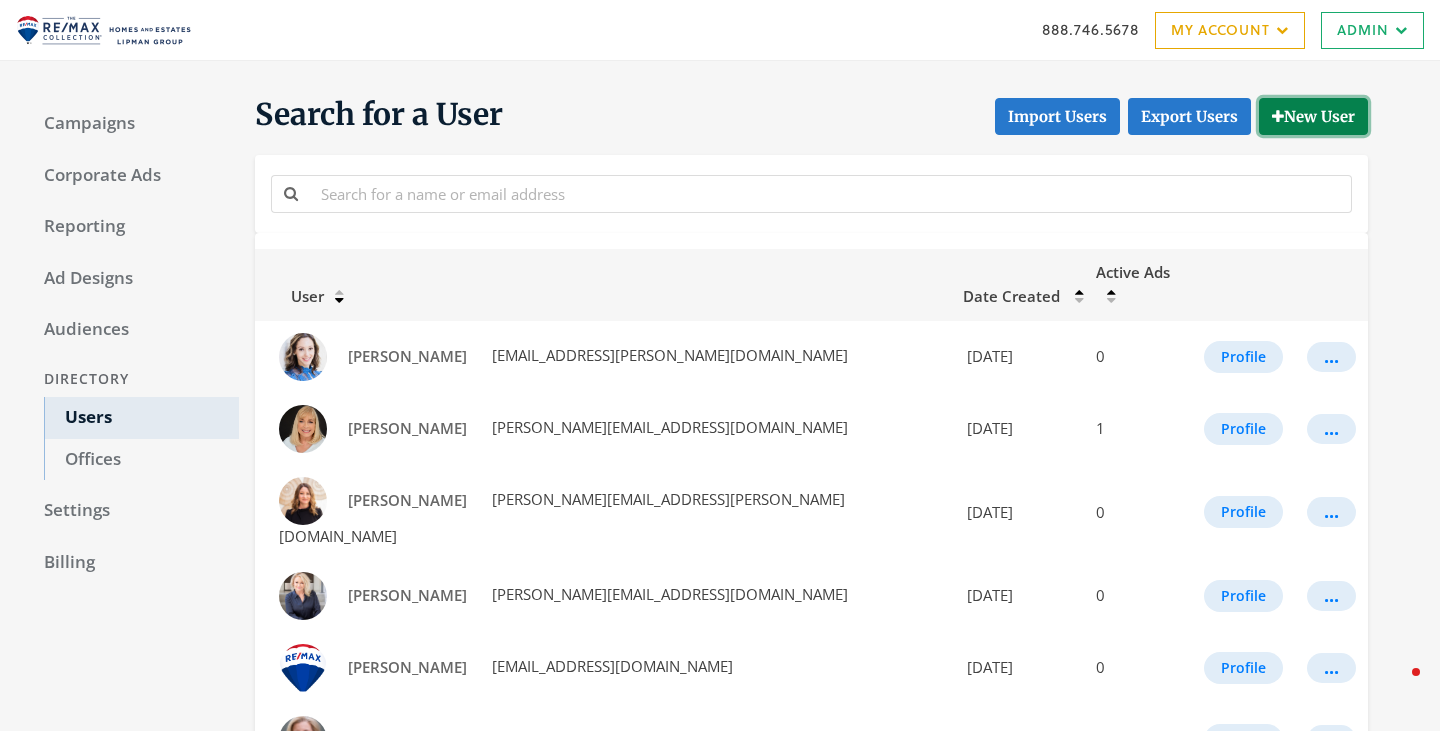 scroll, scrollTop: 1157, scrollLeft: 0, axis: vertical 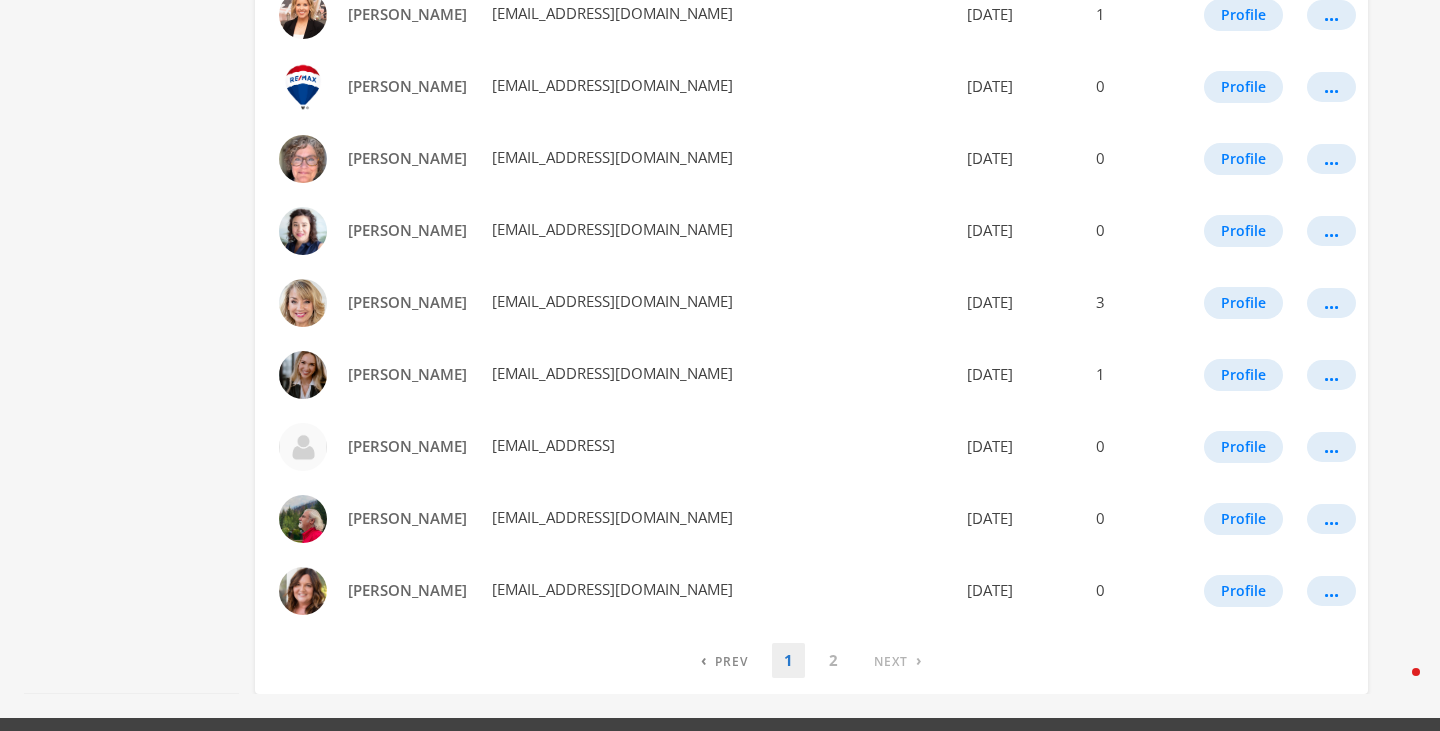 click on "2" at bounding box center [827, 660] 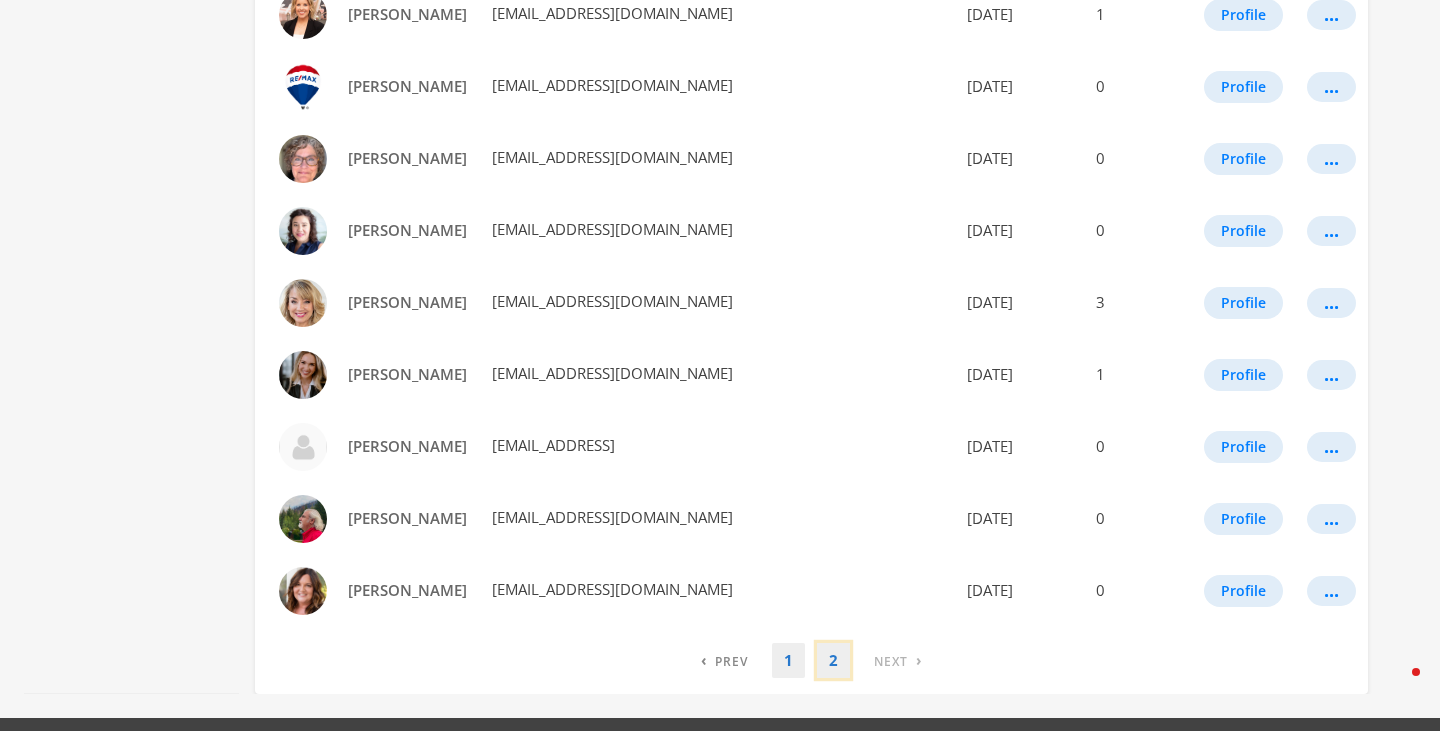 click on "2" at bounding box center (833, 660) 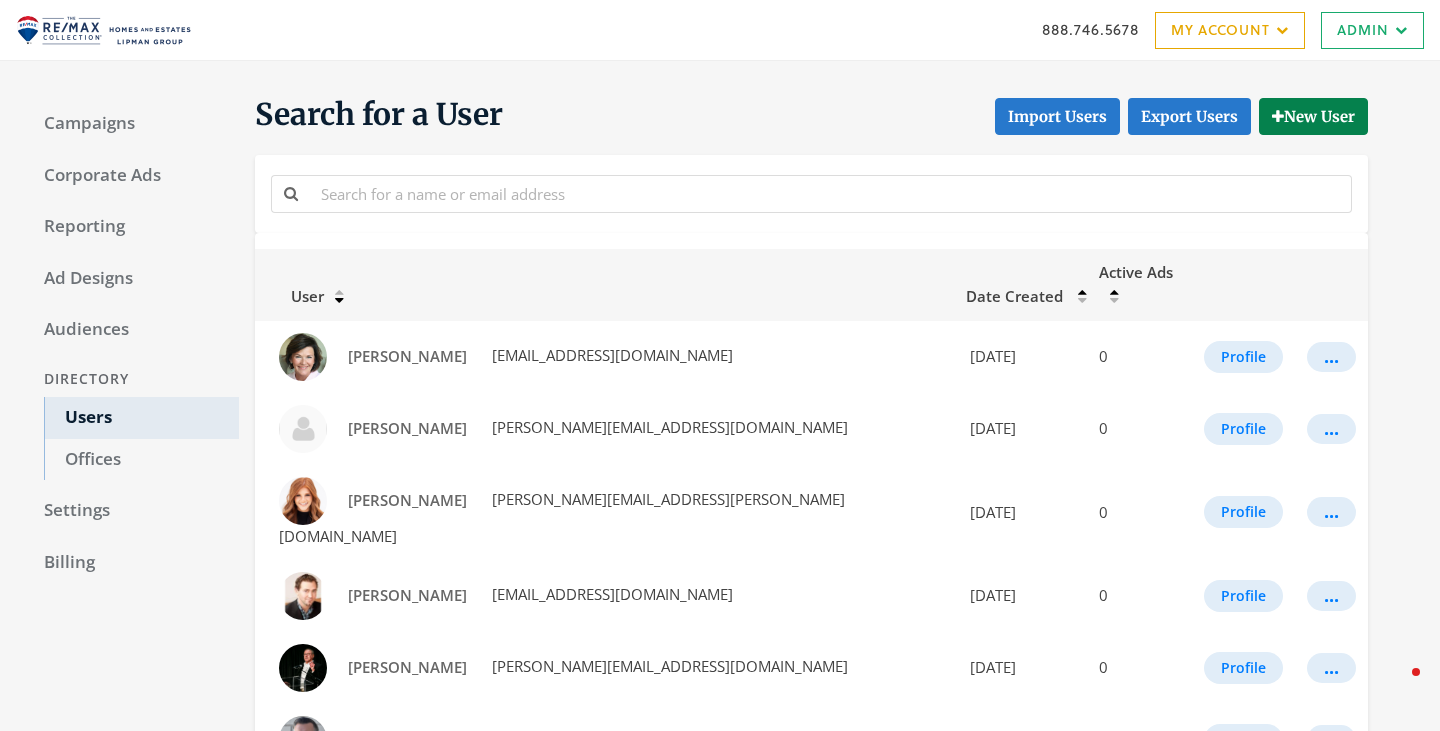 scroll, scrollTop: 293, scrollLeft: 0, axis: vertical 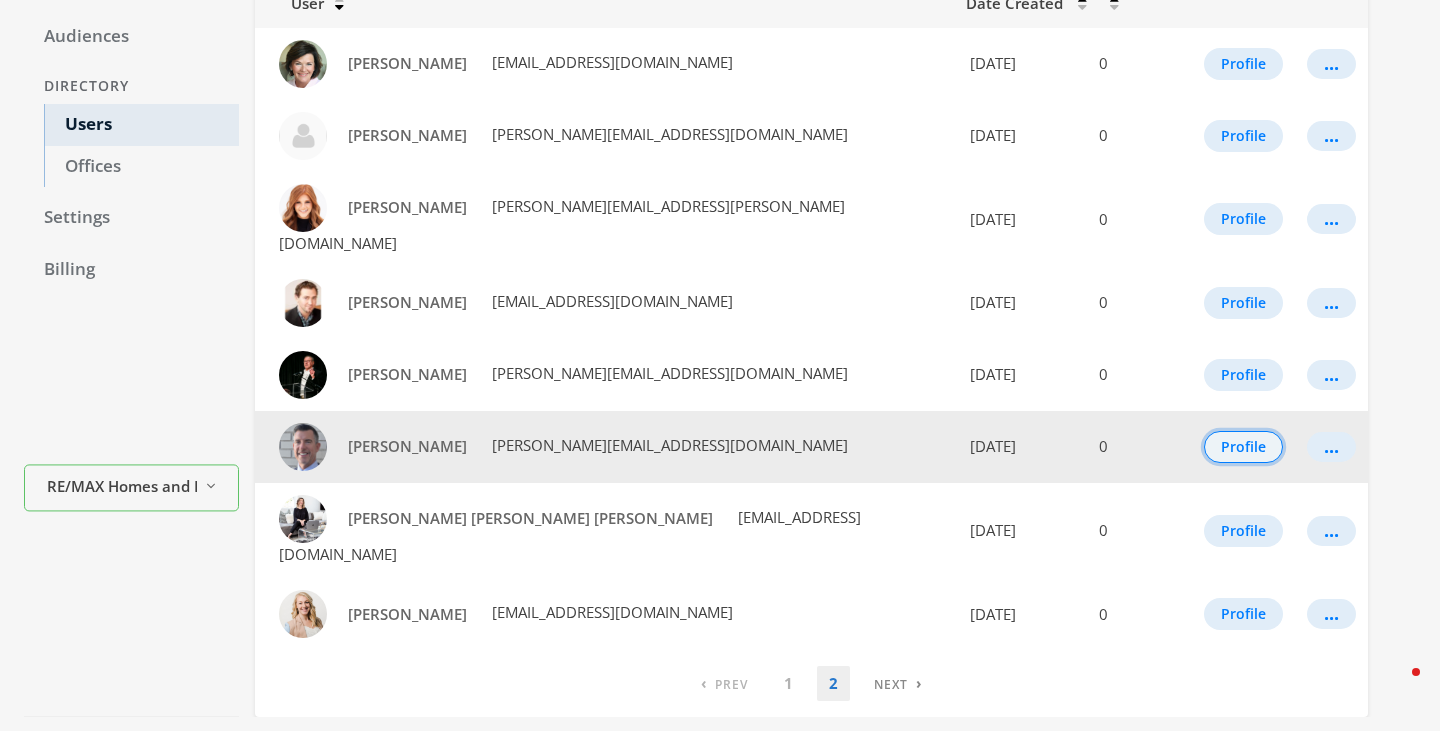 click on "Profile" at bounding box center [1243, 447] 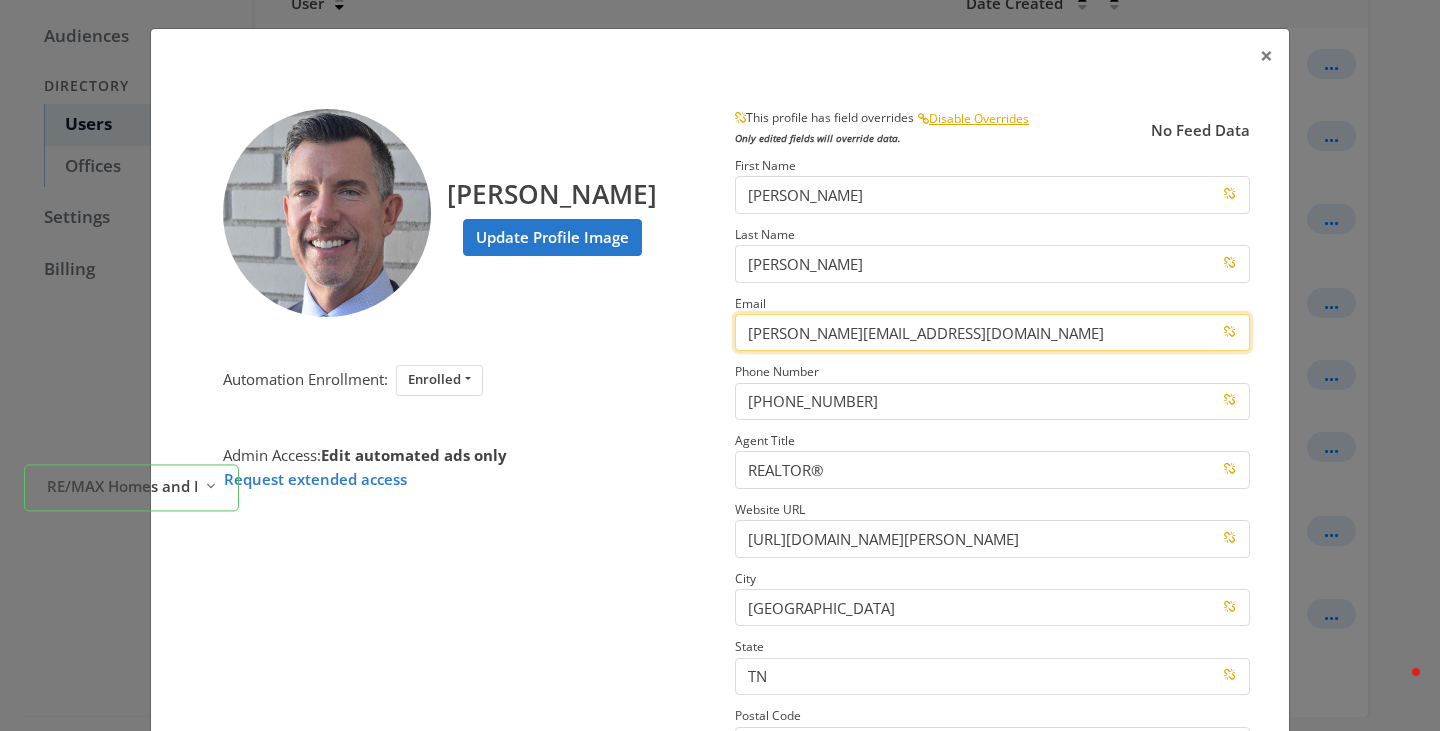 drag, startPoint x: 1063, startPoint y: 338, endPoint x: 660, endPoint y: 314, distance: 403.71402 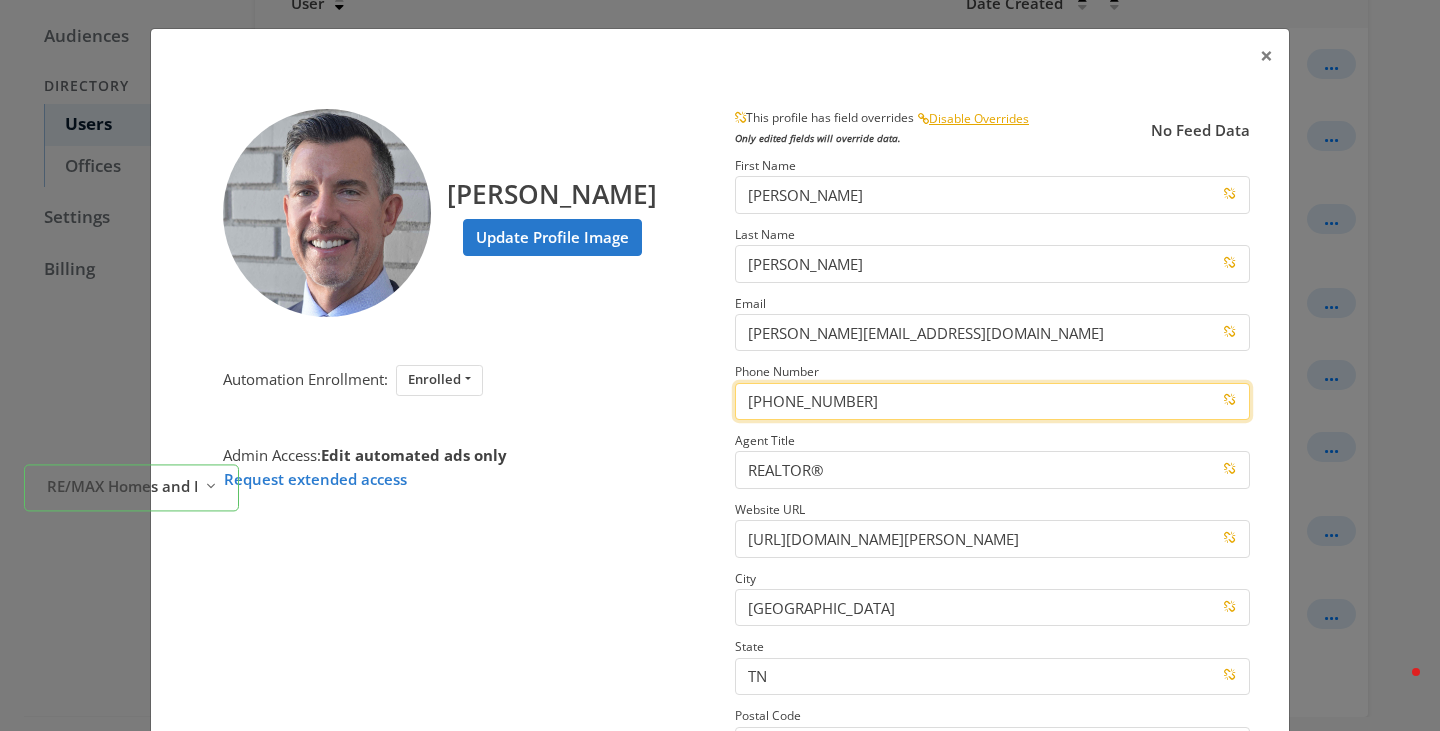 drag, startPoint x: 801, startPoint y: 397, endPoint x: 670, endPoint y: 396, distance: 131.00381 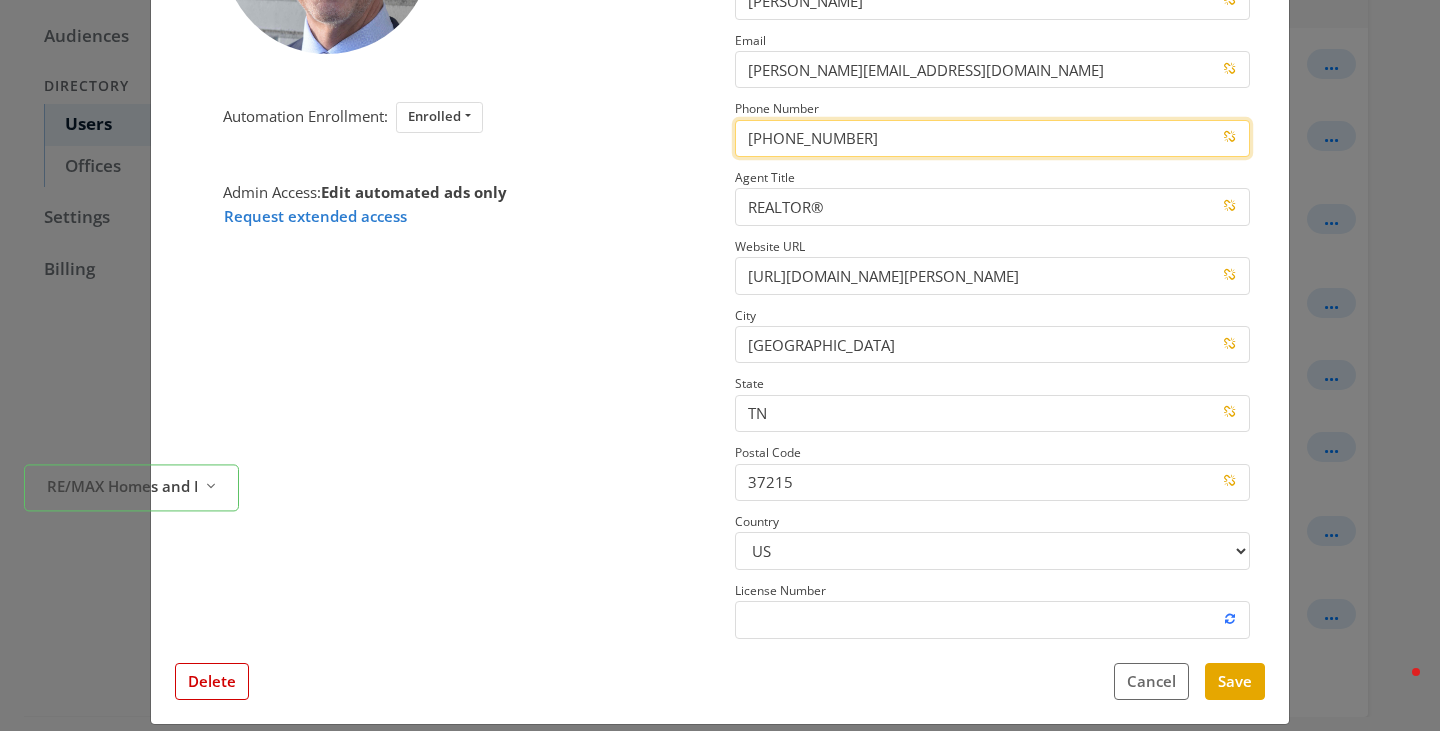 scroll, scrollTop: 187, scrollLeft: 0, axis: vertical 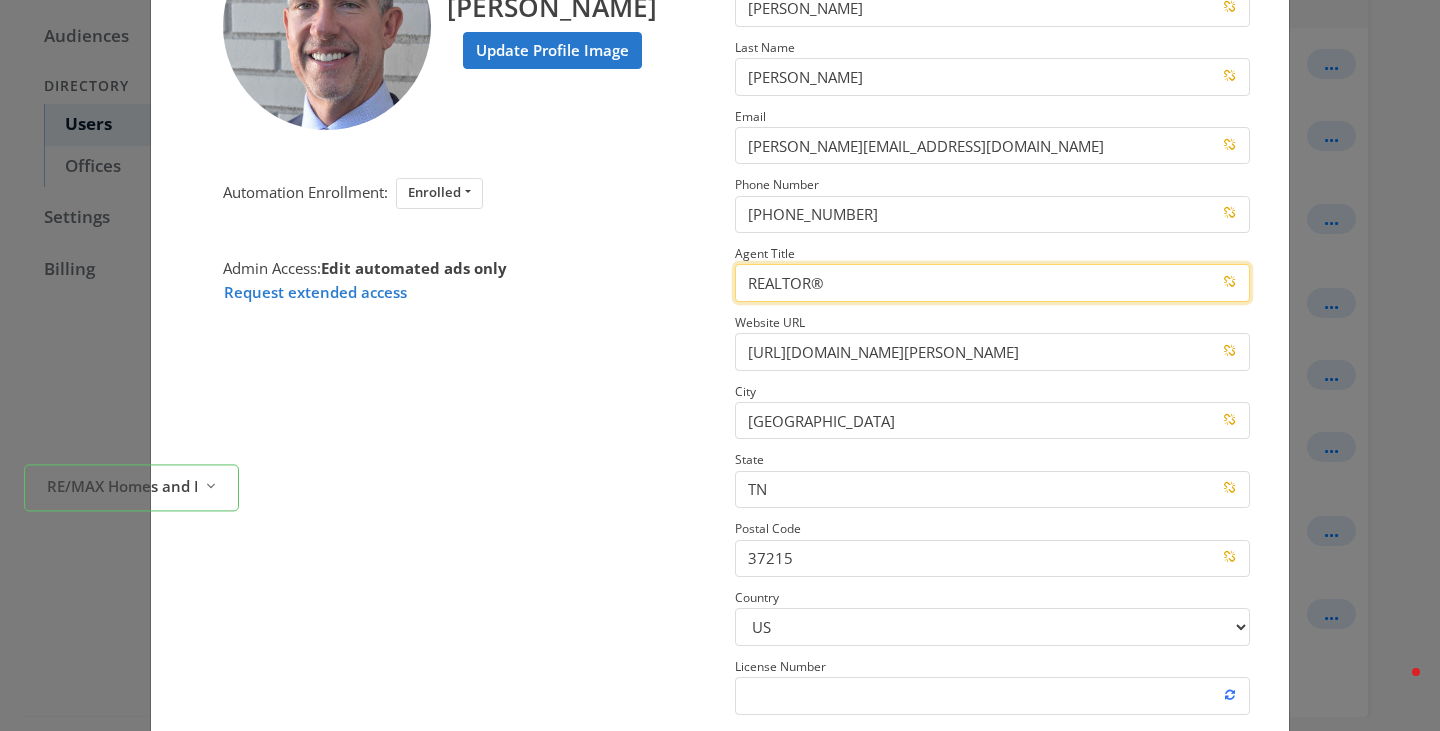 drag, startPoint x: 864, startPoint y: 287, endPoint x: 685, endPoint y: 274, distance: 179.47145 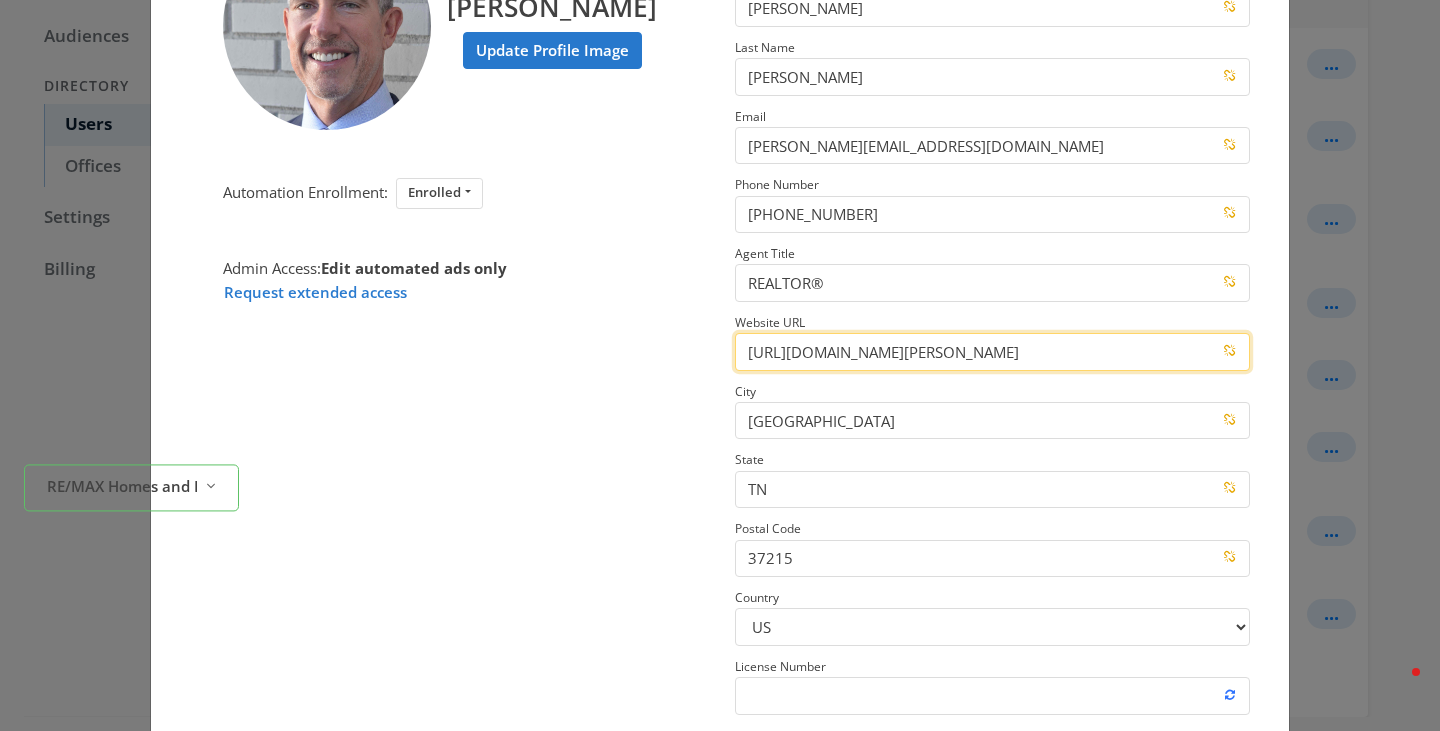 scroll, scrollTop: 0, scrollLeft: 99, axis: horizontal 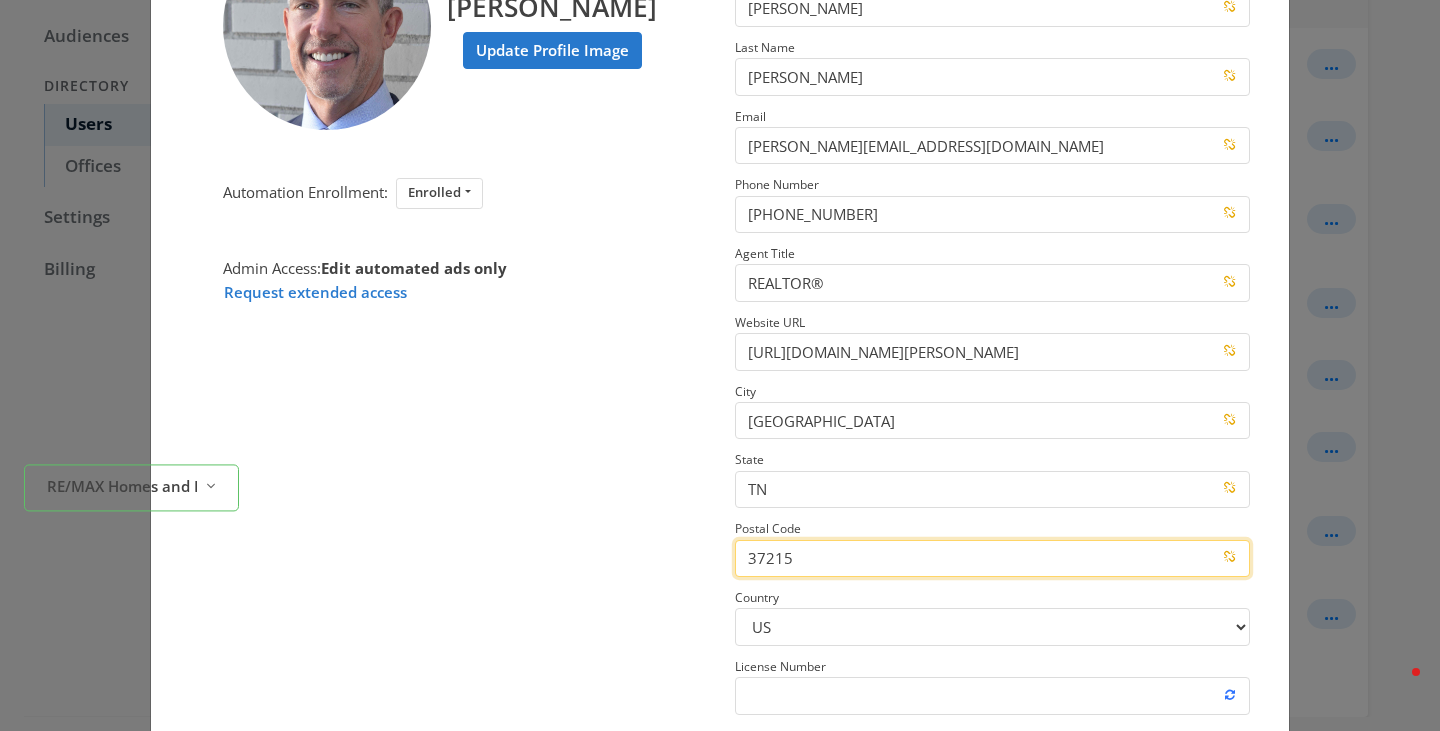 drag, startPoint x: 829, startPoint y: 564, endPoint x: 649, endPoint y: 553, distance: 180.3358 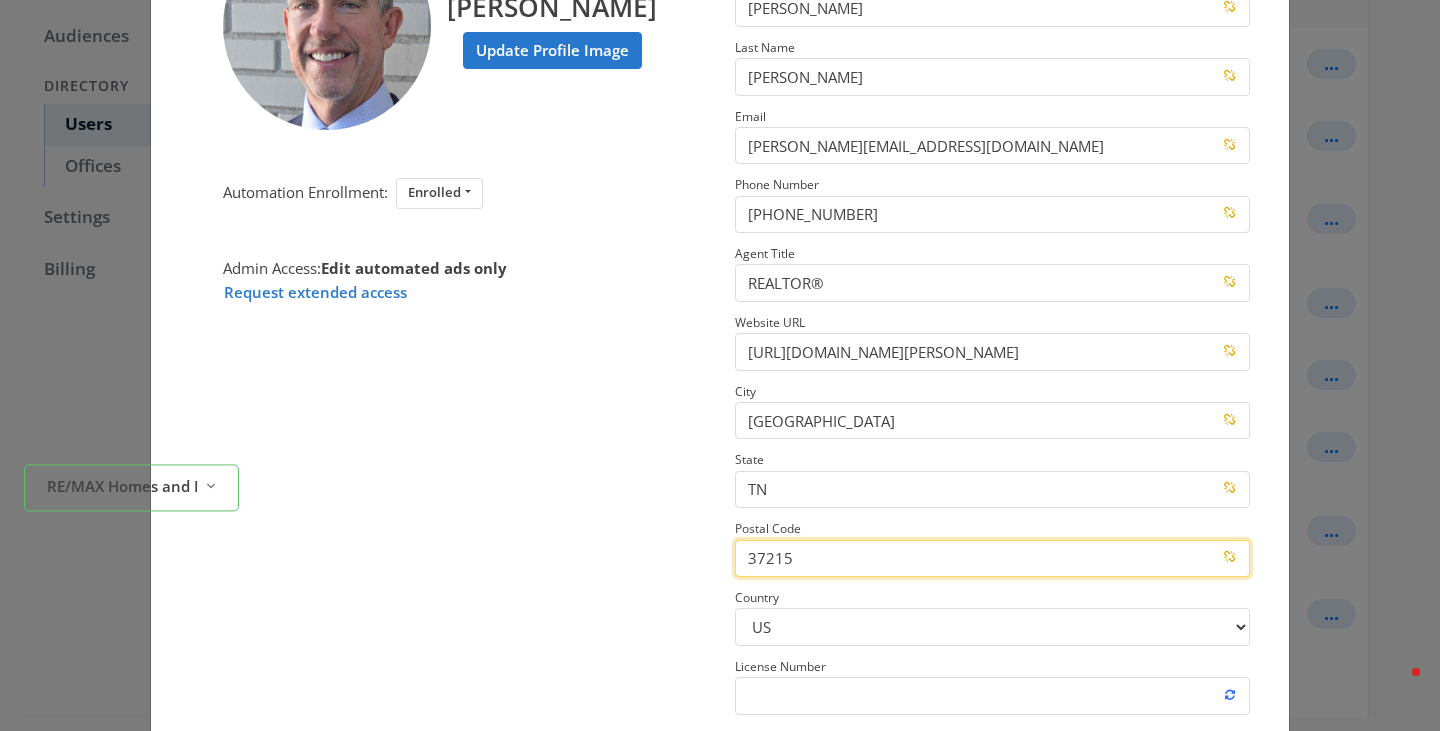 scroll, scrollTop: 0, scrollLeft: 0, axis: both 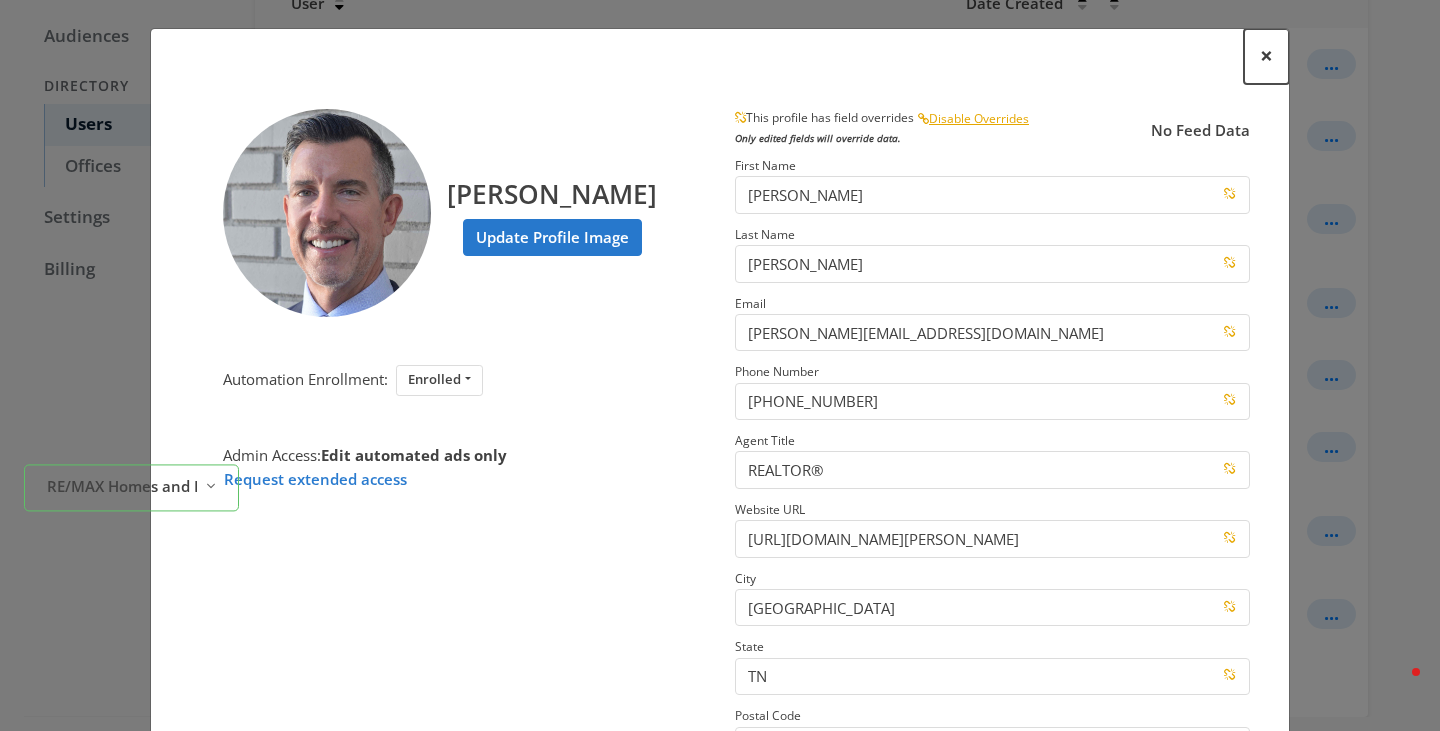 click on "×" at bounding box center [1266, 55] 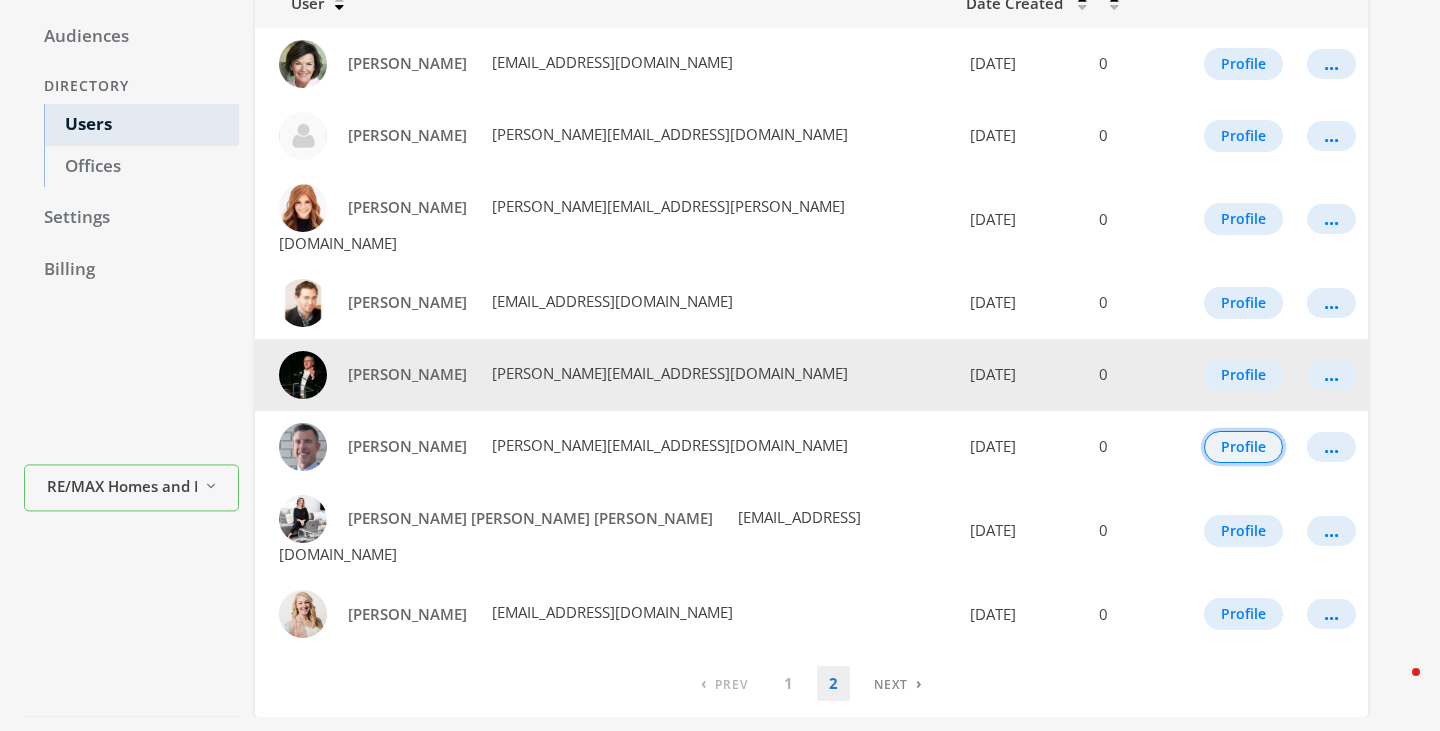 scroll, scrollTop: 0, scrollLeft: 0, axis: both 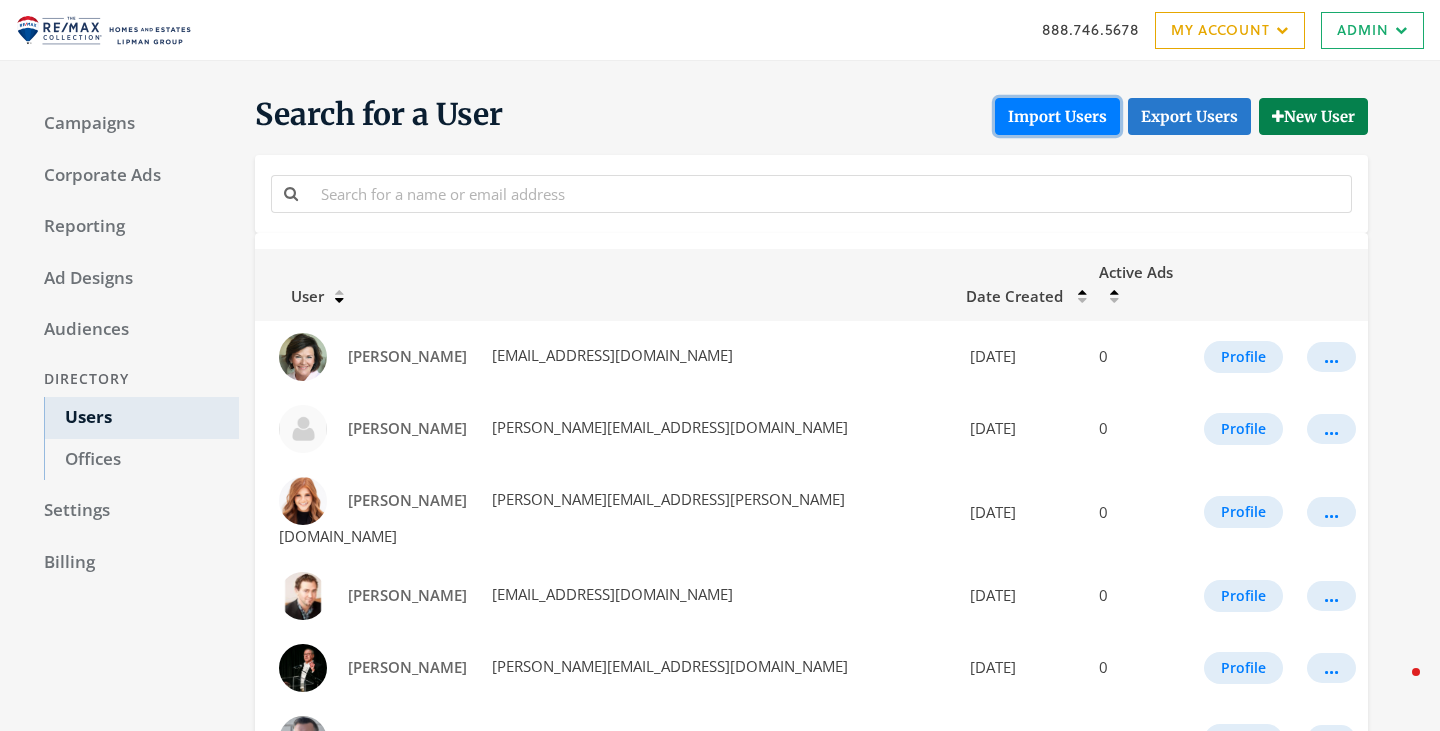 click on "Import Users" at bounding box center [1057, 116] 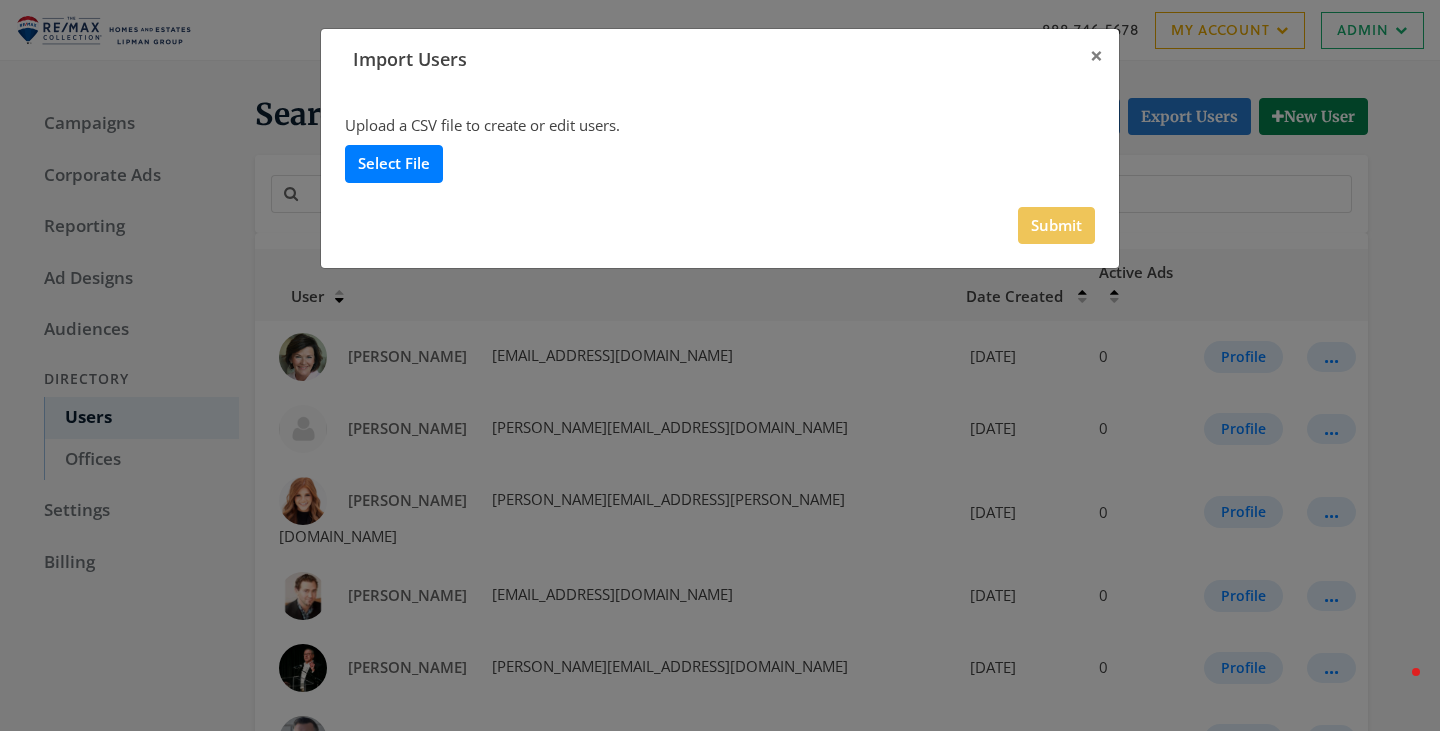 click on "Select File" at bounding box center (394, 163) 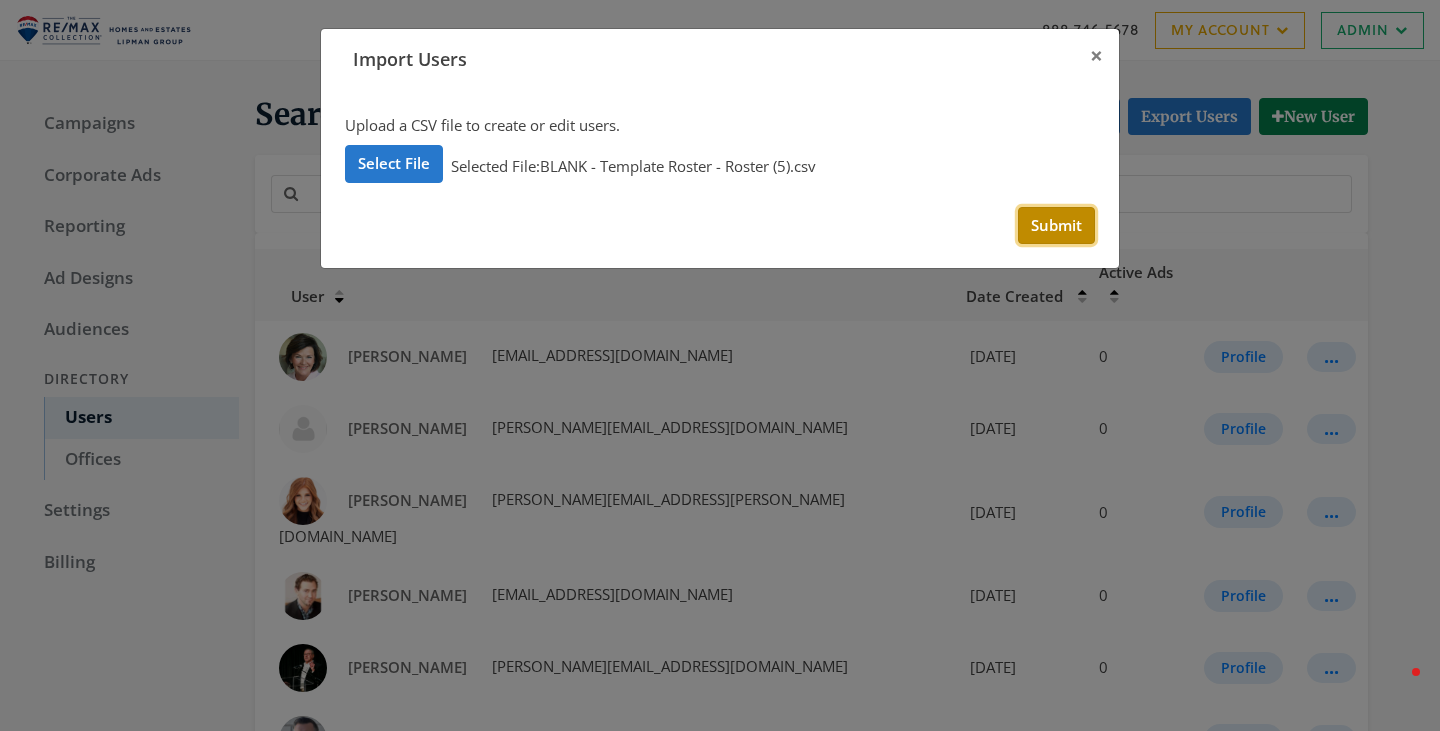 click on "Submit" at bounding box center (1056, 225) 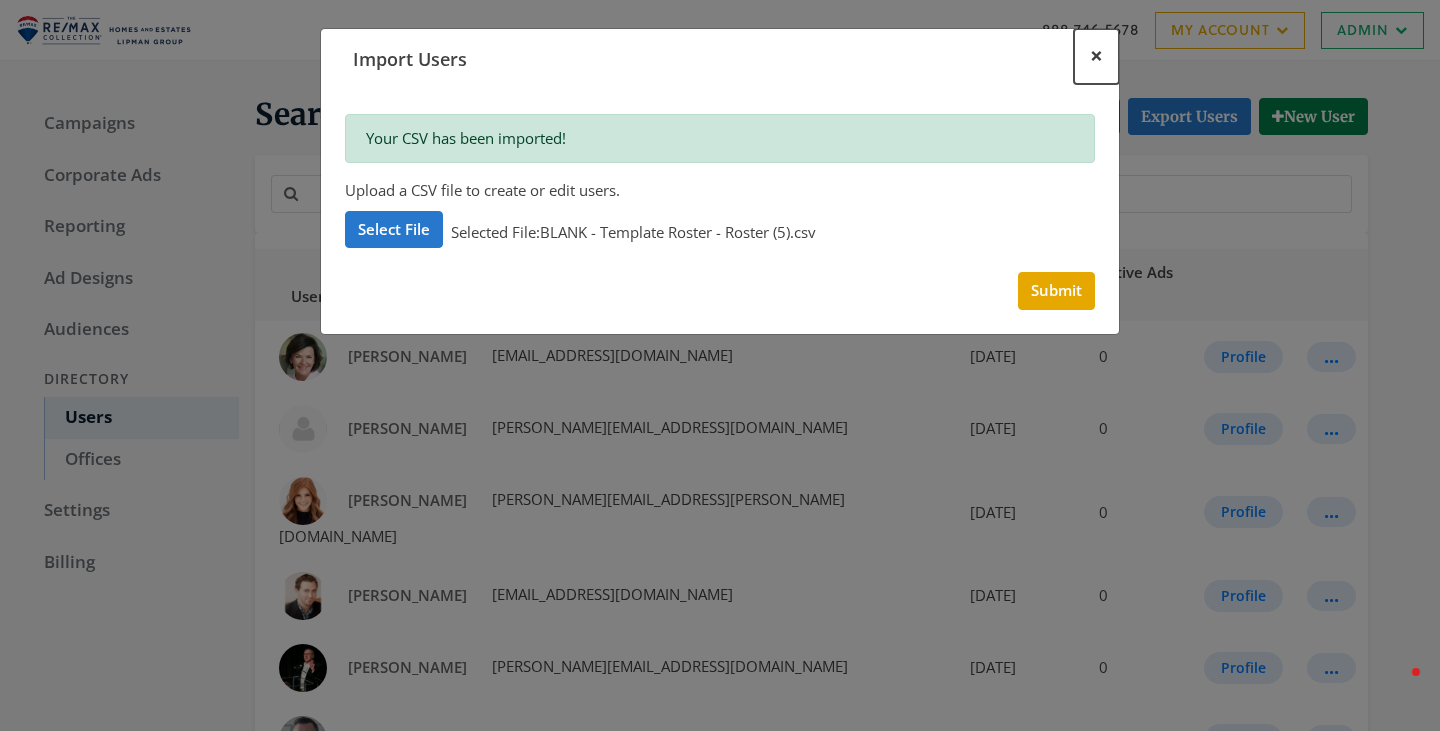 click on "×" at bounding box center (1096, 56) 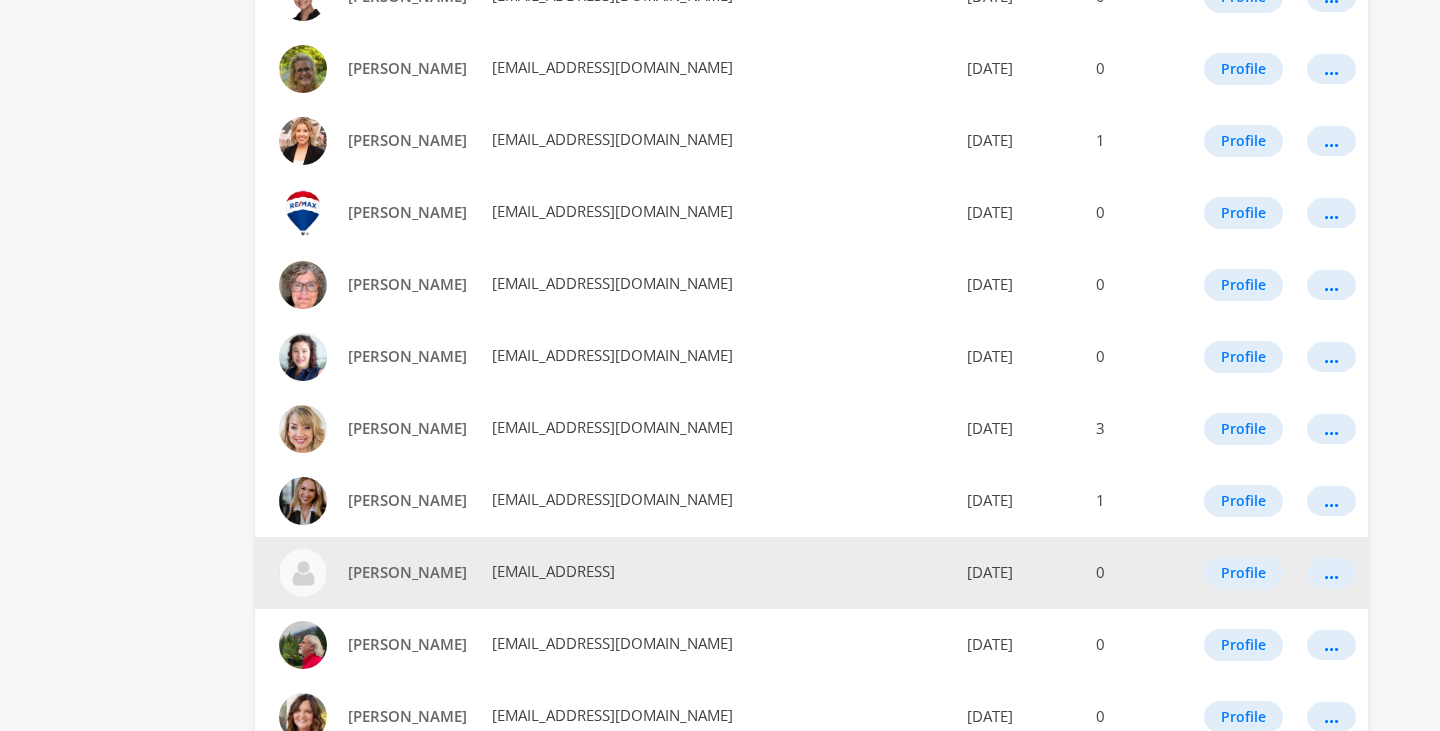 scroll, scrollTop: 1157, scrollLeft: 0, axis: vertical 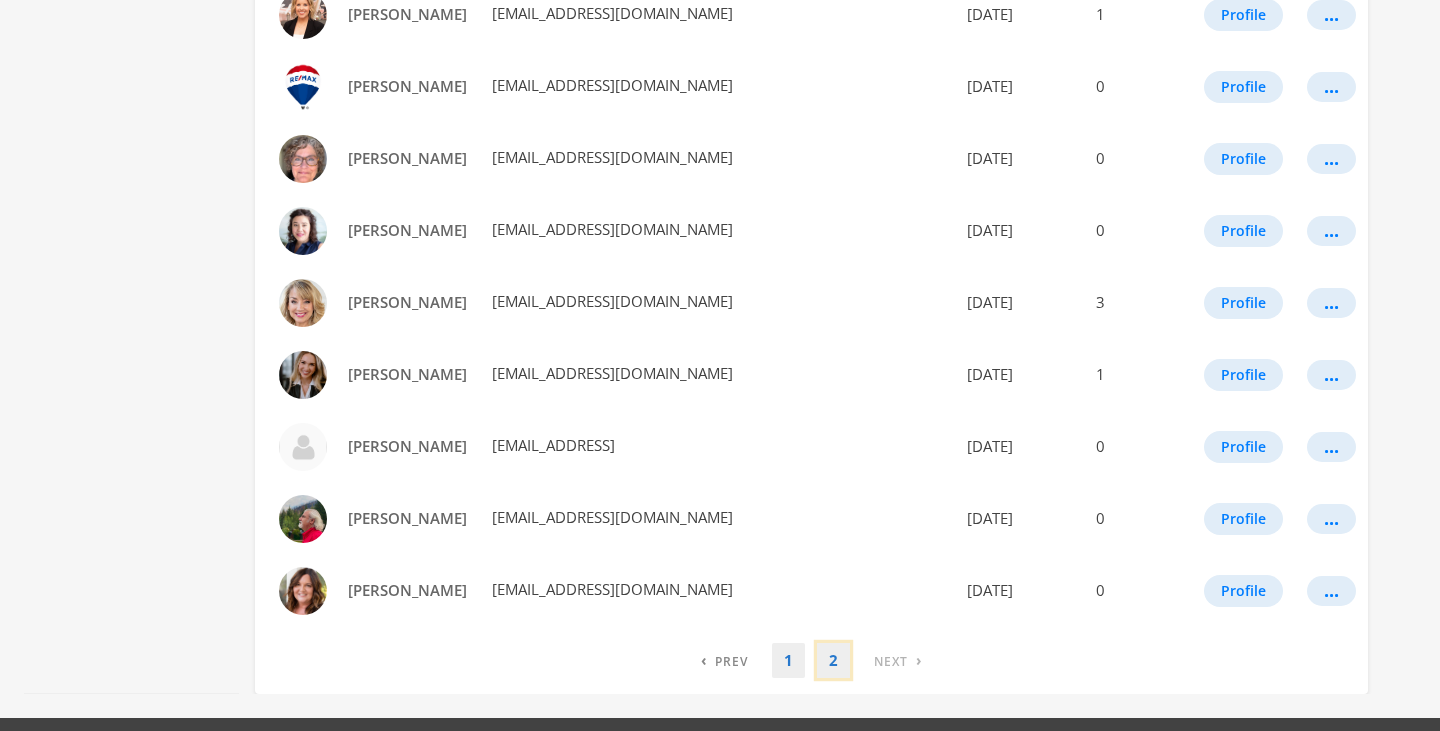 click on "2" at bounding box center (833, 660) 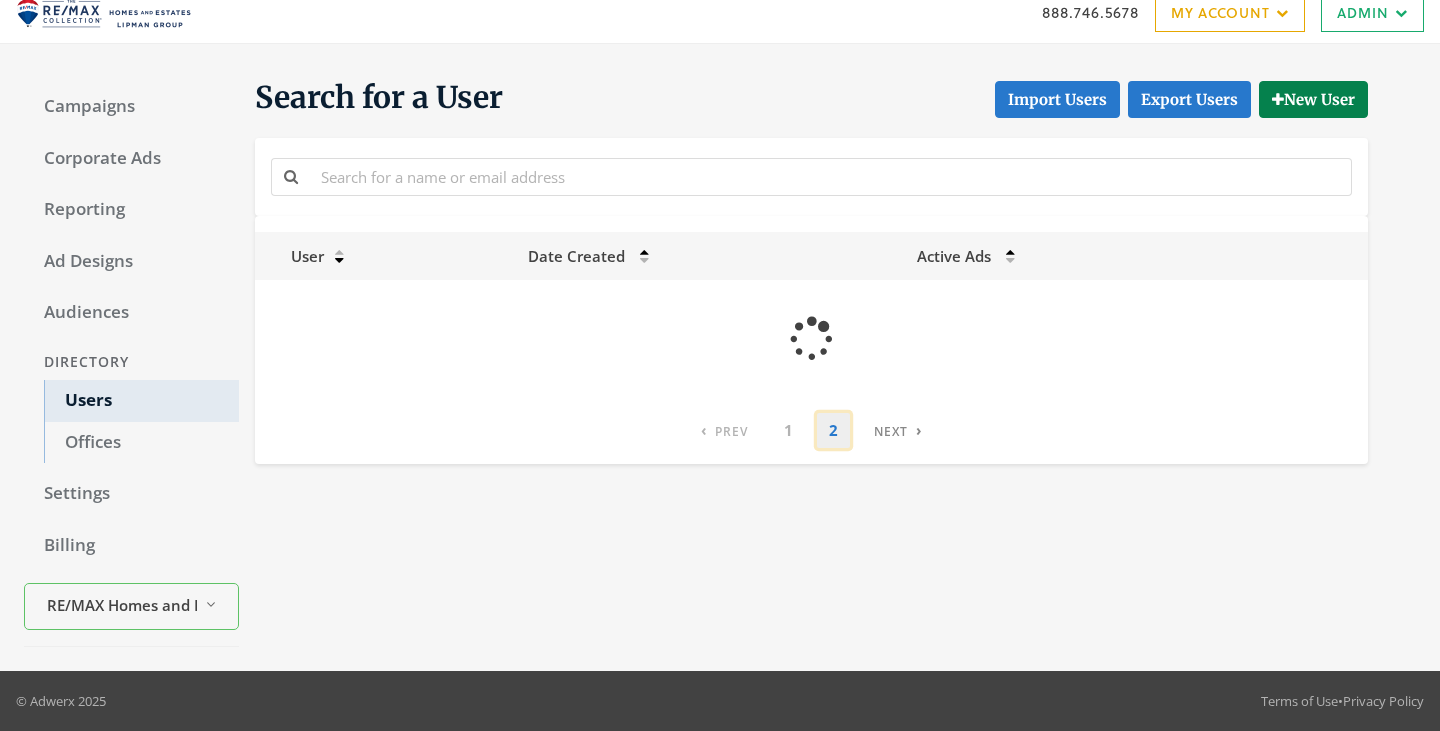 scroll, scrollTop: 0, scrollLeft: 0, axis: both 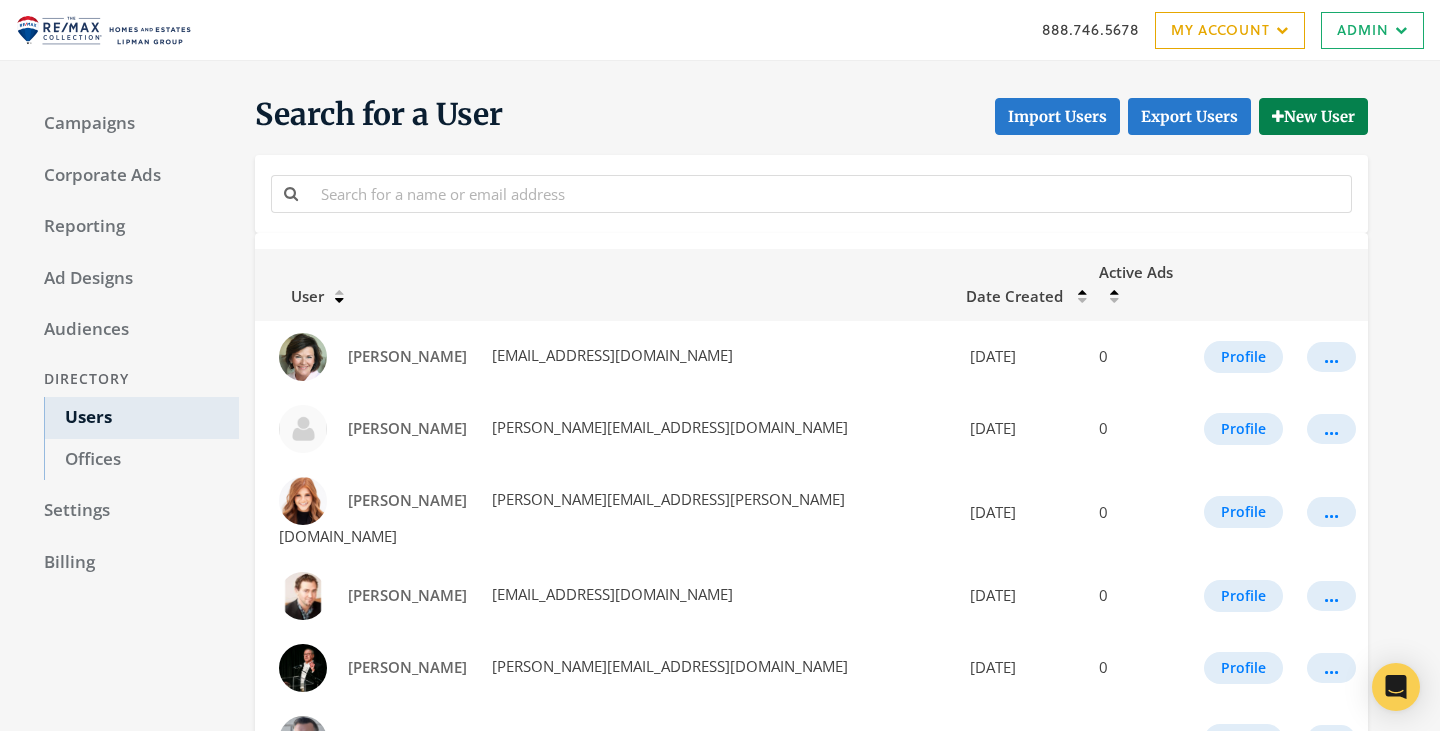 click on "Search for a User Import Users Export Users   New User User Date Created   Active Ads     Mona Wilson   monawilson@remax.net 9/23/2022 0 Profile   ...   Olivia Jorgensen   olivia@lipmanhomesandestates.com 8/29/2022 0 Profile   ...   Olivia Jorgensen   Olivia.Hostetler@remax.net 9/23/2022 0 Profile   ...   Peter Costanza   pcostanza@remax.net 9/23/2022 0 Profile   ...   Ricky Haynes   rickyhaynes@remax.net 9/23/2022 0 Profile   ...   Shawn Smithson   shawn@smithsonrealtygroup.com 8/9/2024 0 Profile   ...   Shawn Smithson   shawn@smithsonrealtygroup.com 7/3/2025 0 Profile   ...   Sutton Lipman Costanza   suttonlipmancostanza@remax.net 9/23/2022 0 Profile   ...   Whitney Ellis   whitneyrealtor@gmail.com 2/28/2024 0 Profile   ... ‹ Previous 1 2 › Next" at bounding box center (827, 583) 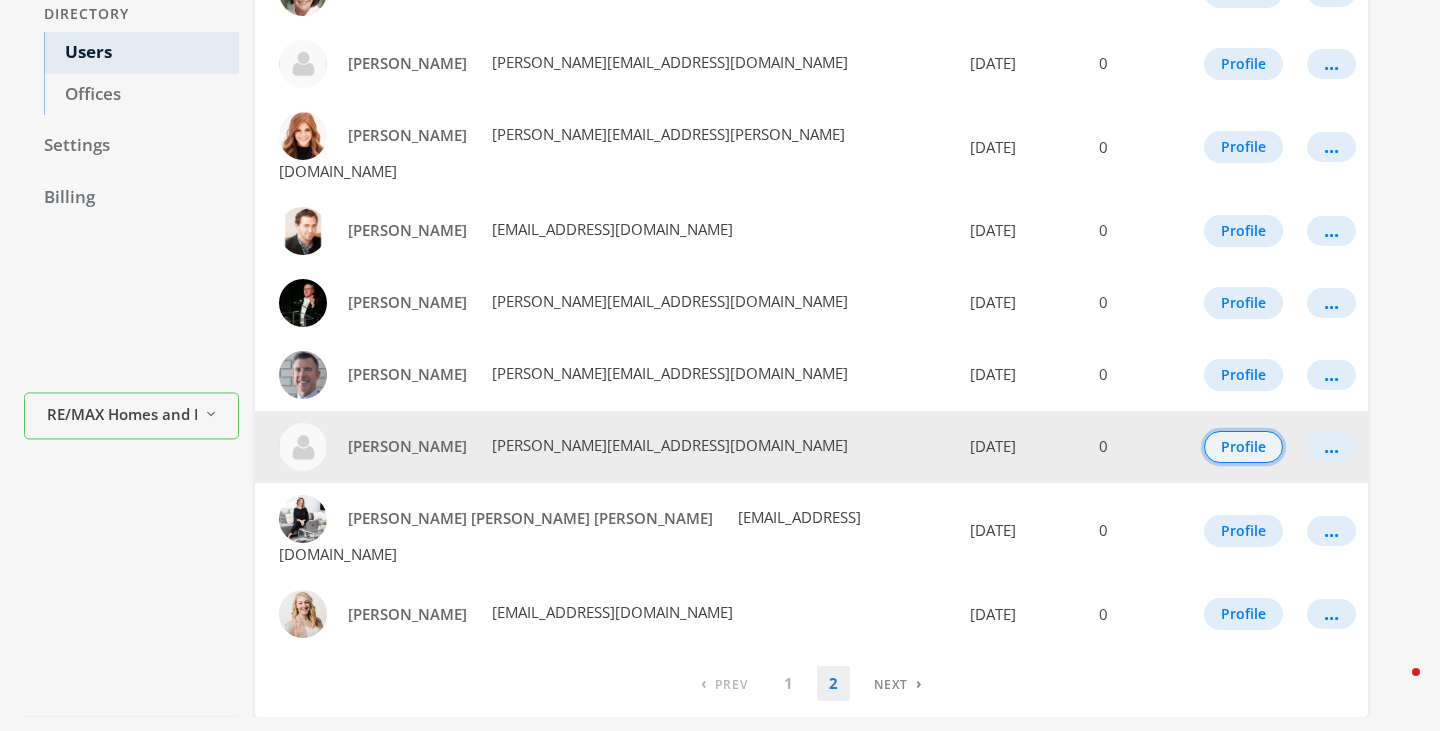 click on "Profile" at bounding box center [1243, 447] 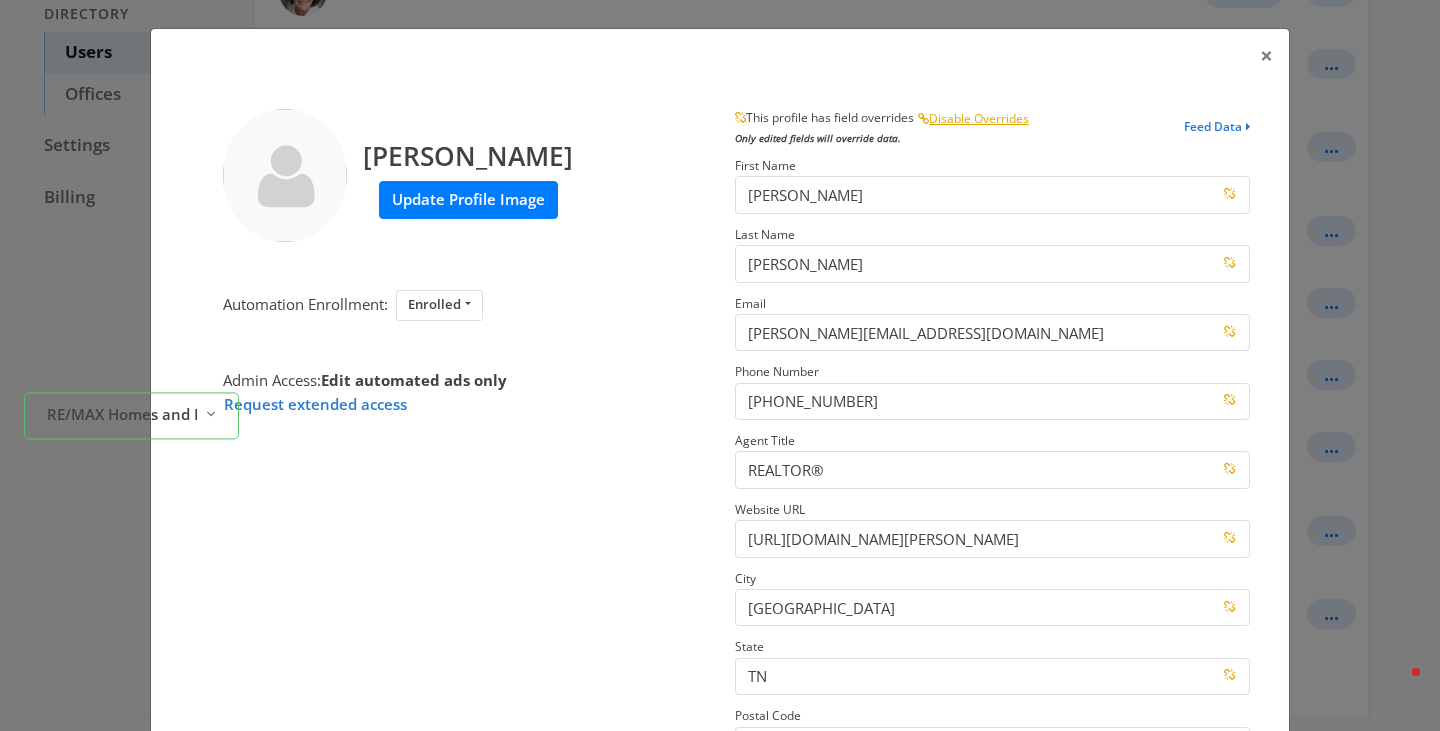 click on "Update Profile Image" at bounding box center (468, 199) 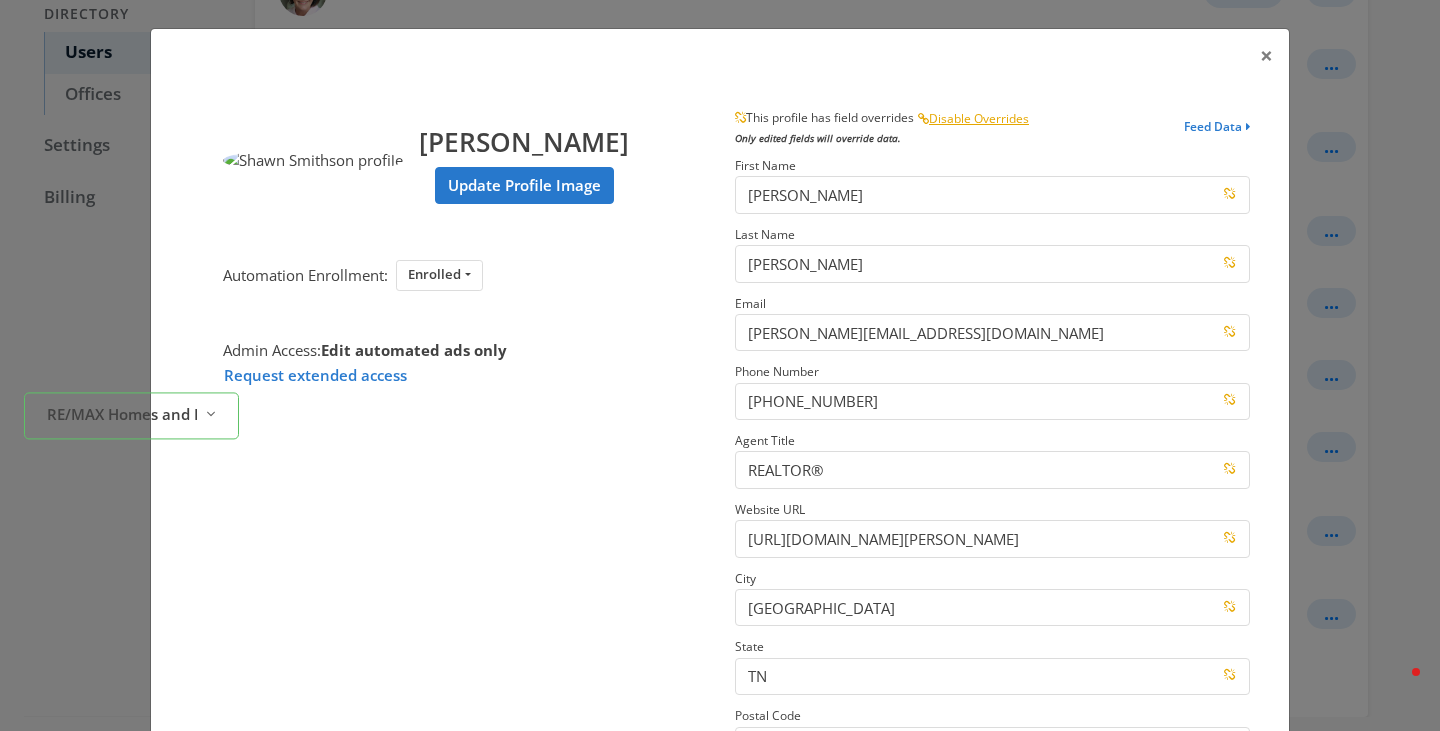 scroll, scrollTop: 285, scrollLeft: 0, axis: vertical 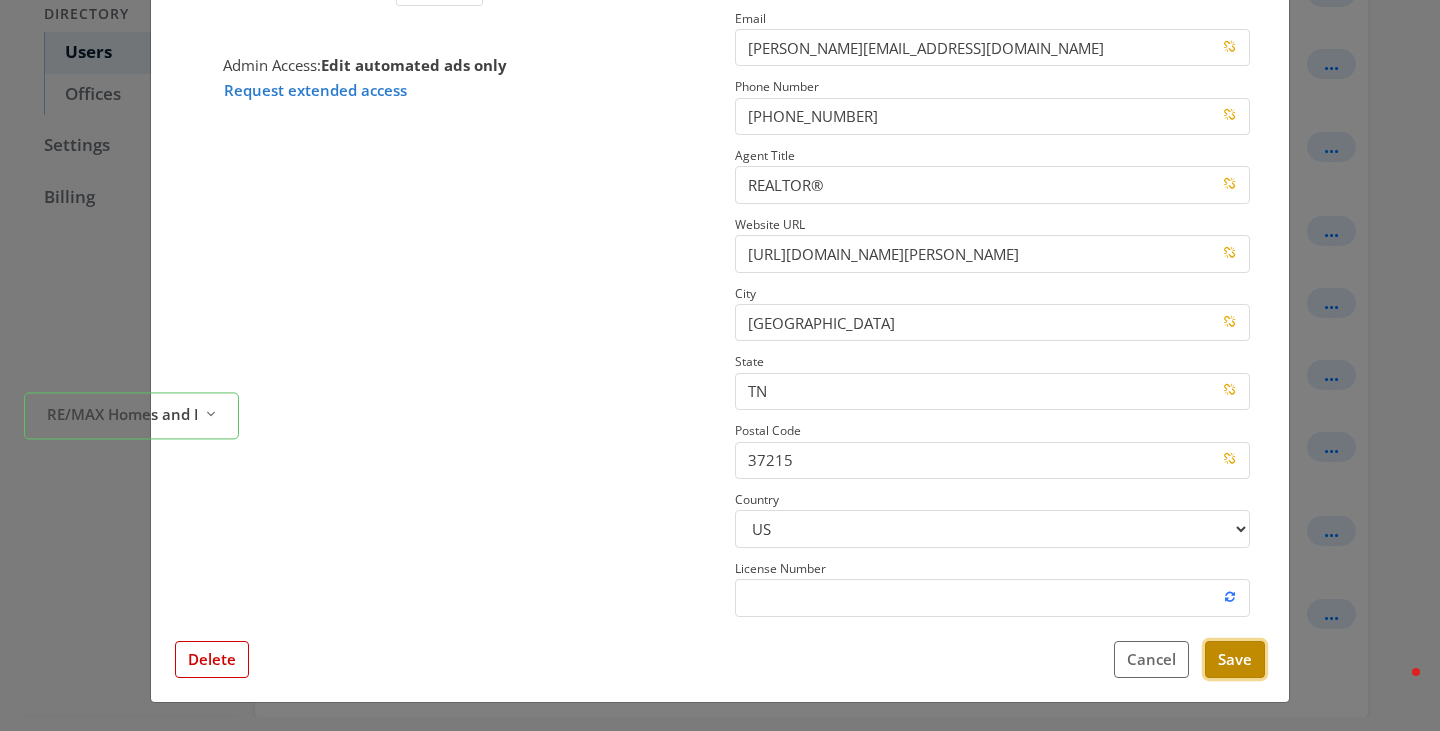 click on "Save" at bounding box center [1235, 659] 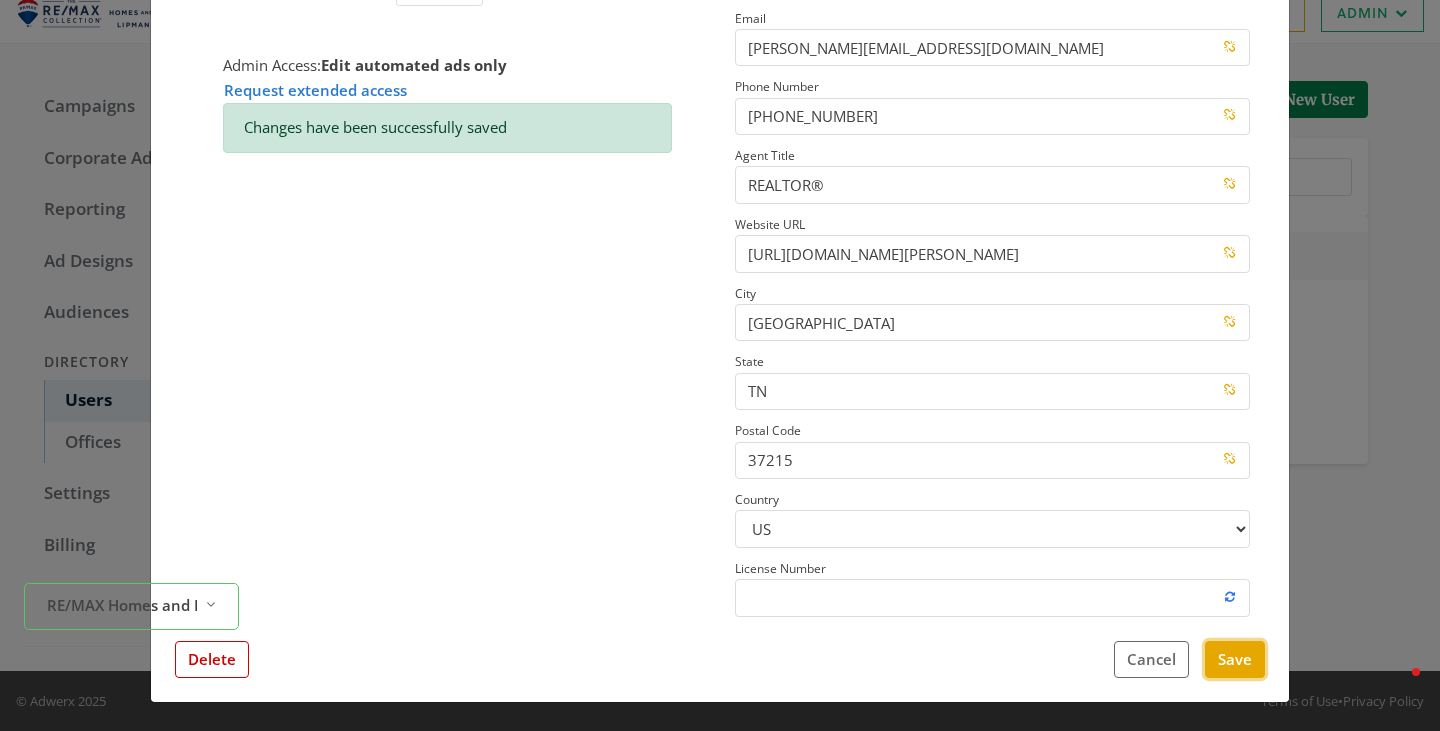 scroll, scrollTop: 365, scrollLeft: 0, axis: vertical 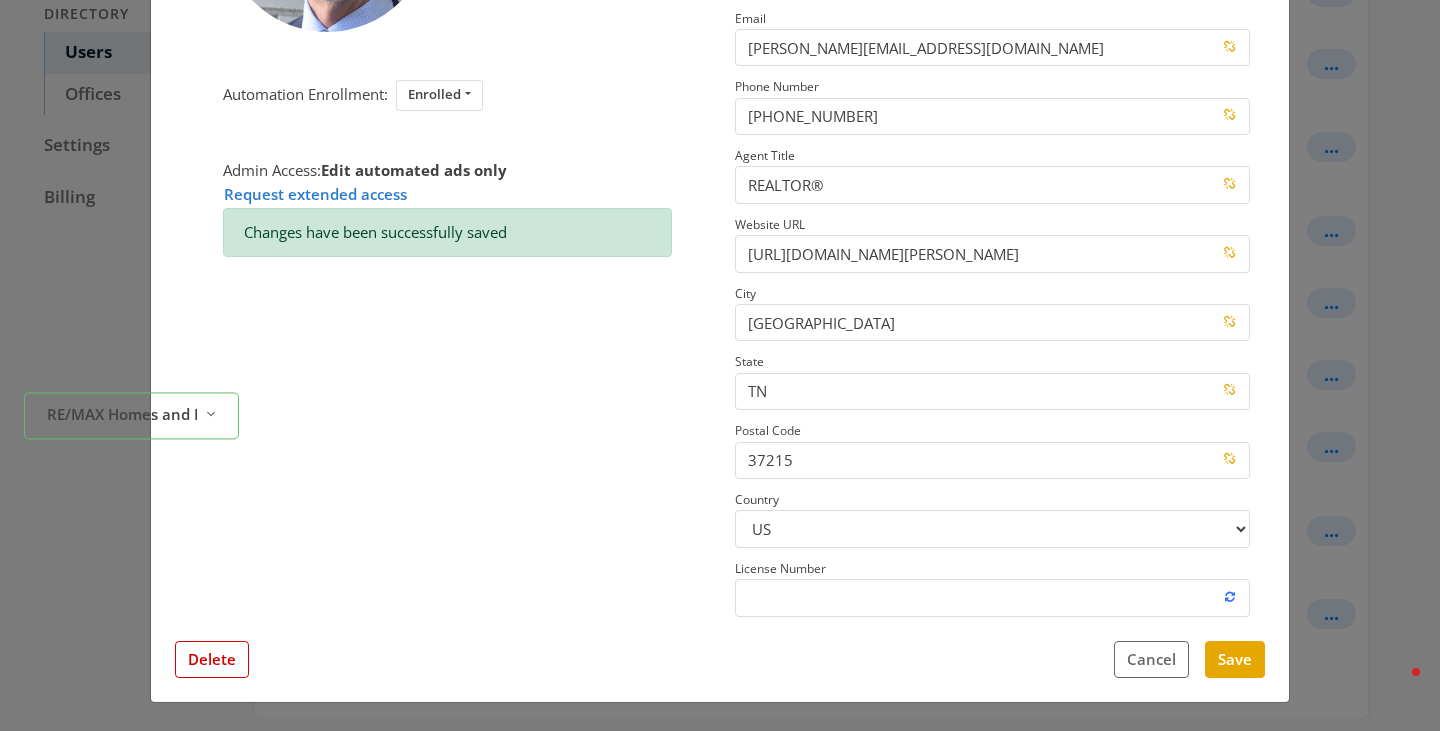 click on "× Shawn Smithson Update Profile Image Automation Enrollment:  Enrolled Enrolled Not Enrolled Admin Access:  Edit automated ads only Request extended access Changes have been successfully saved  This profile has field overrides    Disable Overrides Only edited fields will override data. Feed Data  First Name Shawn Last Name Smithson Email shawn@smithsonrealtygroup.com Phone Number (949) 371-5569 Agent Title REALTOR® Website URL https://www.remax.com/real-estate-agents/shawn-smithson-nashville-tn/102363398 City Nashville State TN Postal Code 37215 Country US CA License Number Close Feed Data first name:  -- null -- last name:  -- null -- email:  -- null -- phone:  -- null -- title:  -- null -- website url:  -- null -- city:  -- null -- state:  -- null -- postal code:  -- null -- country:  -- null -- license number:  -- null -- photo URL:  -- null -- Delete Cancel Save" at bounding box center (720, 365) 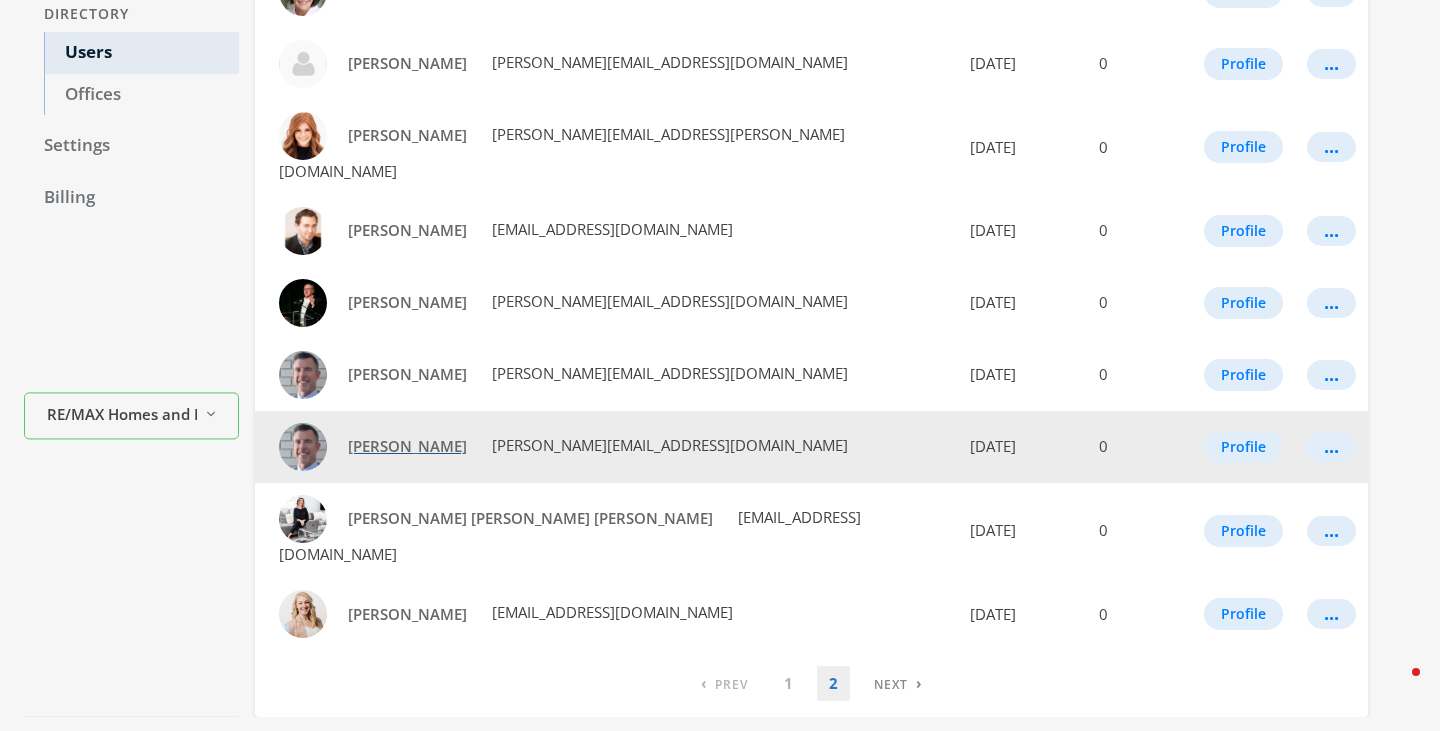 click on "[PERSON_NAME]" at bounding box center [407, 446] 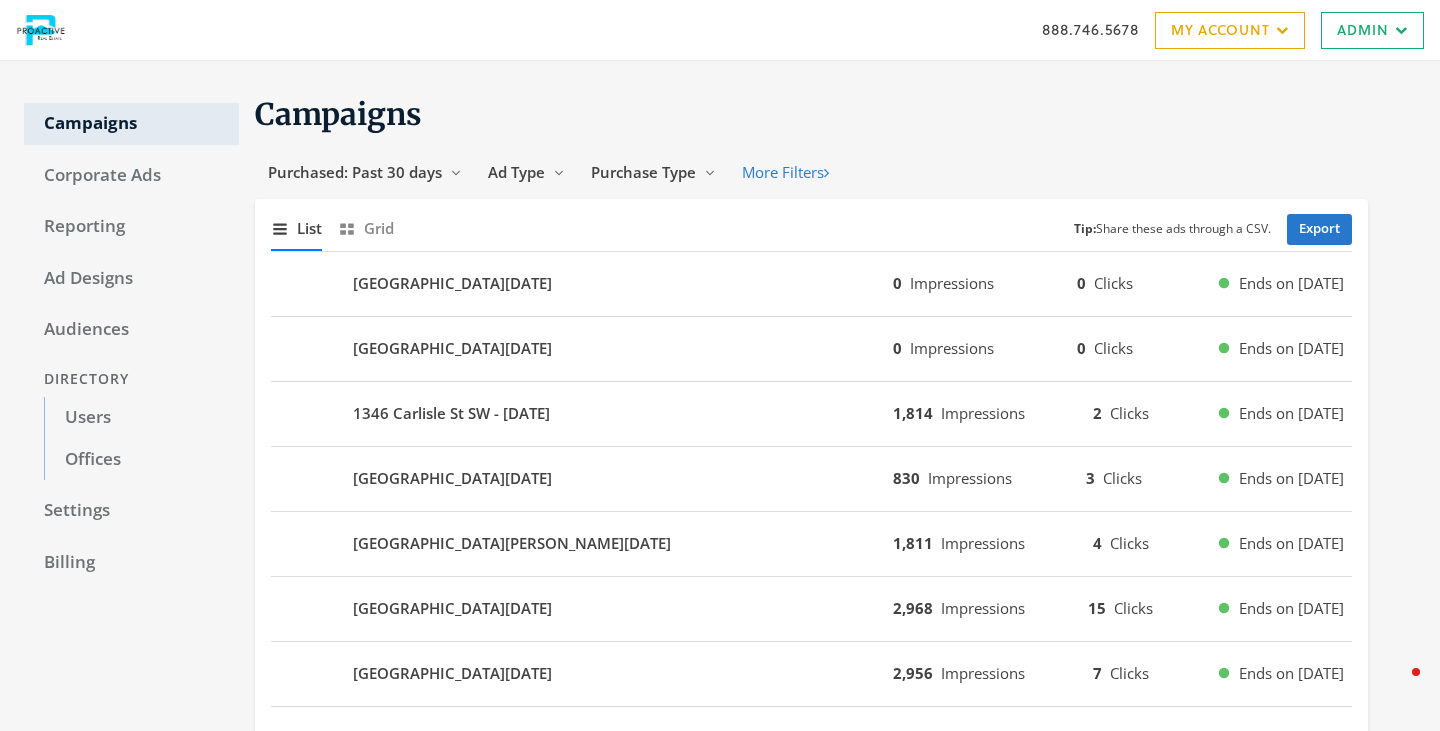 scroll, scrollTop: 0, scrollLeft: 0, axis: both 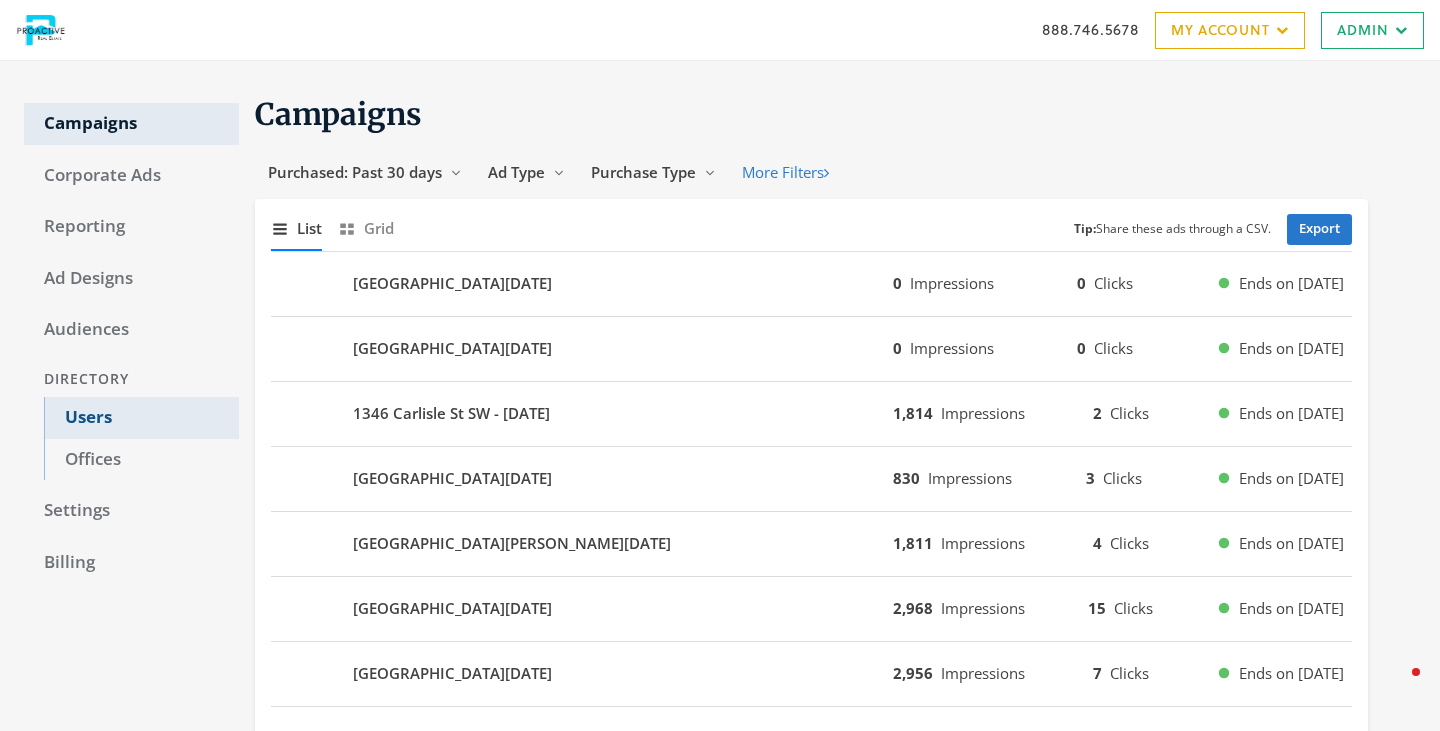 click on "Users" at bounding box center [141, 418] 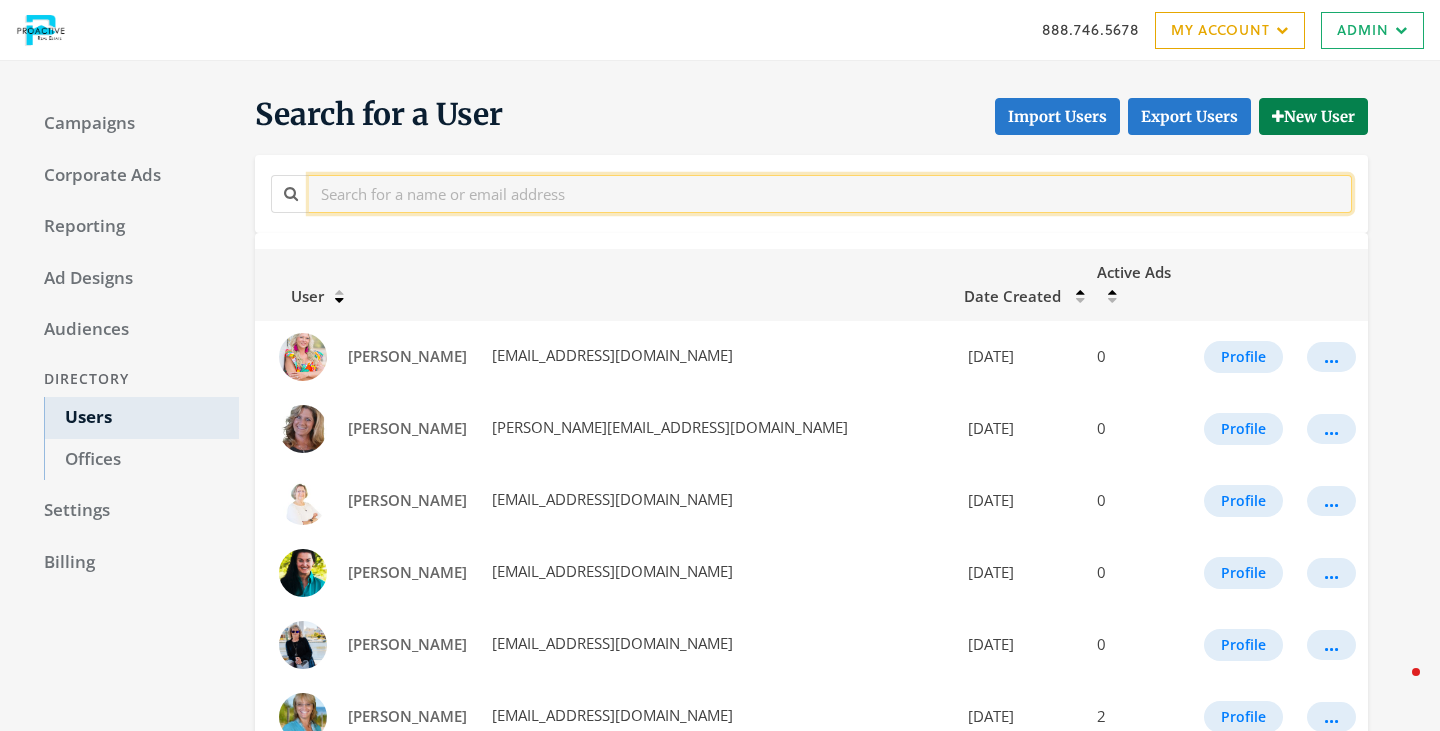 click at bounding box center (830, 193) 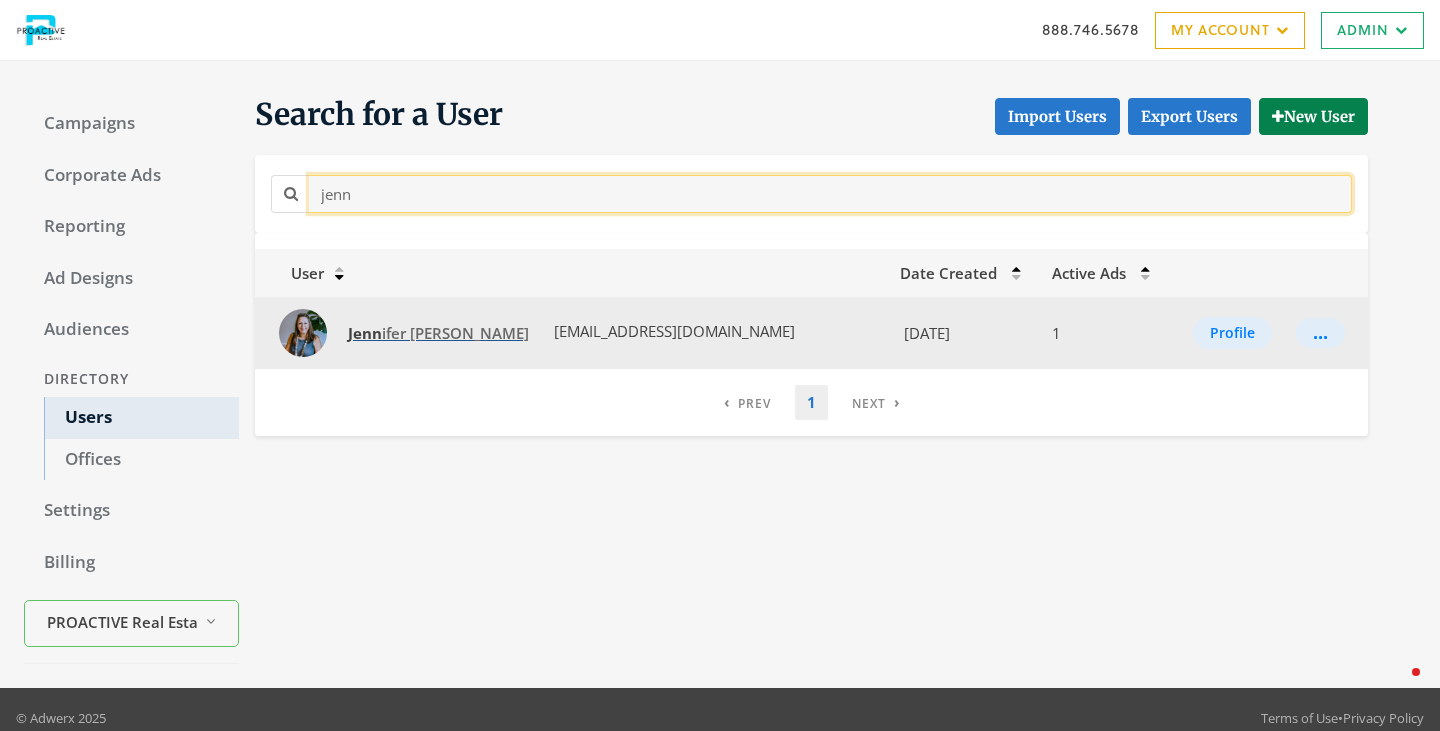 type on "jenn" 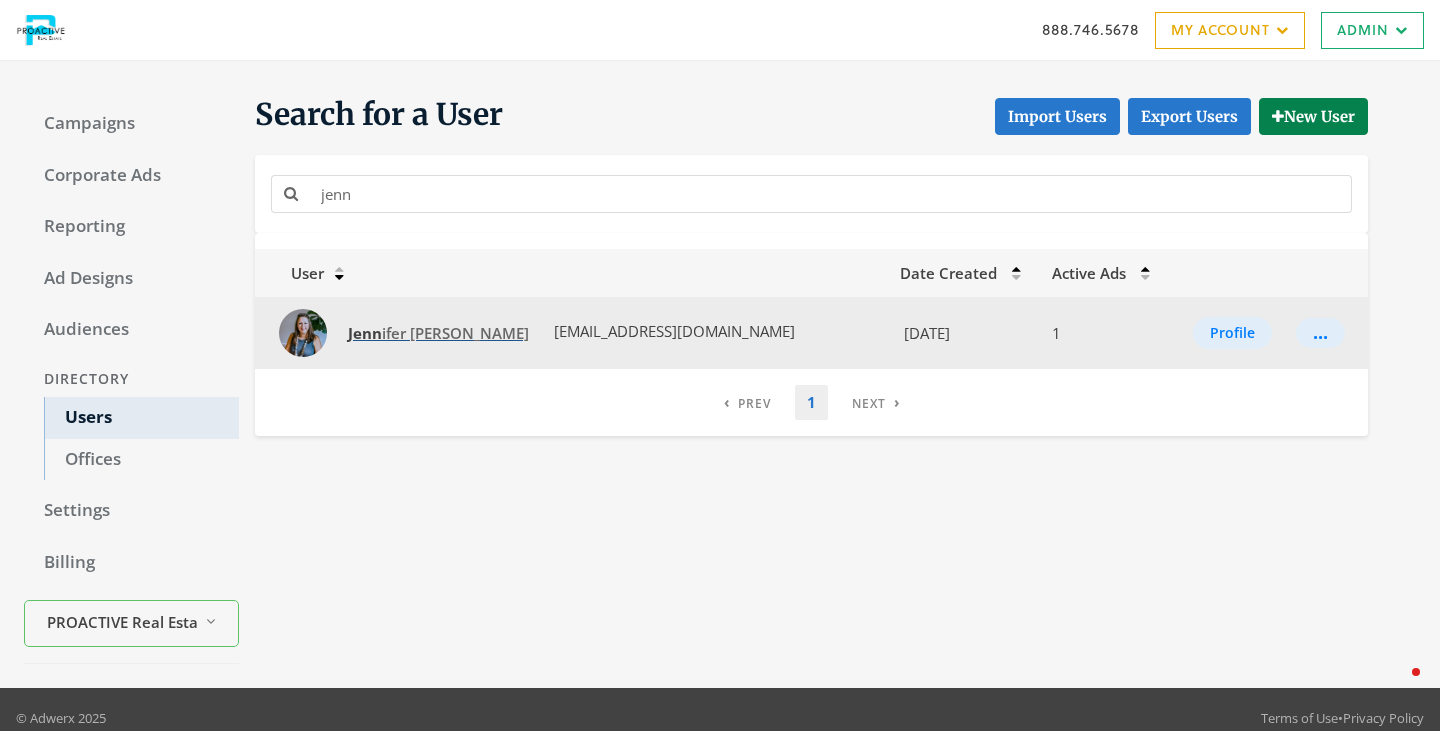click on "Jenn" 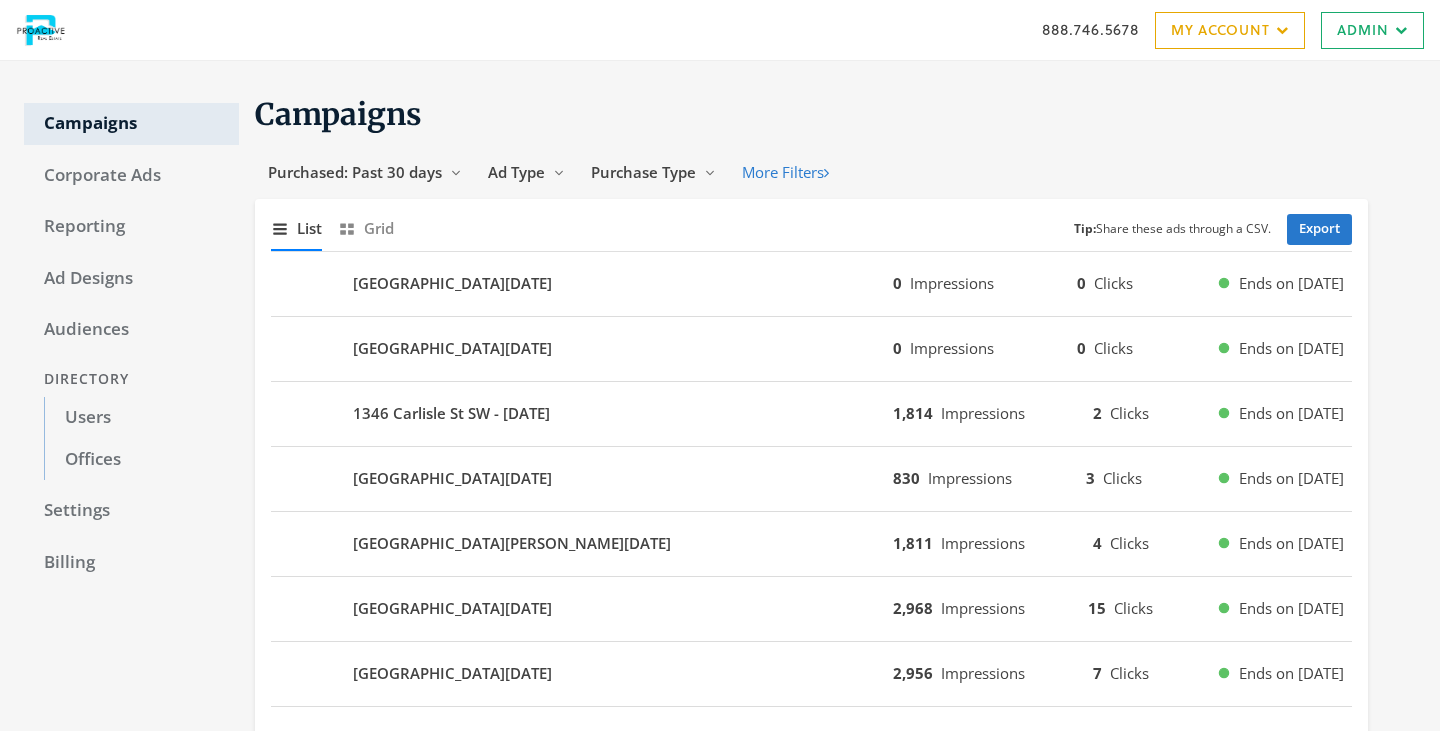 scroll, scrollTop: 0, scrollLeft: 0, axis: both 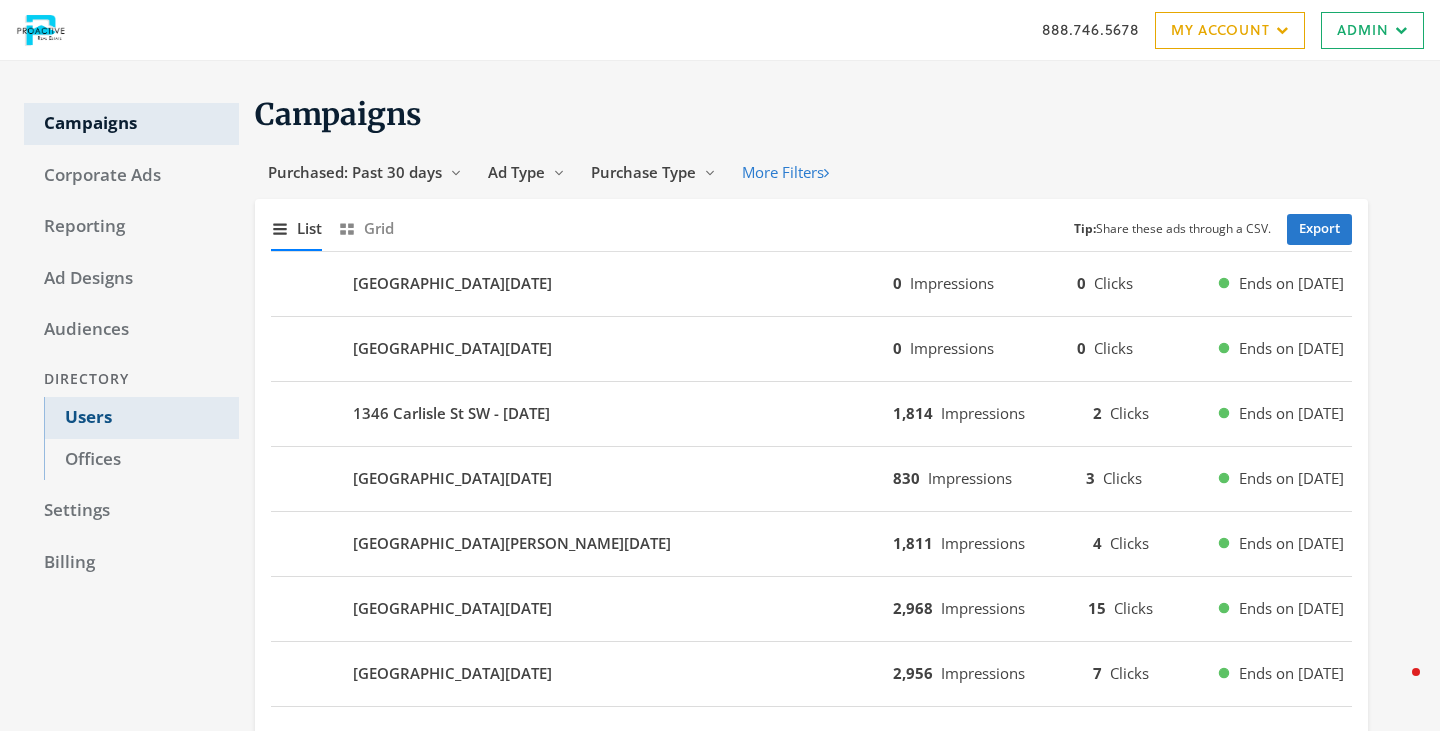 click on "Users" at bounding box center (141, 418) 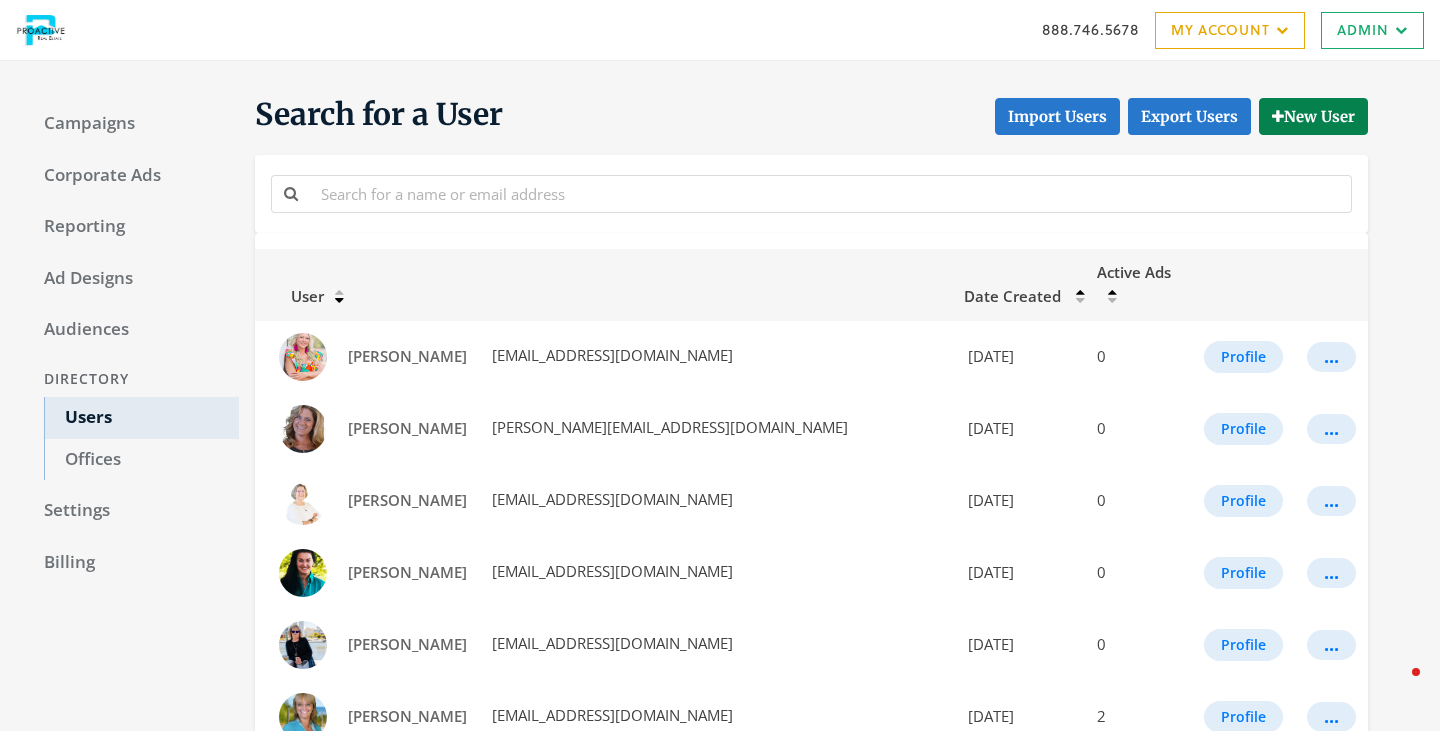 click at bounding box center (811, 193) 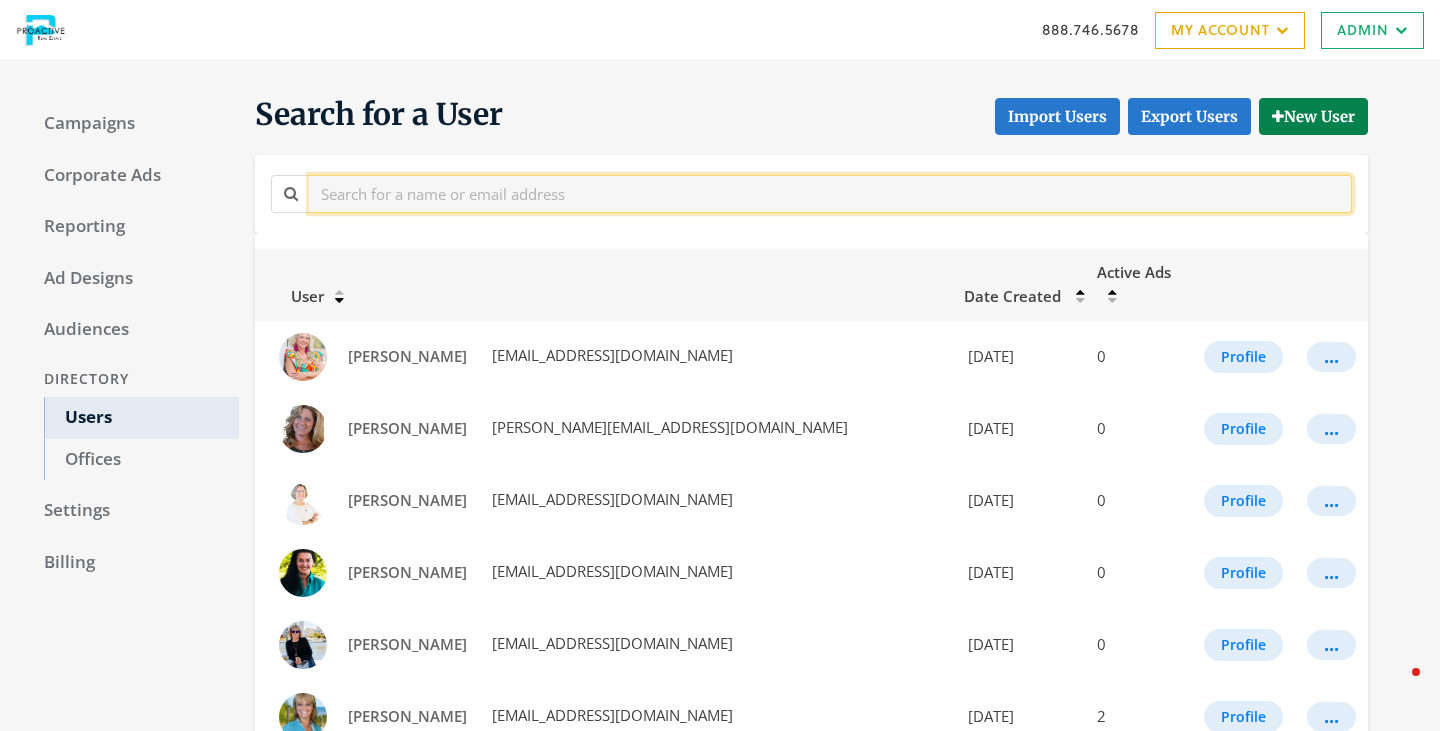 click at bounding box center [830, 193] 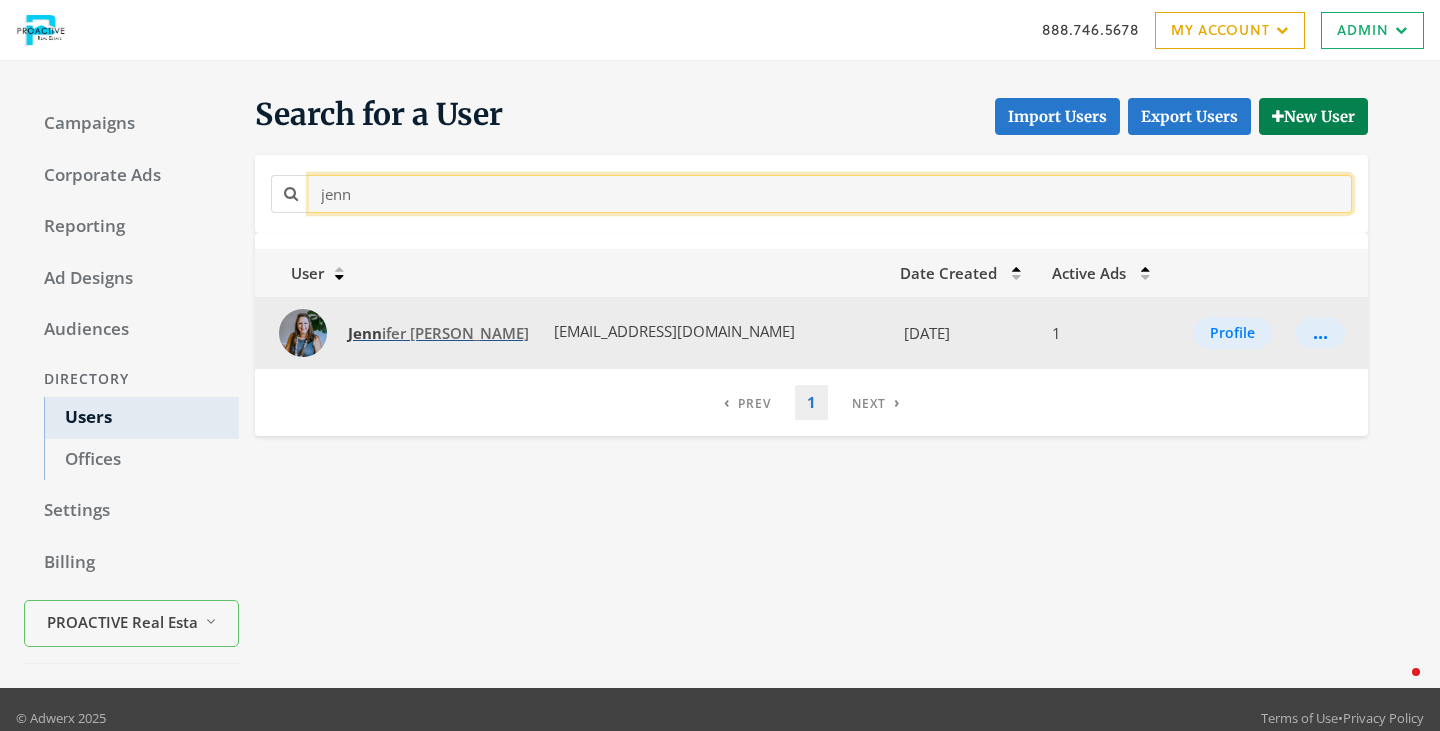 type on "jenn" 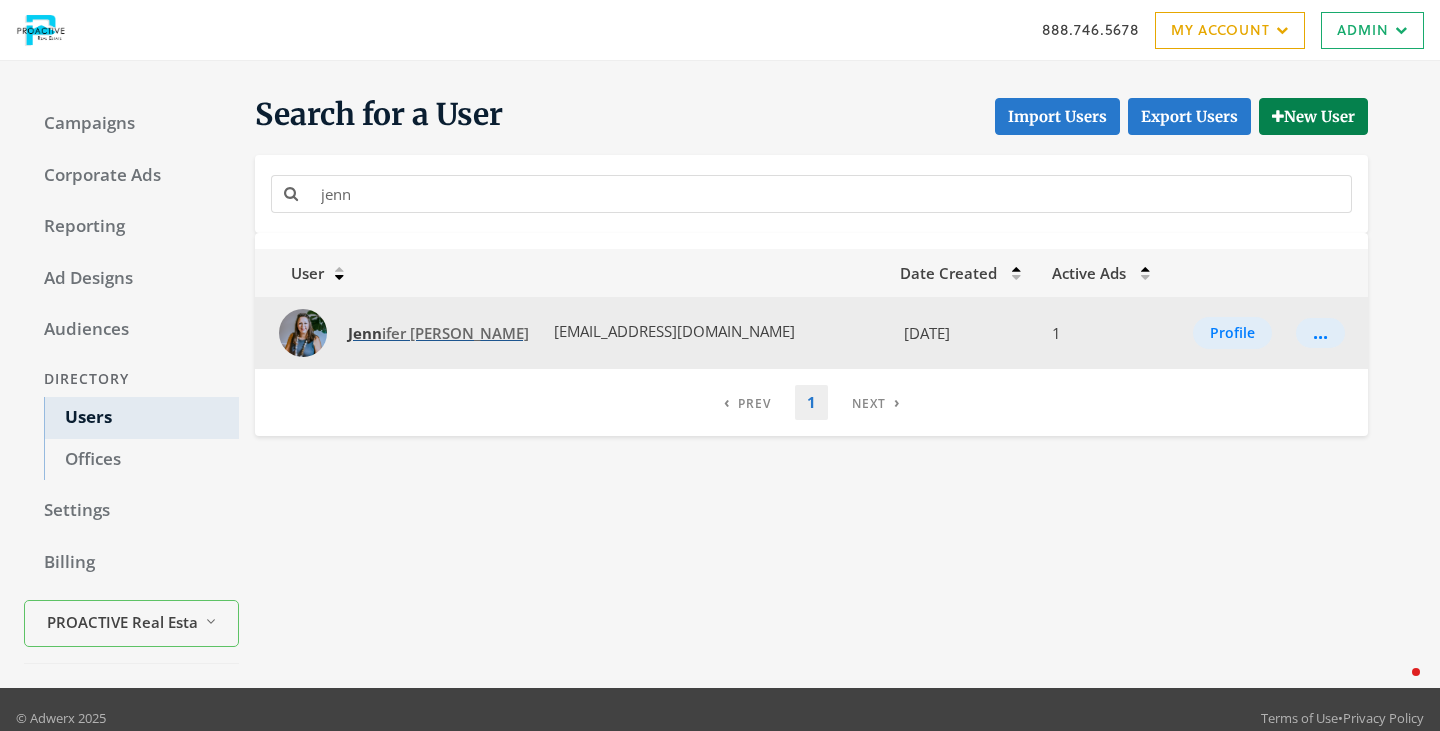 click on "Jenn ifer Anderson" at bounding box center (438, 333) 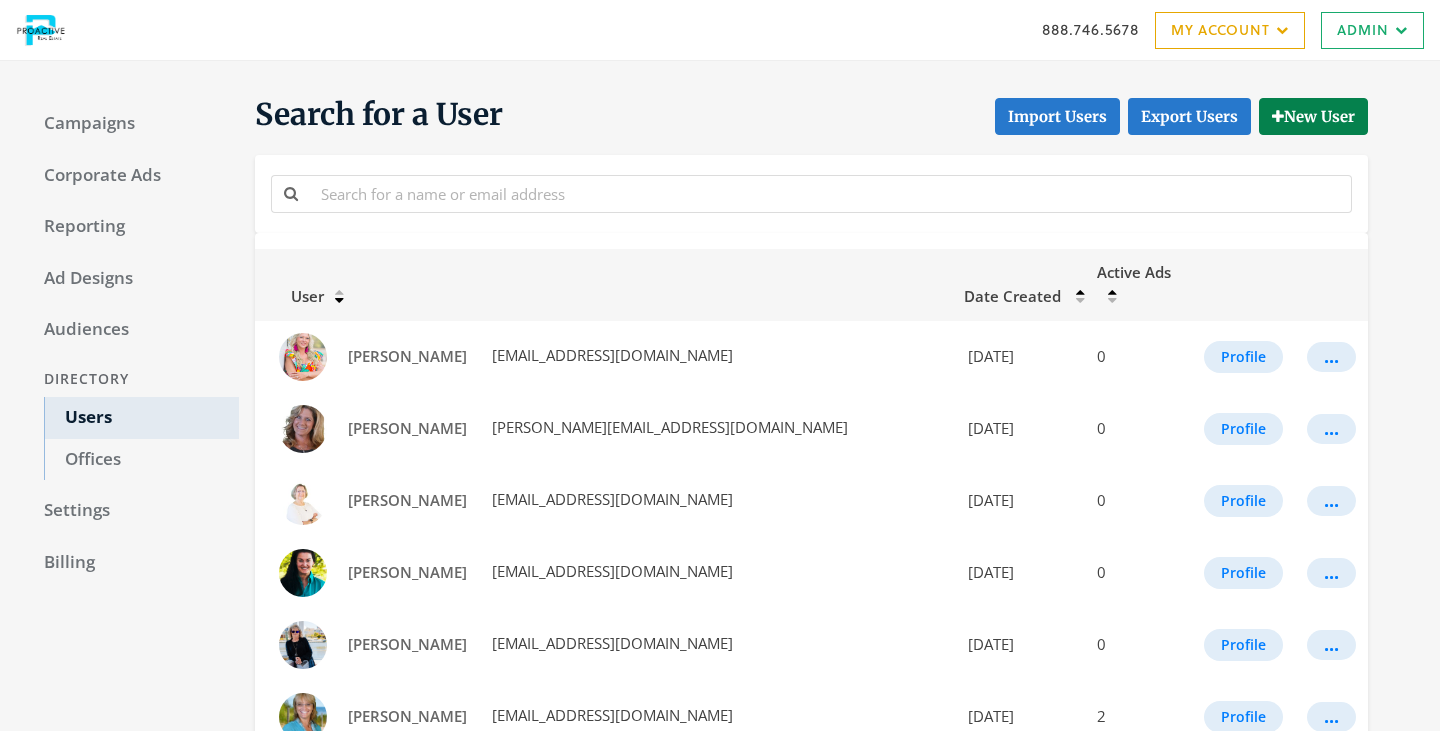 scroll, scrollTop: 0, scrollLeft: 0, axis: both 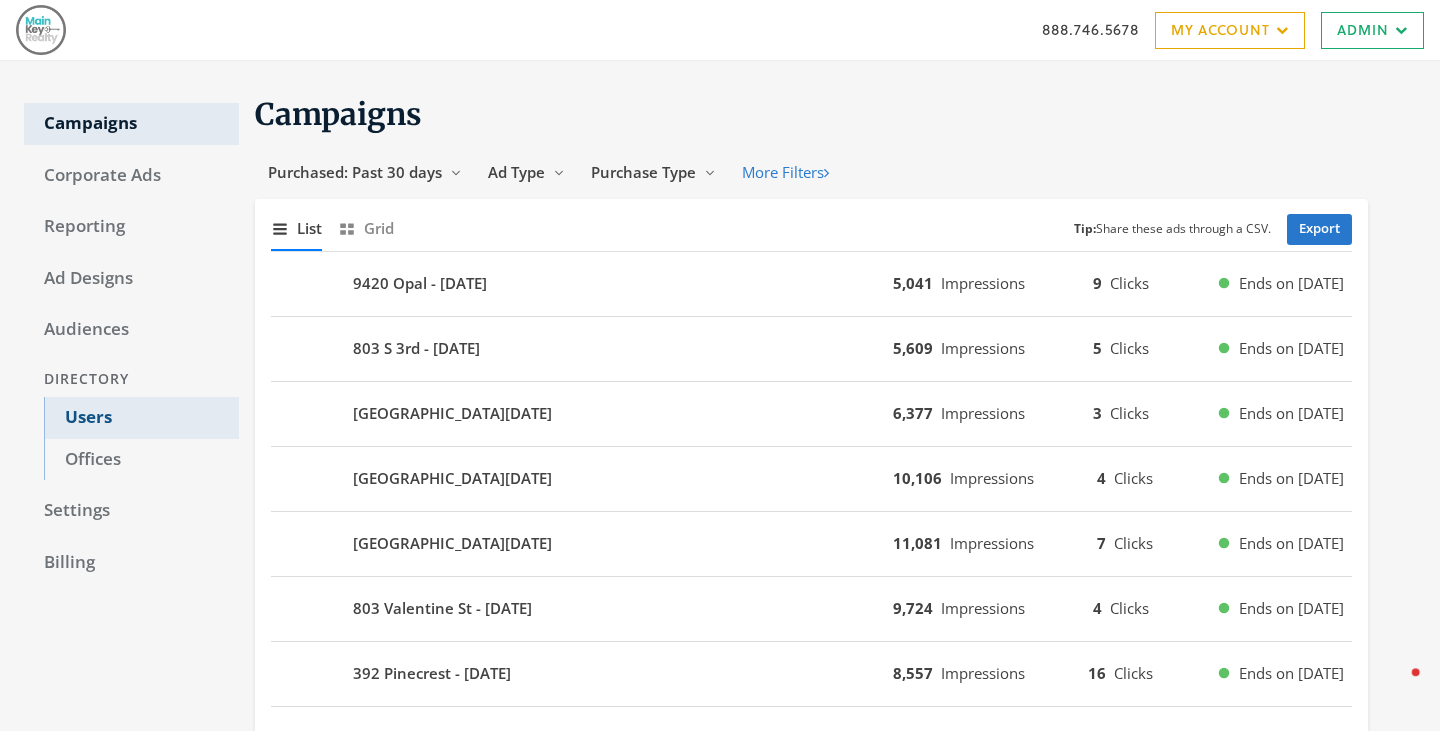 click on "Users" at bounding box center (141, 418) 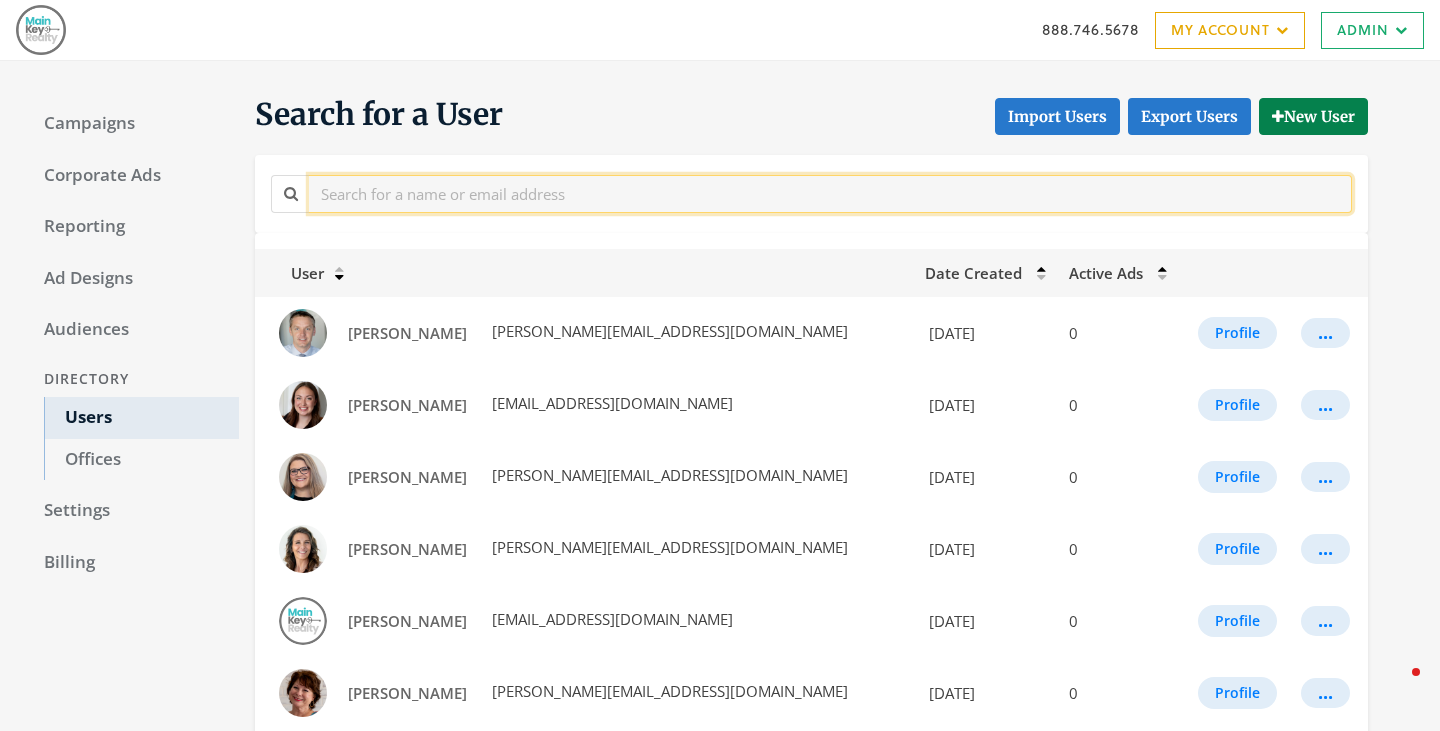 click at bounding box center (830, 193) 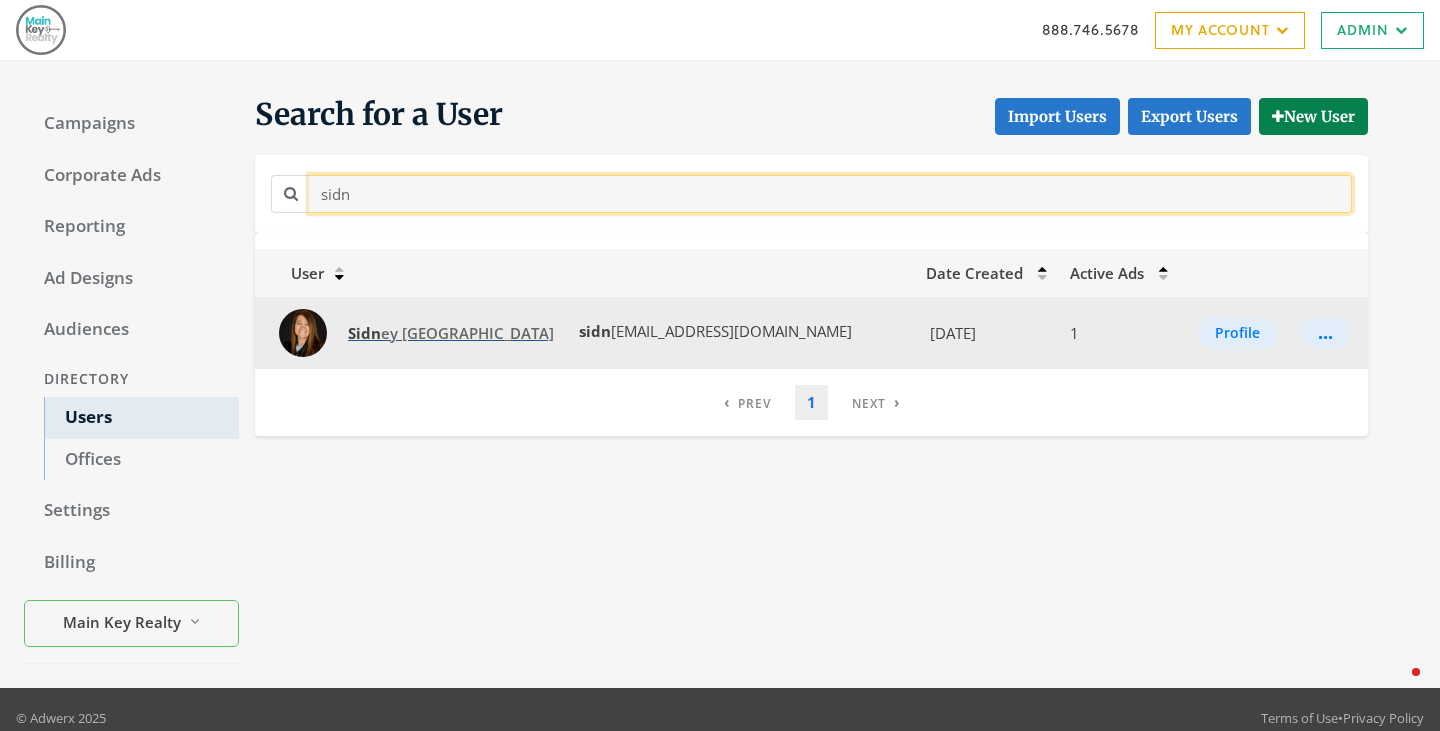 type on "sidn" 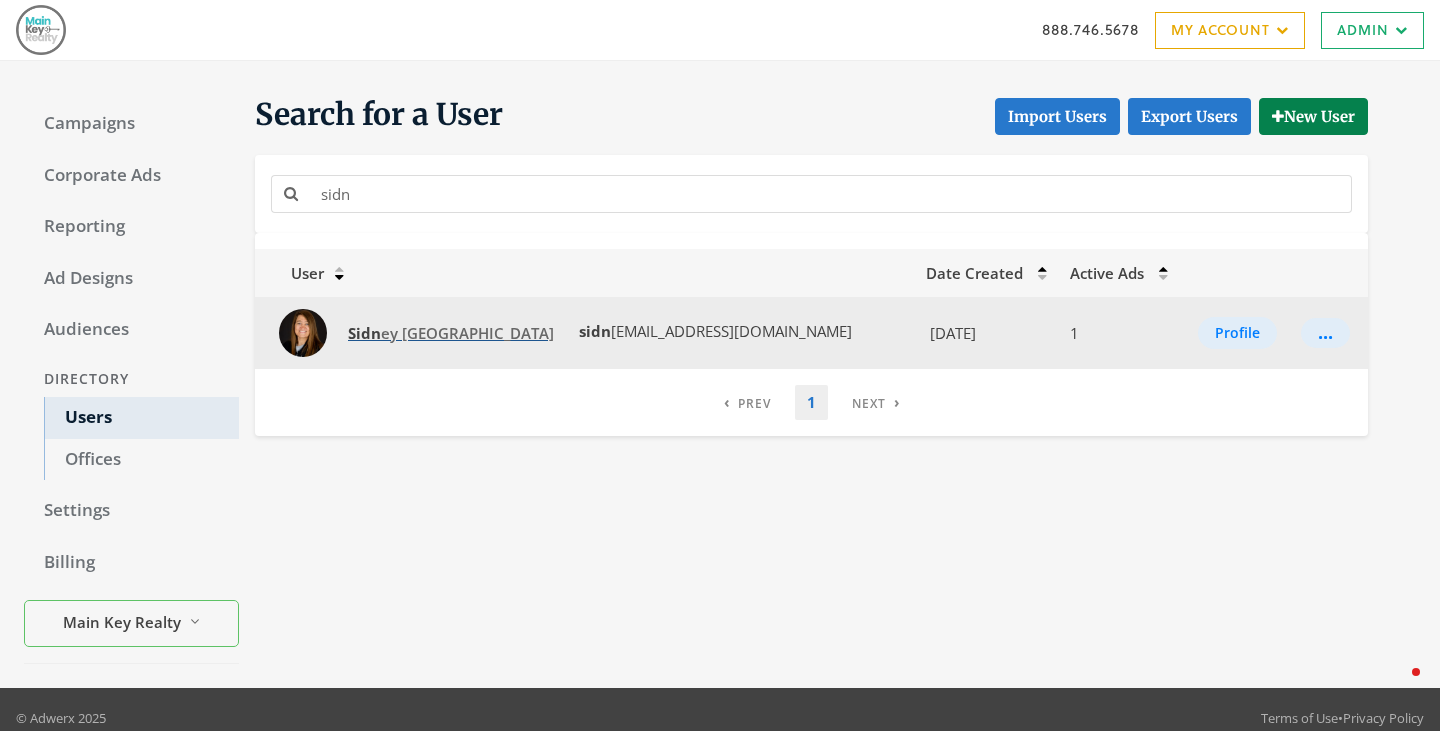 click on "Sidn ey Florence" at bounding box center (451, 333) 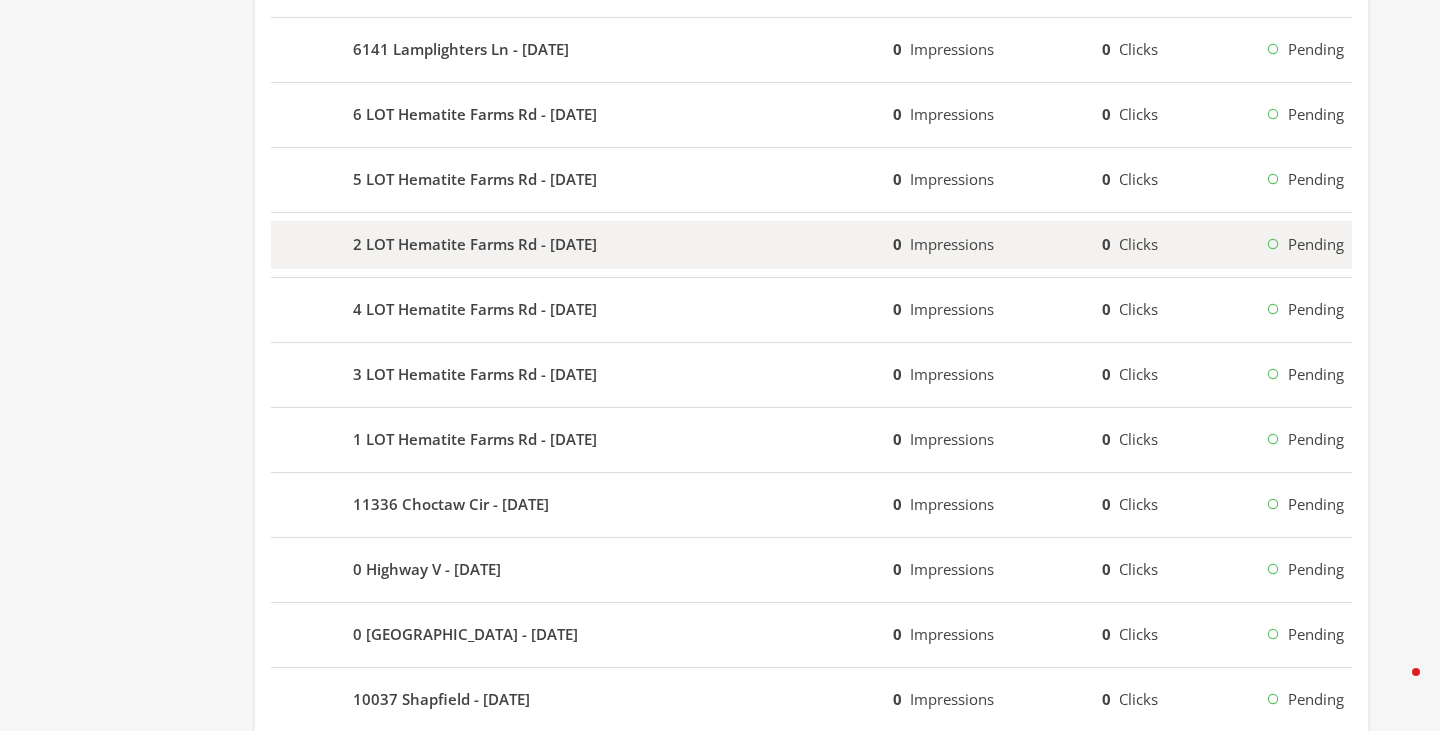 scroll, scrollTop: 971, scrollLeft: 0, axis: vertical 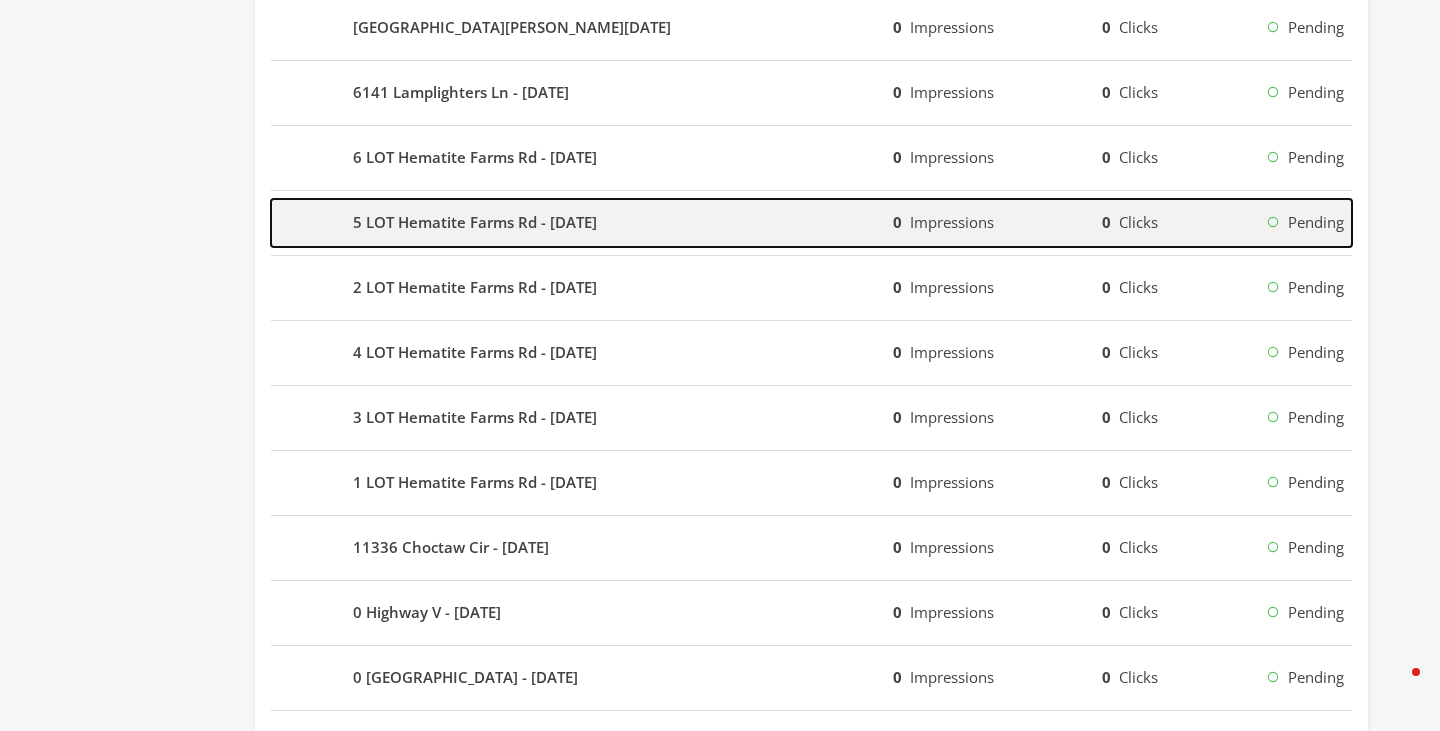 click on "5 LOT Hematite Farms Rd - 2025-07-03" at bounding box center [475, 222] 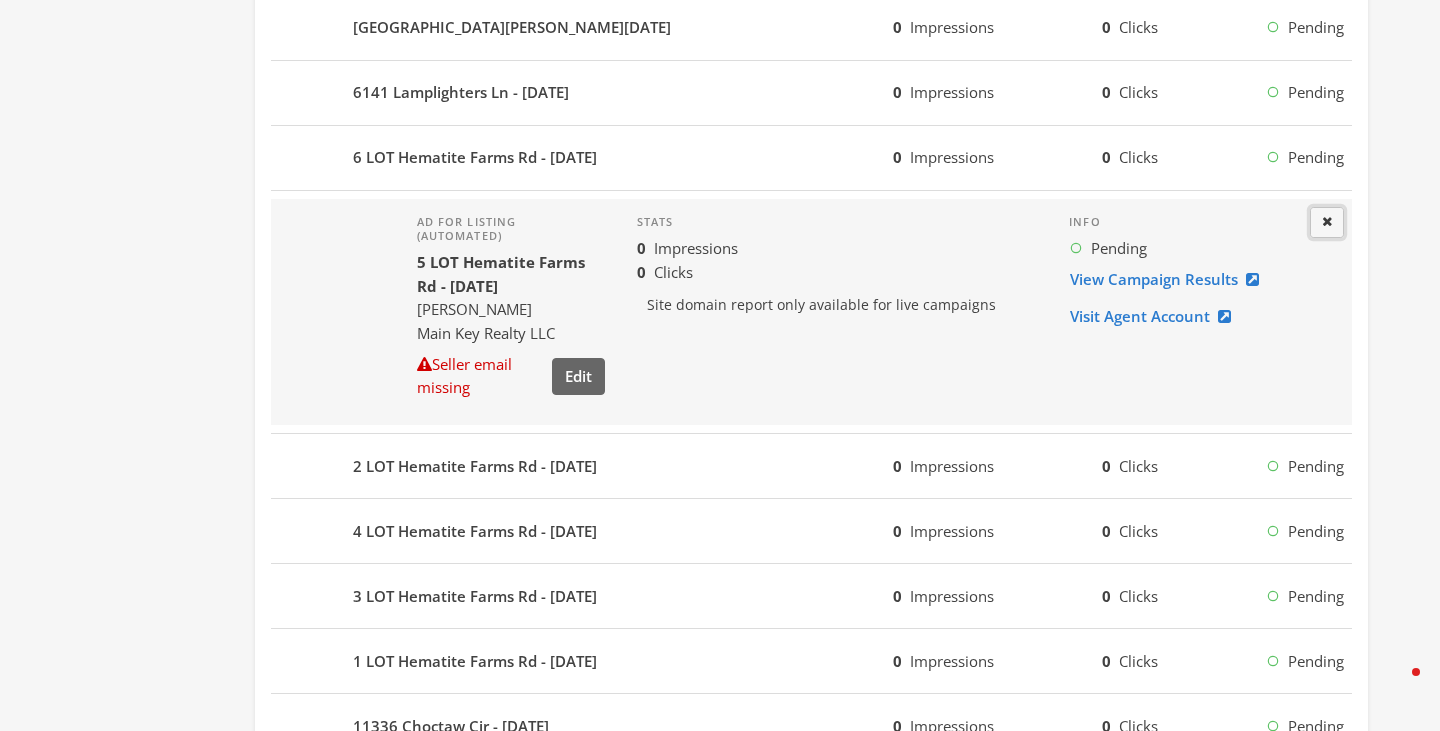 click at bounding box center [1327, 221] 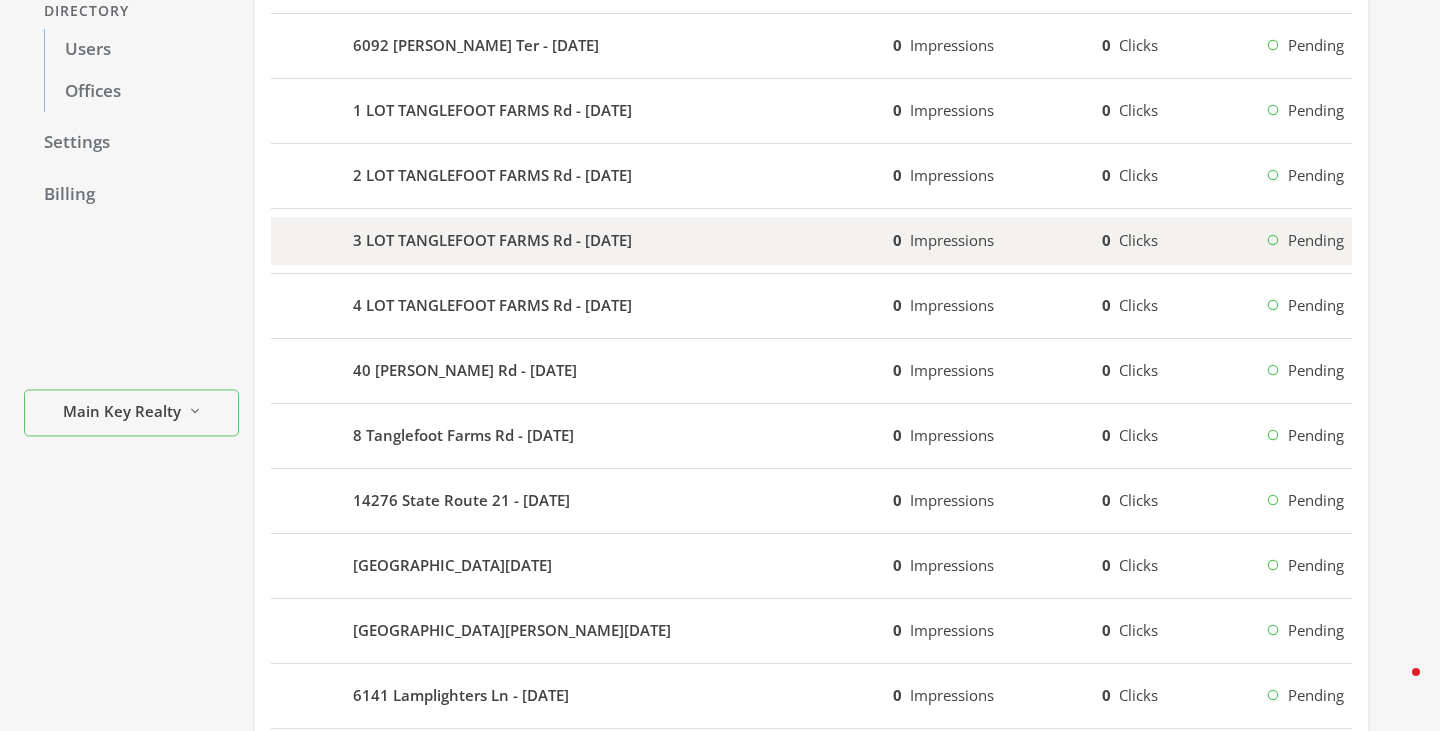 scroll, scrollTop: 328, scrollLeft: 0, axis: vertical 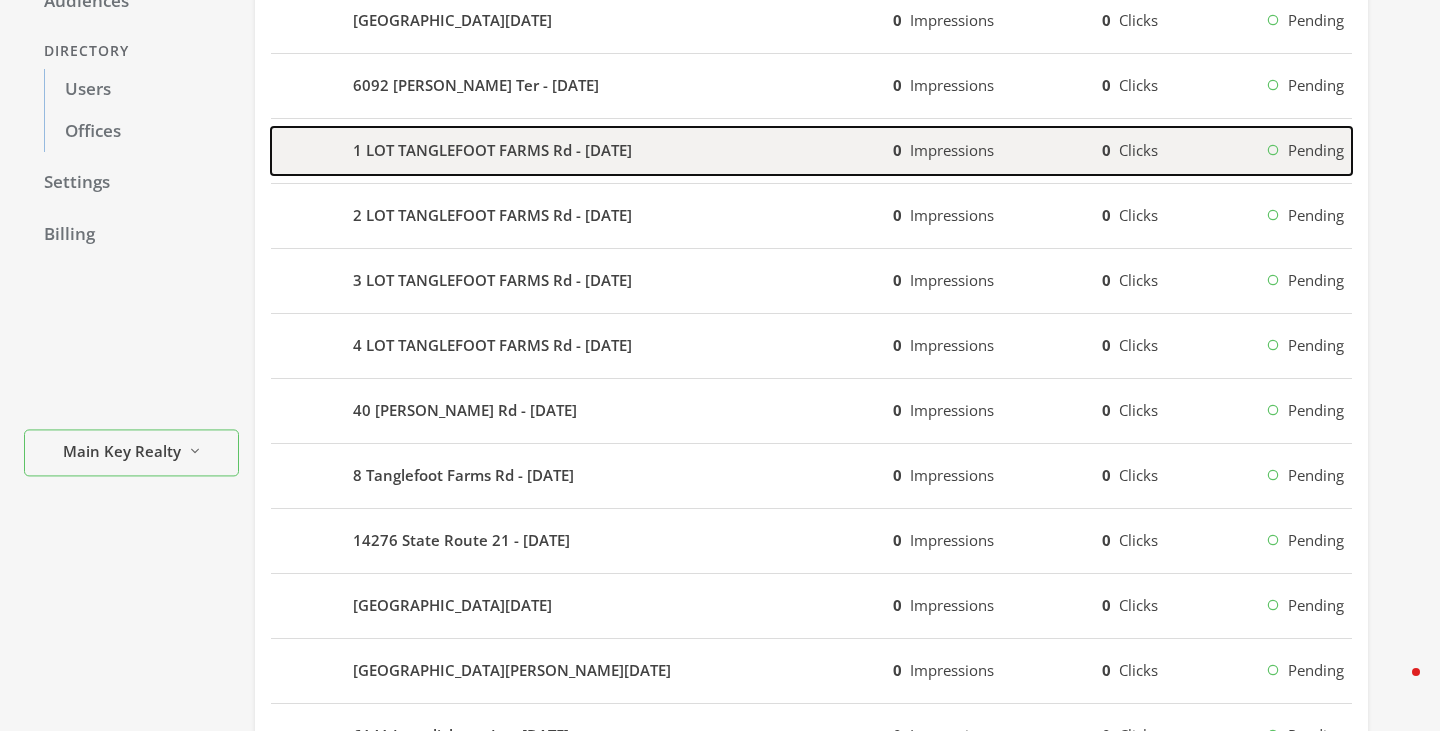 click on "1 LOT TANGLEFOOT FARMS Rd - 2025-07-03" at bounding box center [582, 151] 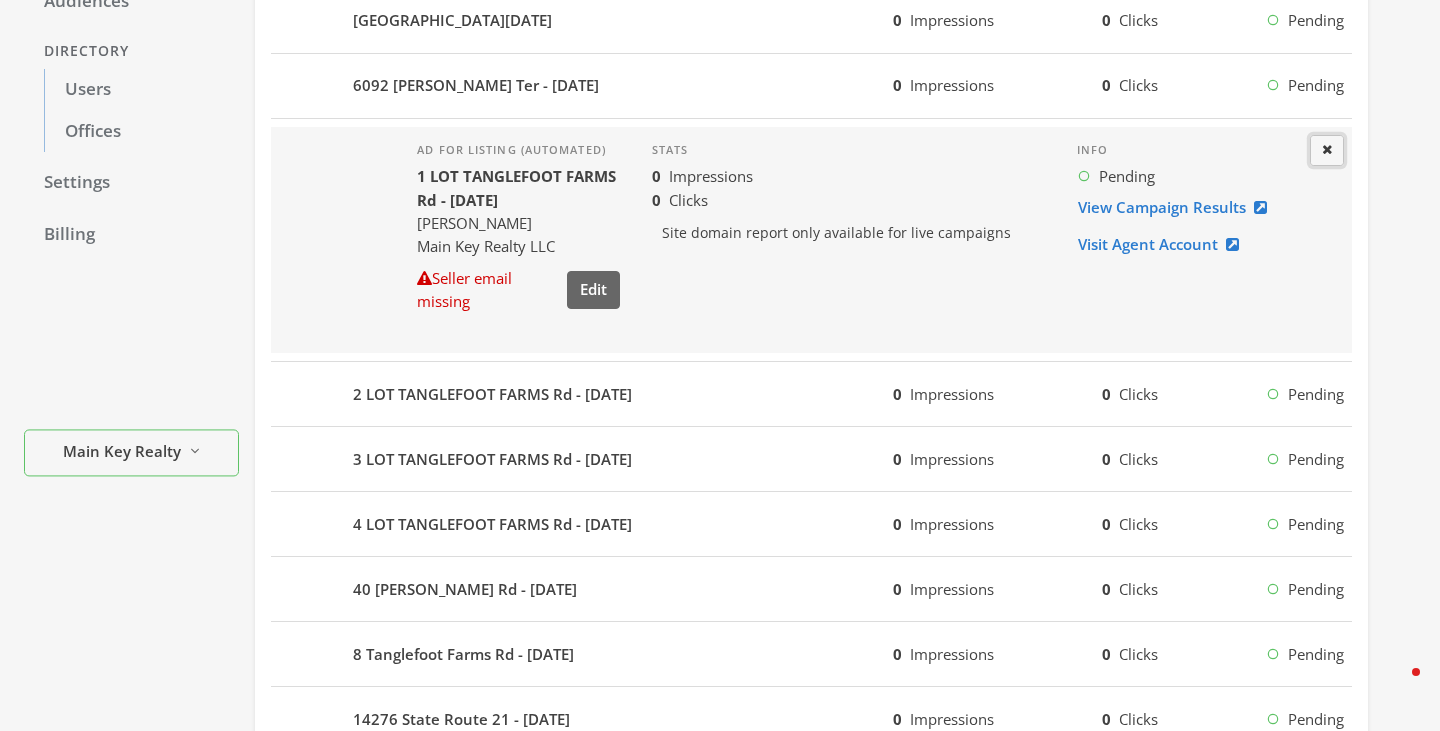 click at bounding box center [1327, 149] 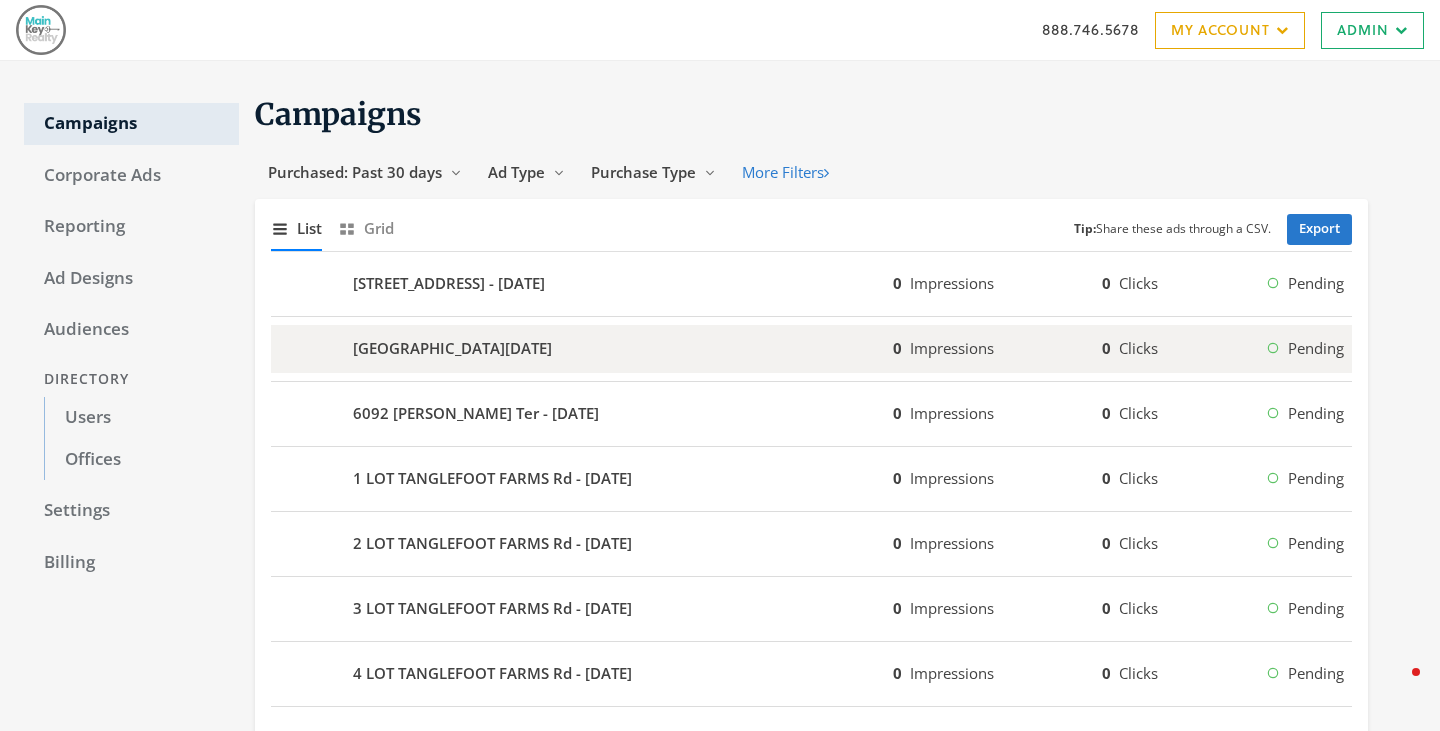 scroll, scrollTop: 0, scrollLeft: 0, axis: both 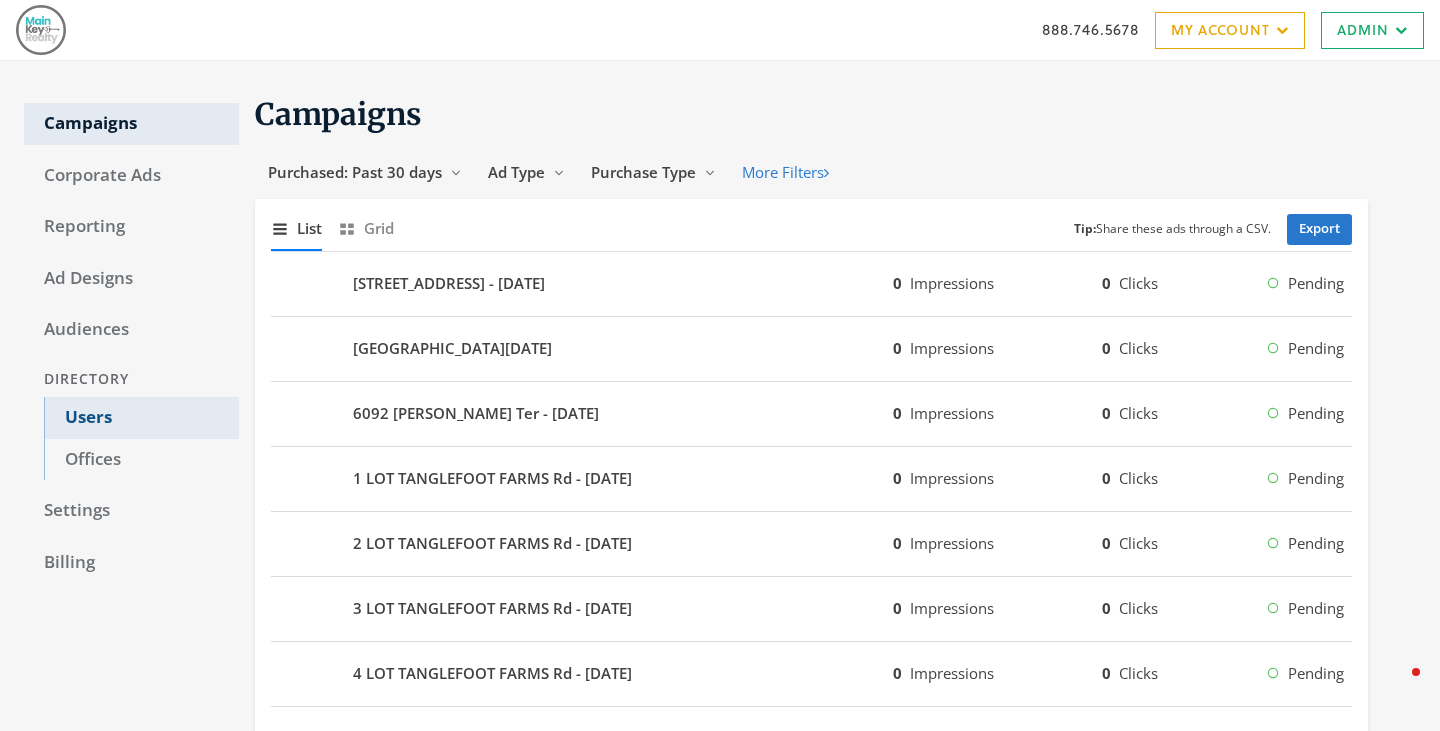 click on "Users" at bounding box center (141, 418) 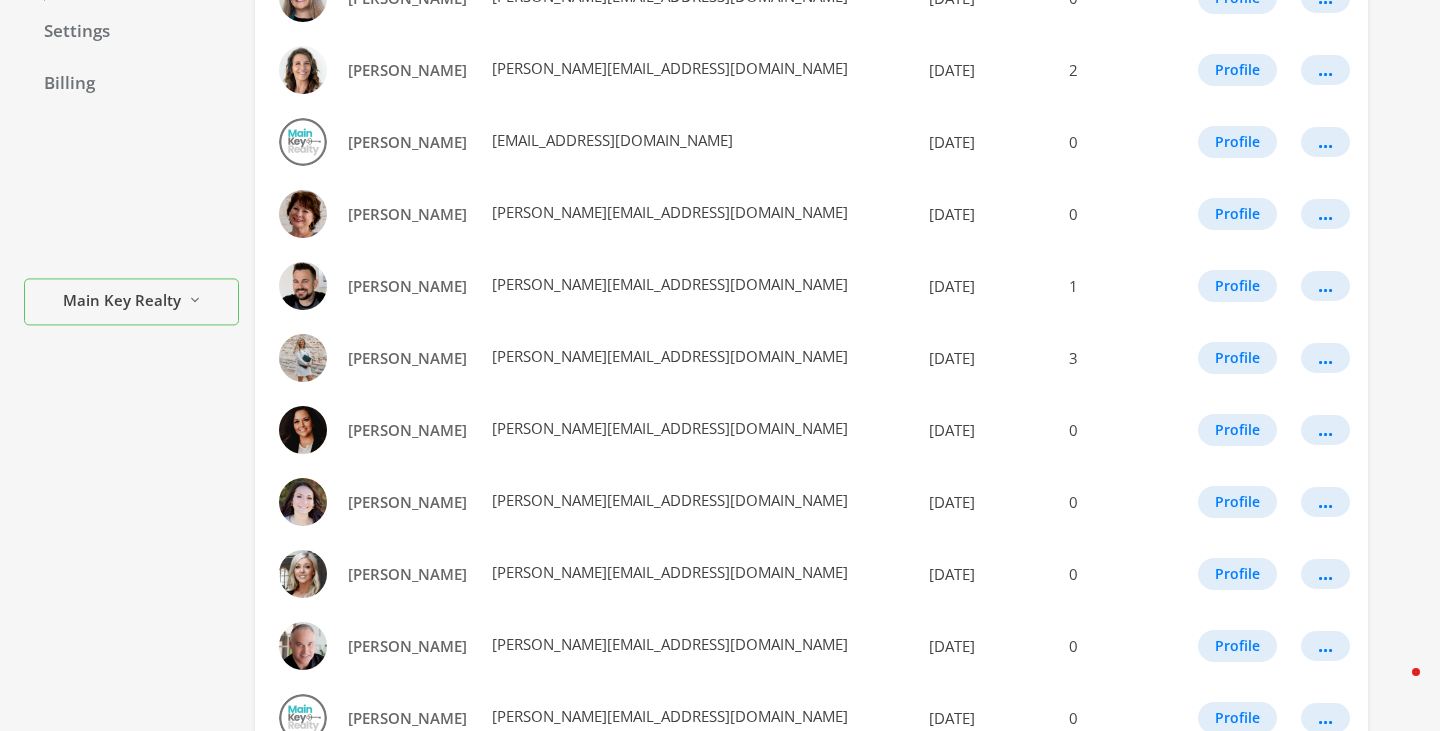 scroll, scrollTop: 1157, scrollLeft: 0, axis: vertical 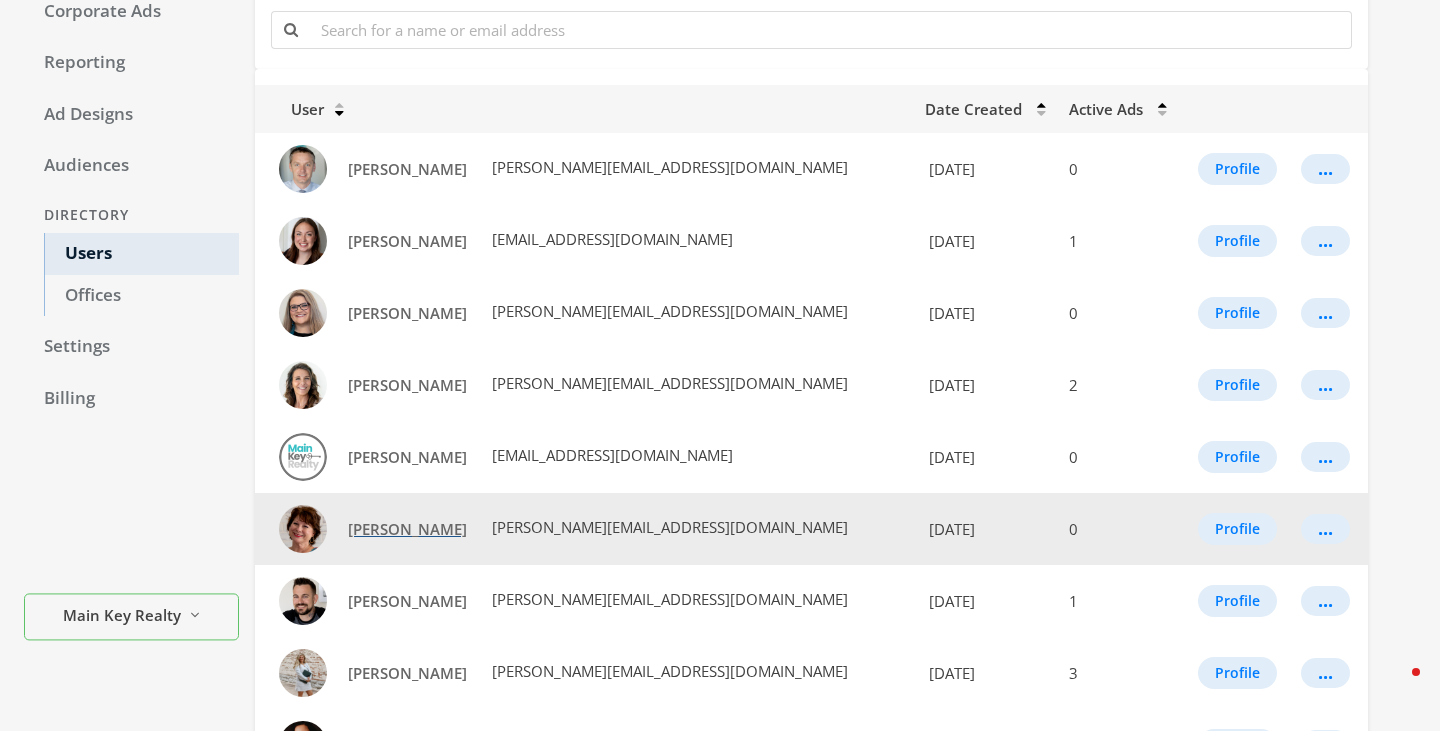 click on "Beth McFerron" at bounding box center [407, 529] 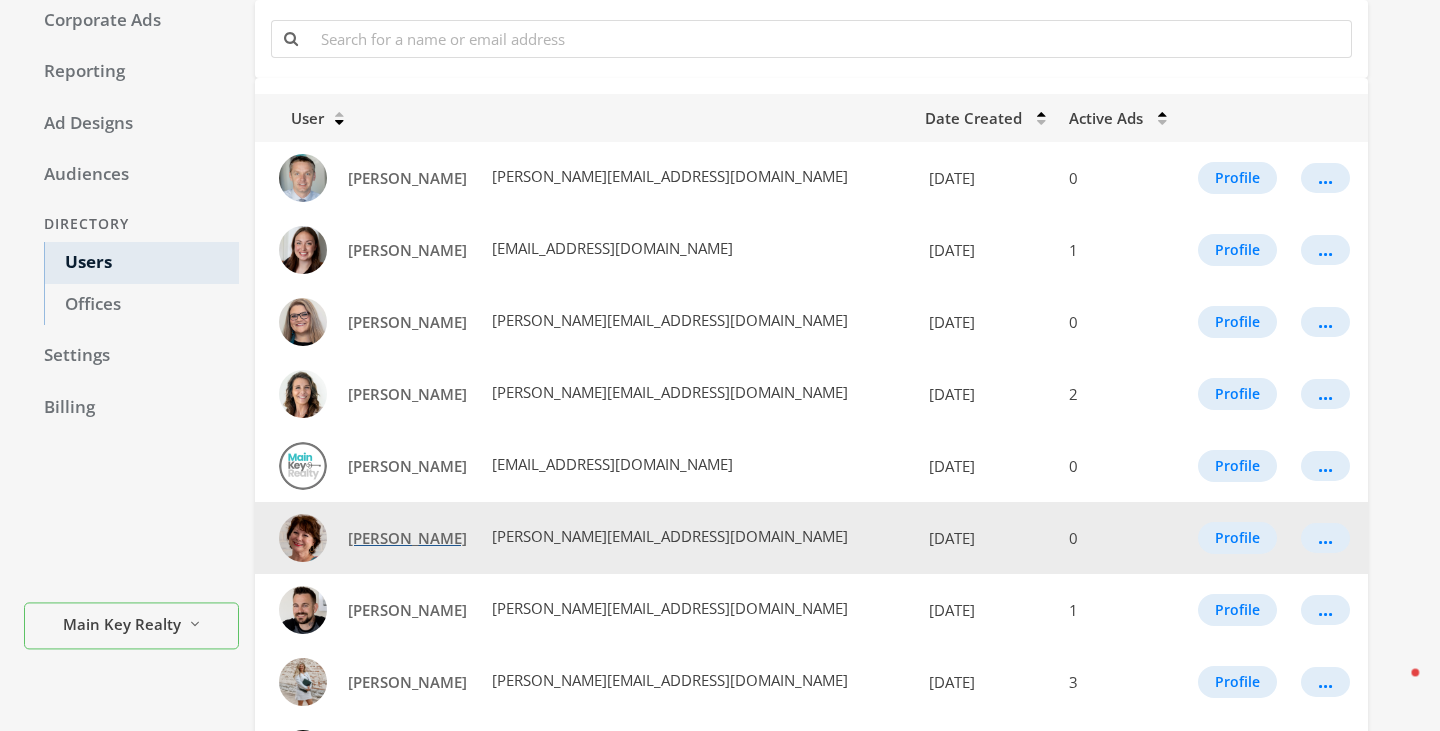 scroll, scrollTop: 1157, scrollLeft: 0, axis: vertical 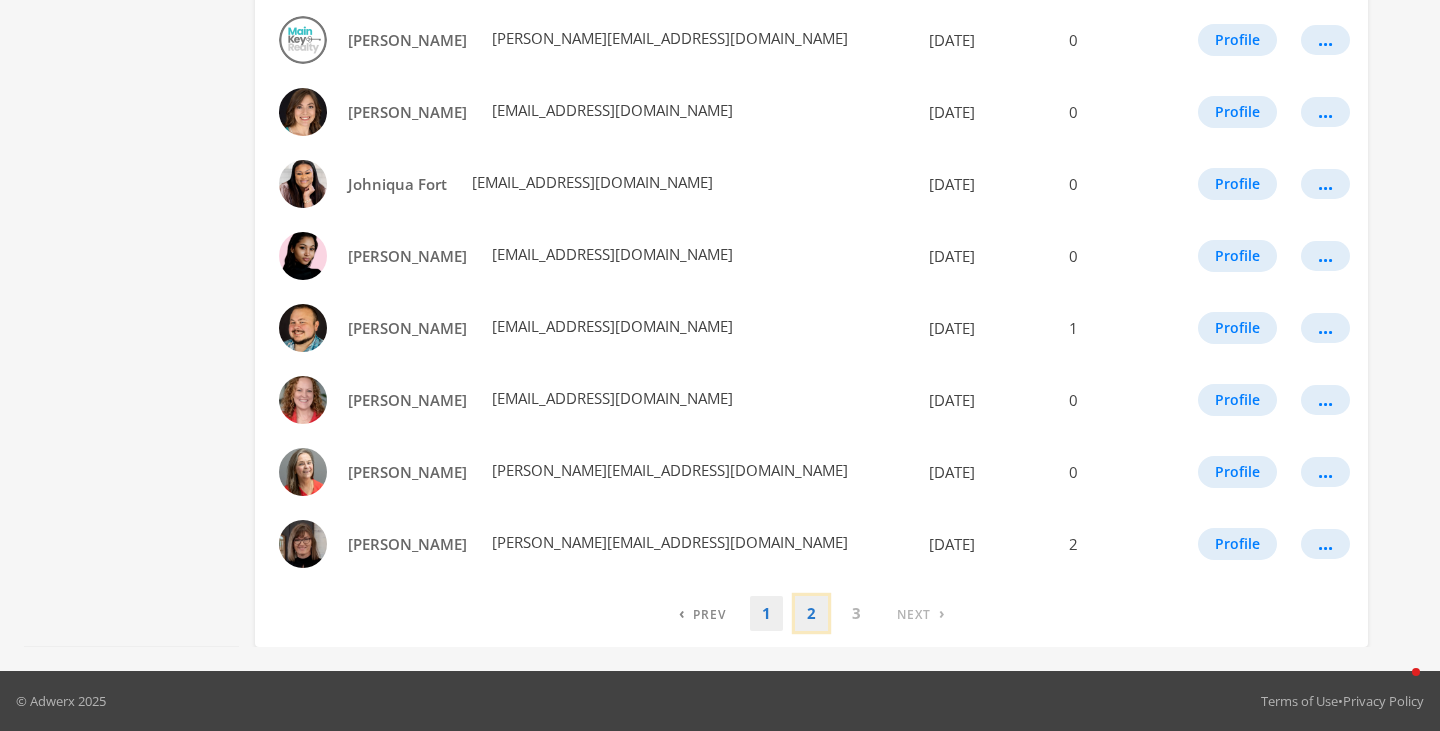 click on "2" at bounding box center (811, 613) 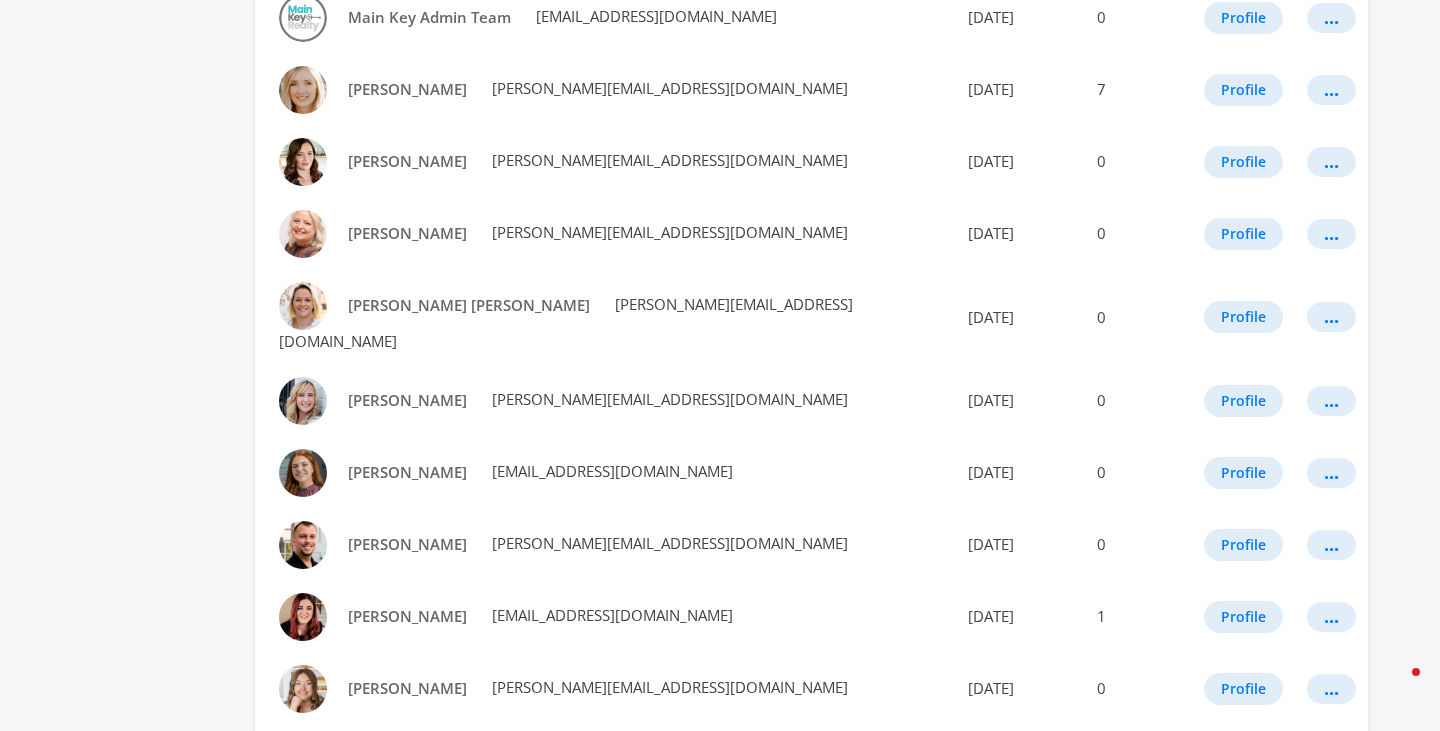 scroll, scrollTop: 1157, scrollLeft: 0, axis: vertical 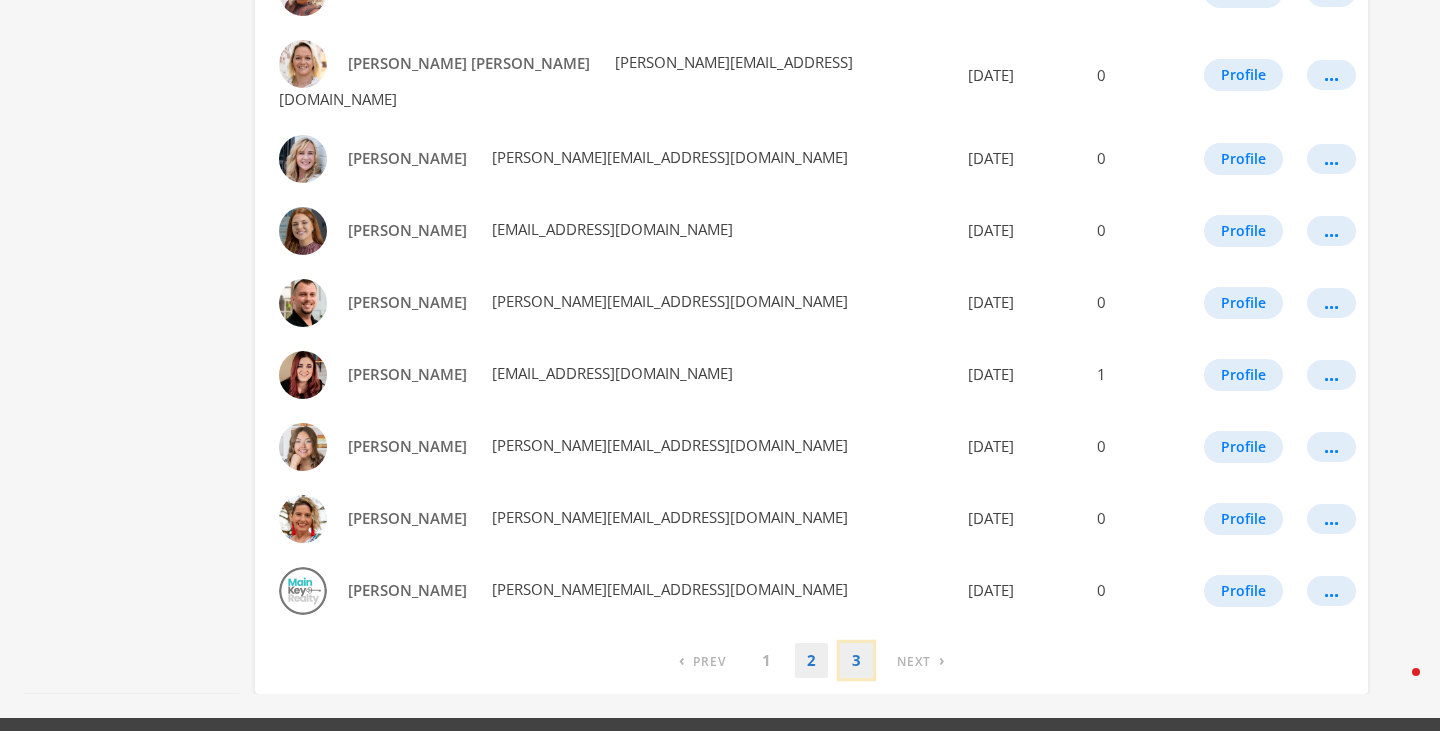 click on "3" at bounding box center (856, 660) 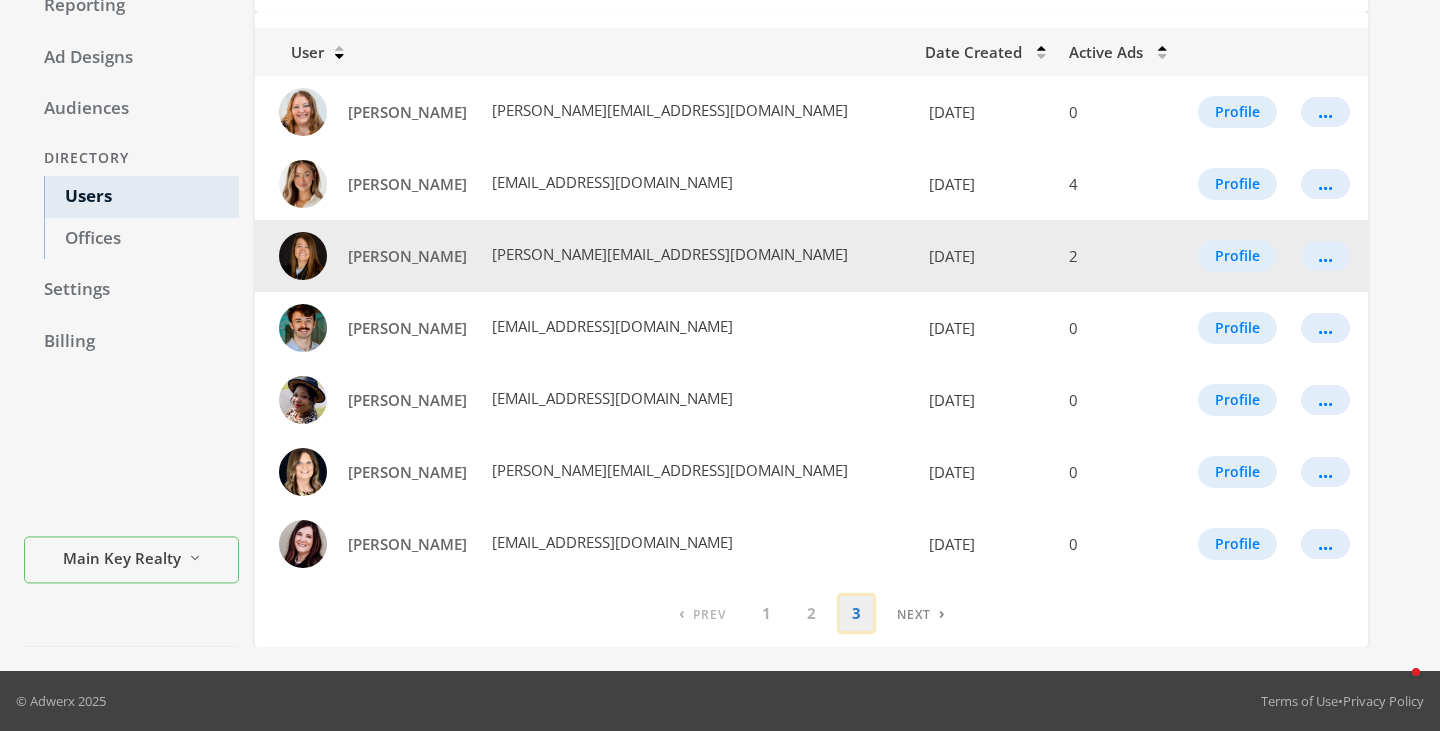 scroll, scrollTop: 0, scrollLeft: 0, axis: both 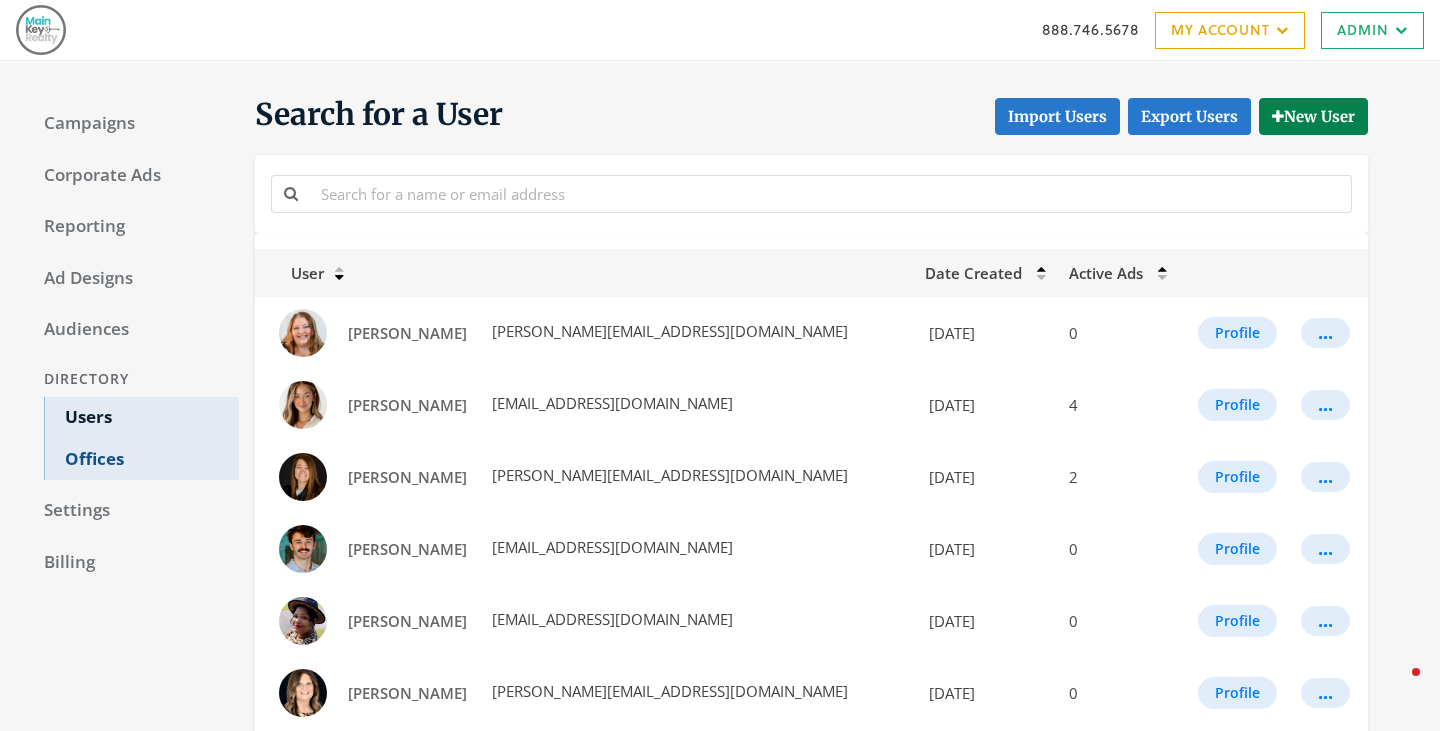 click on "Offices" at bounding box center (141, 460) 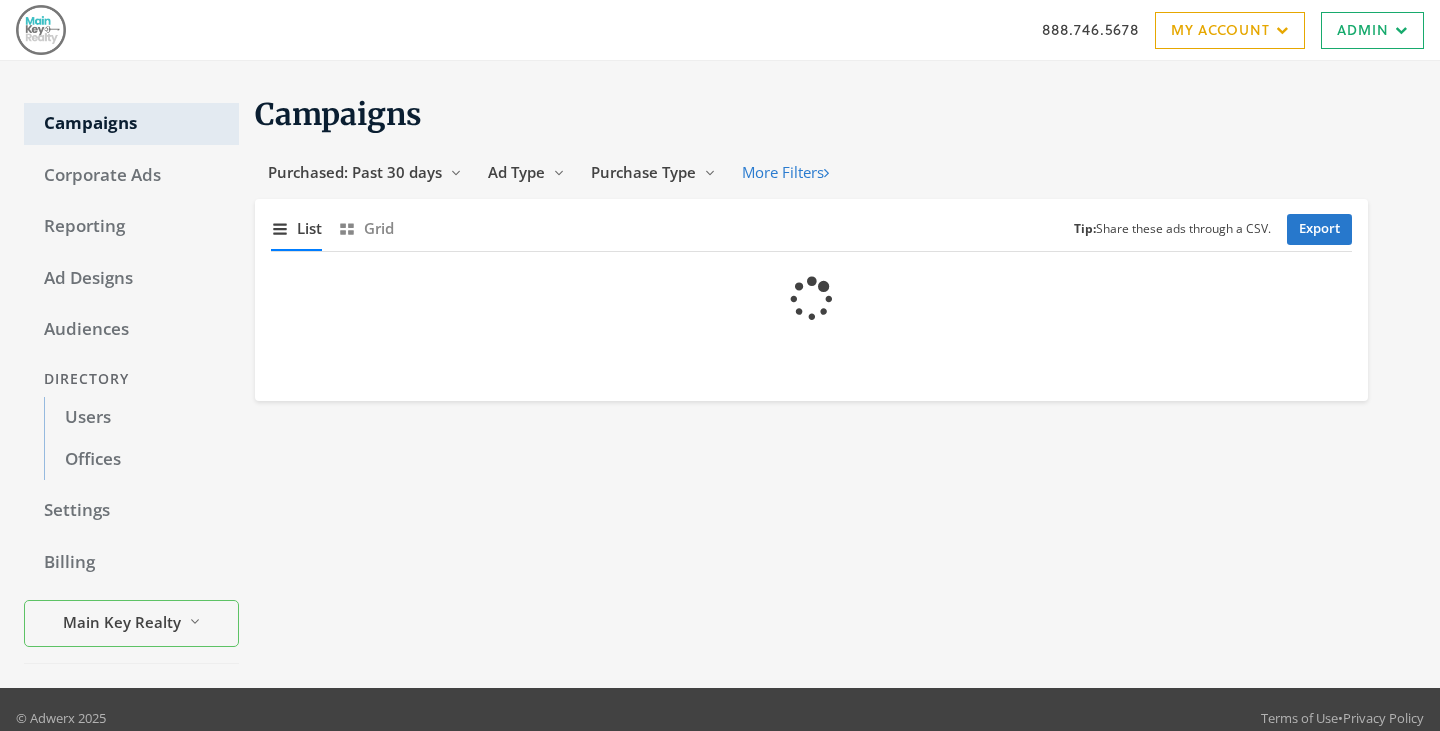 scroll, scrollTop: 0, scrollLeft: 0, axis: both 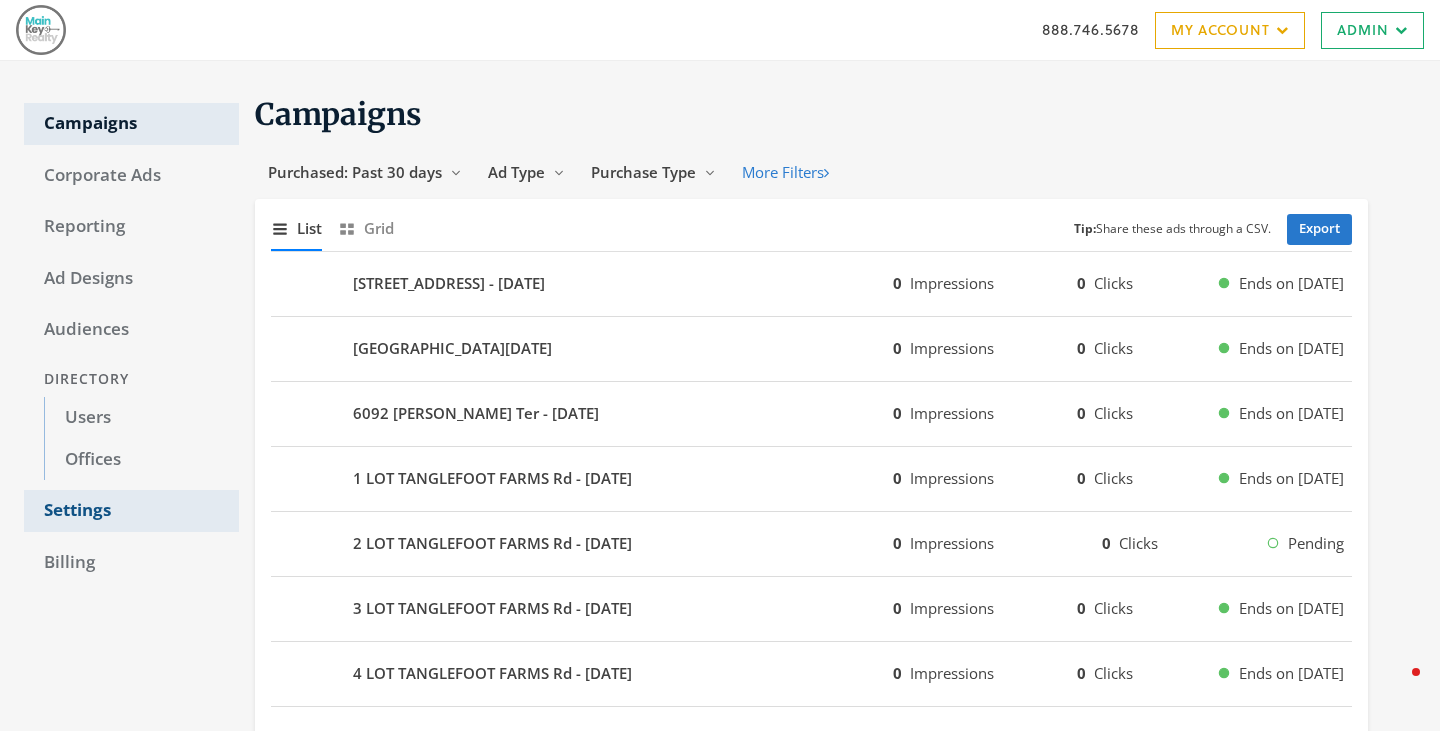 click on "Settings" at bounding box center [131, 511] 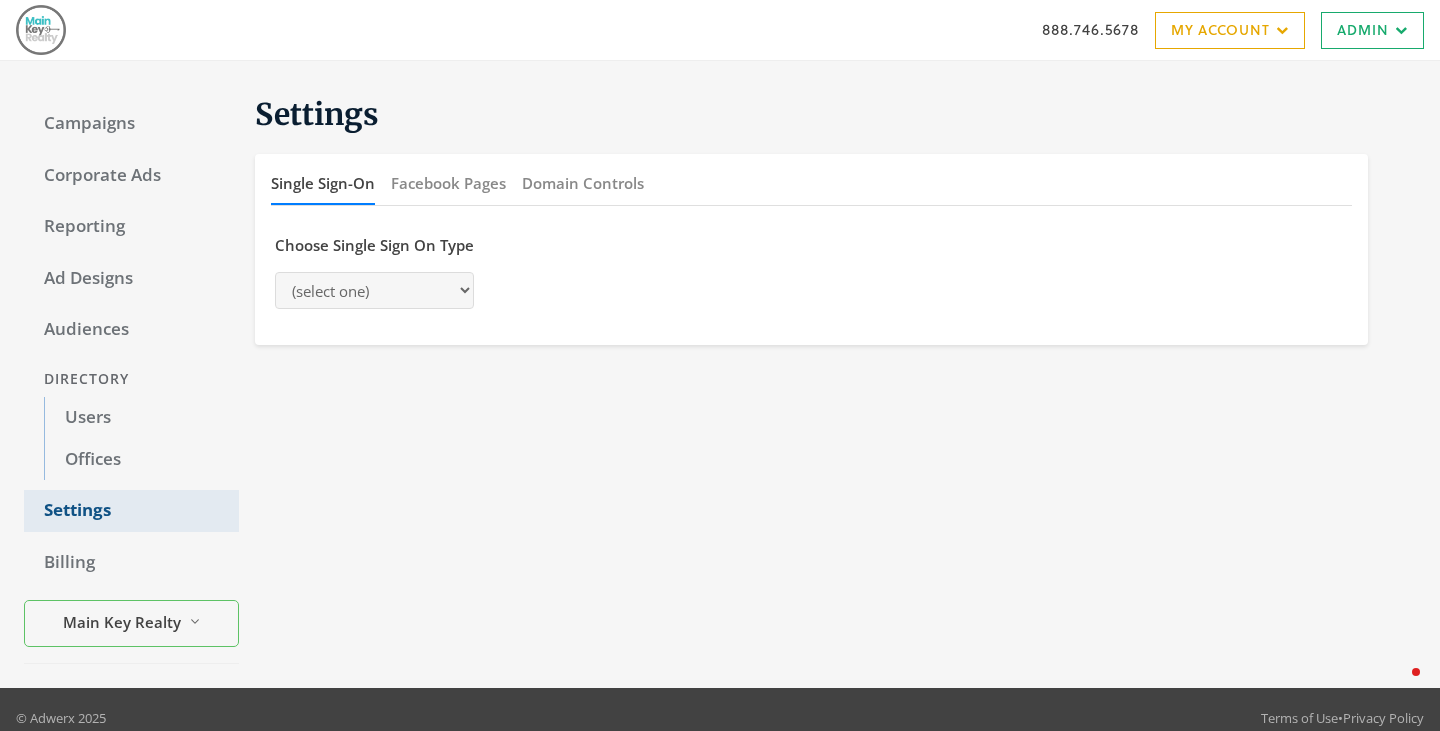 select on "saml" 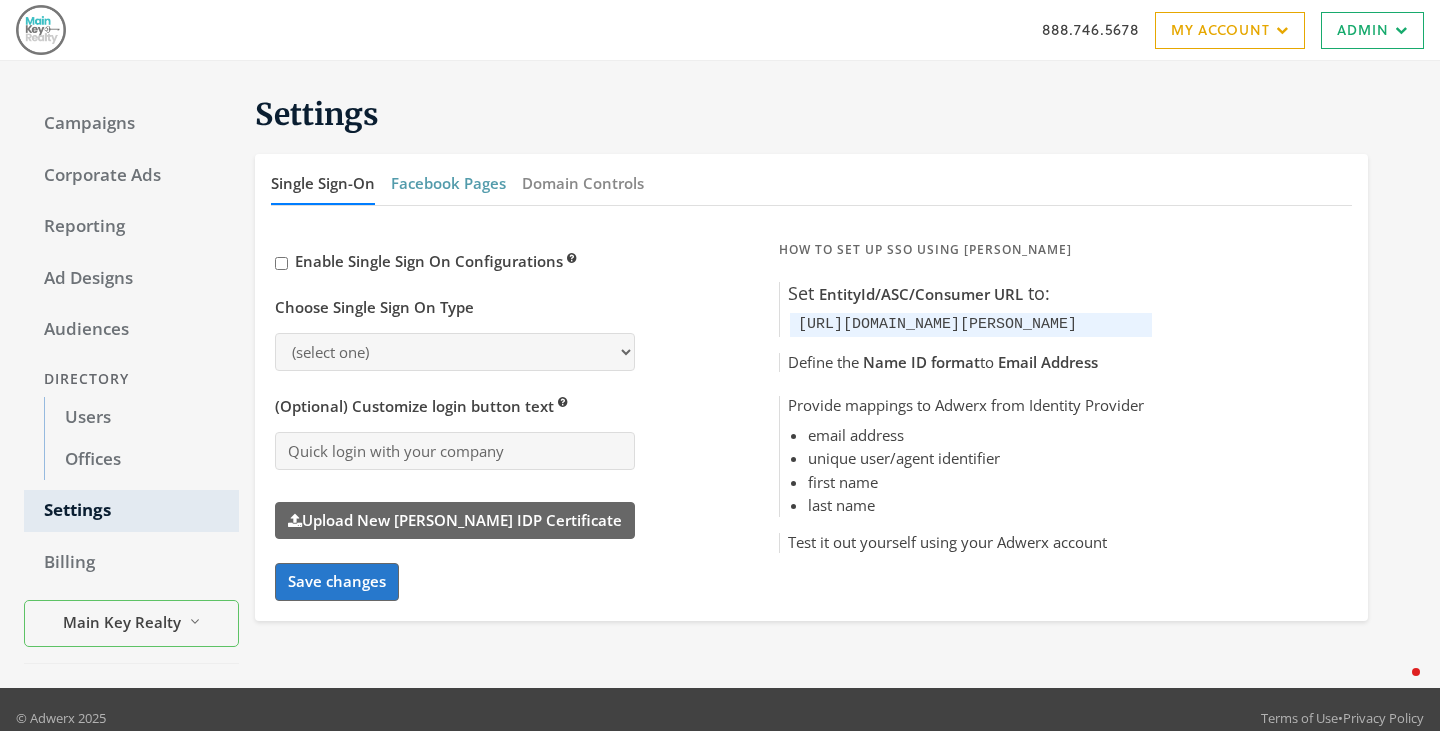 click on "Facebook Pages" at bounding box center (448, 183) 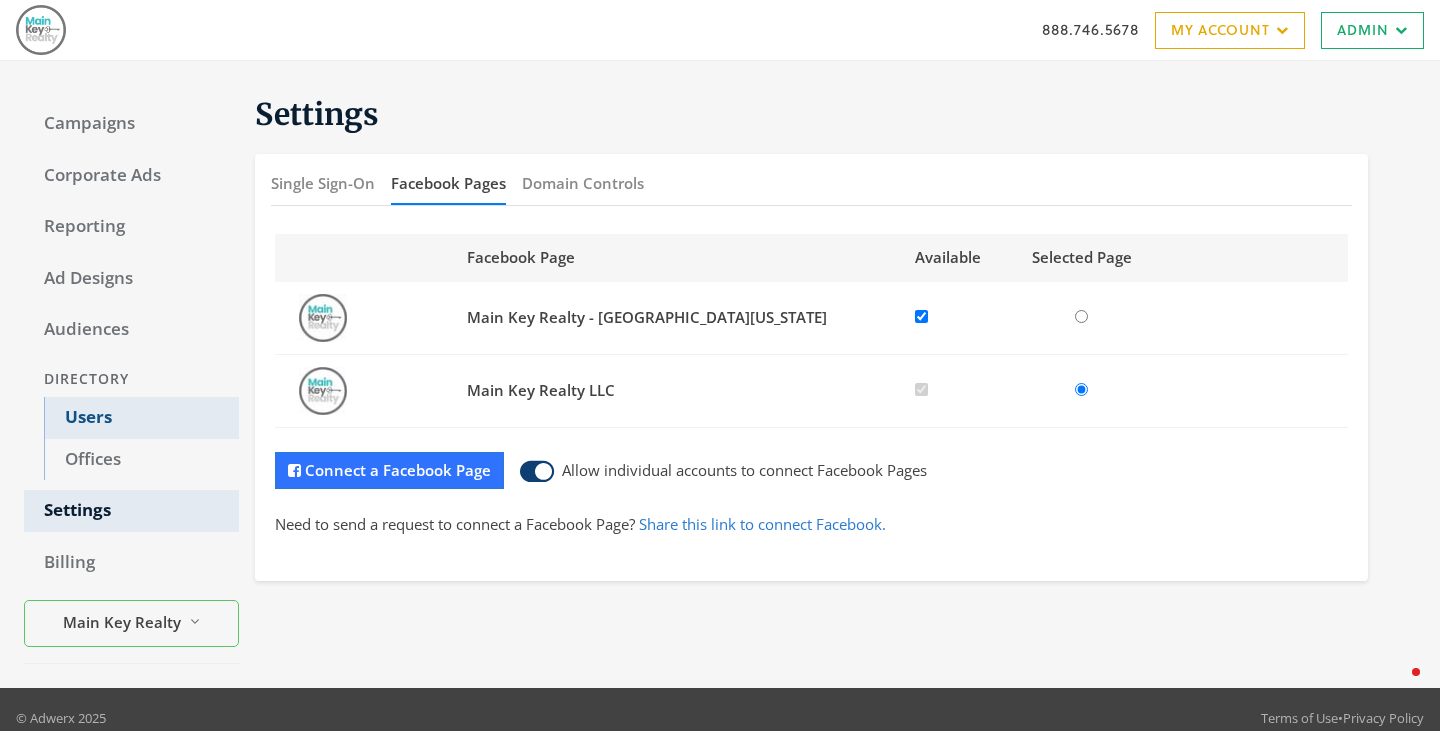 click on "Users" at bounding box center (141, 418) 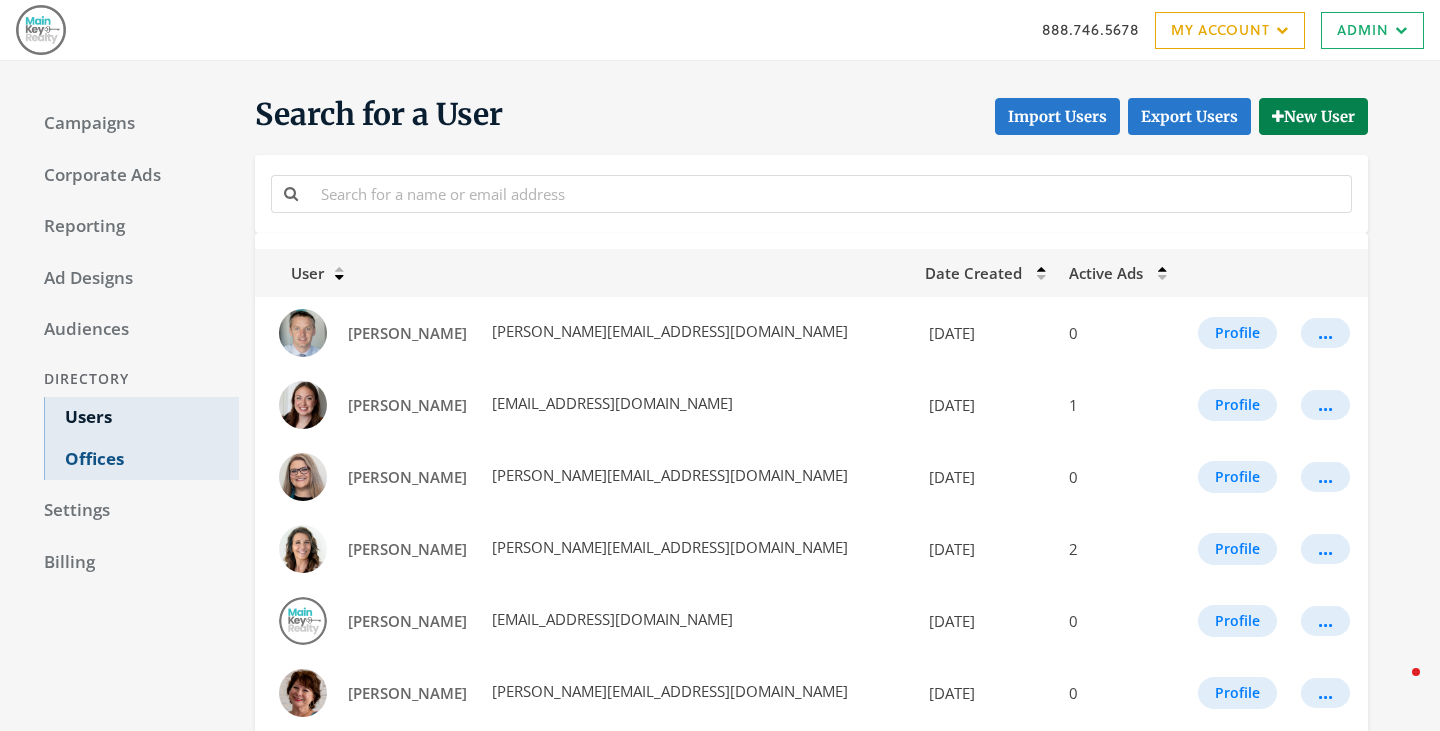 click on "Offices" at bounding box center [141, 460] 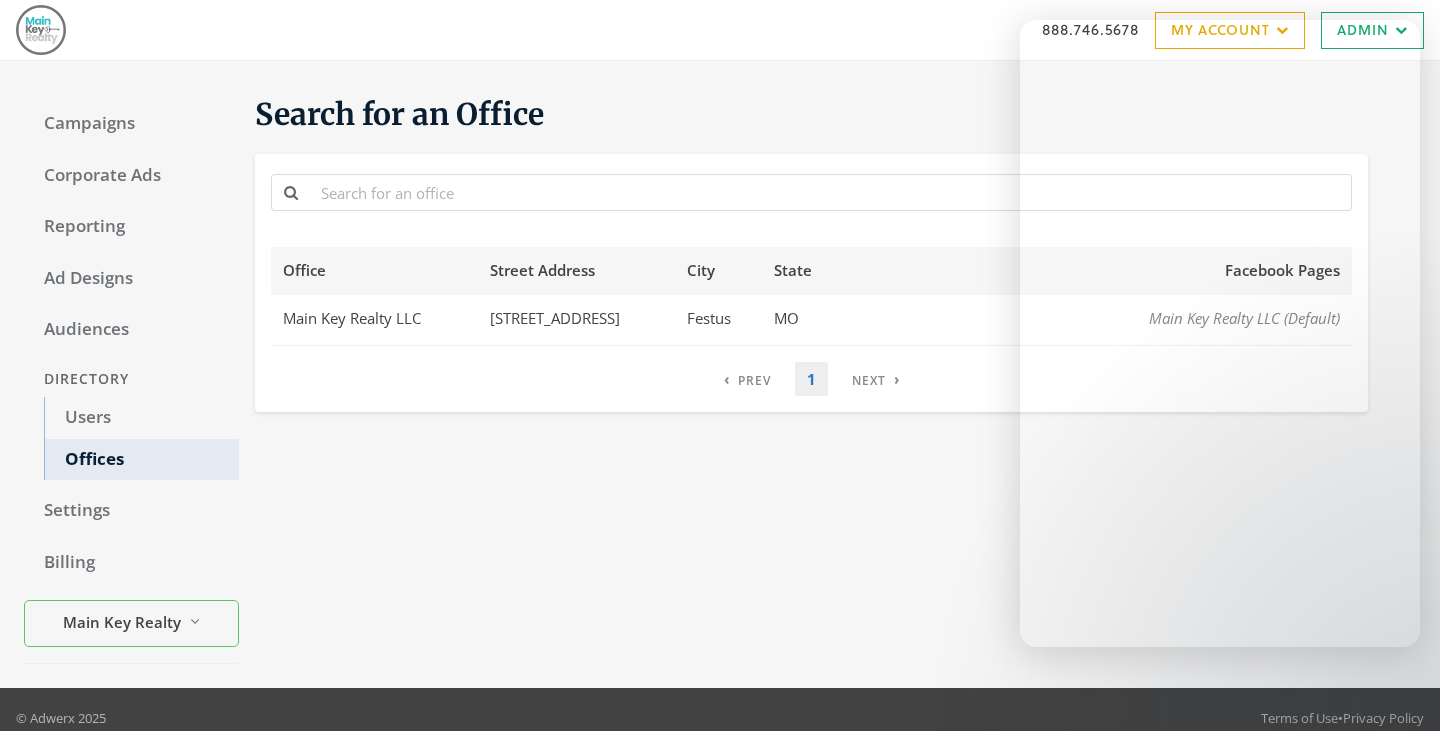 scroll, scrollTop: 17, scrollLeft: 0, axis: vertical 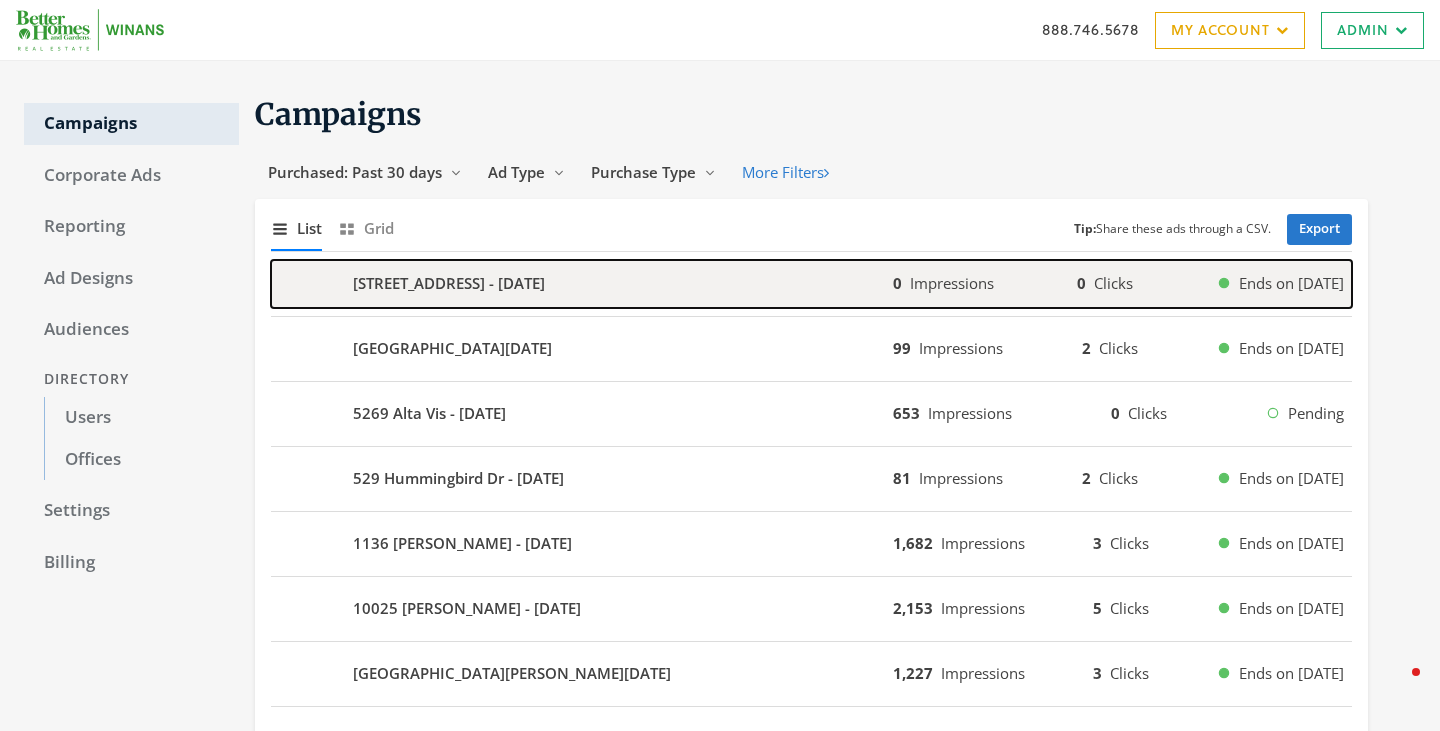 click on "[STREET_ADDRESS] - [DATE]" at bounding box center [449, 283] 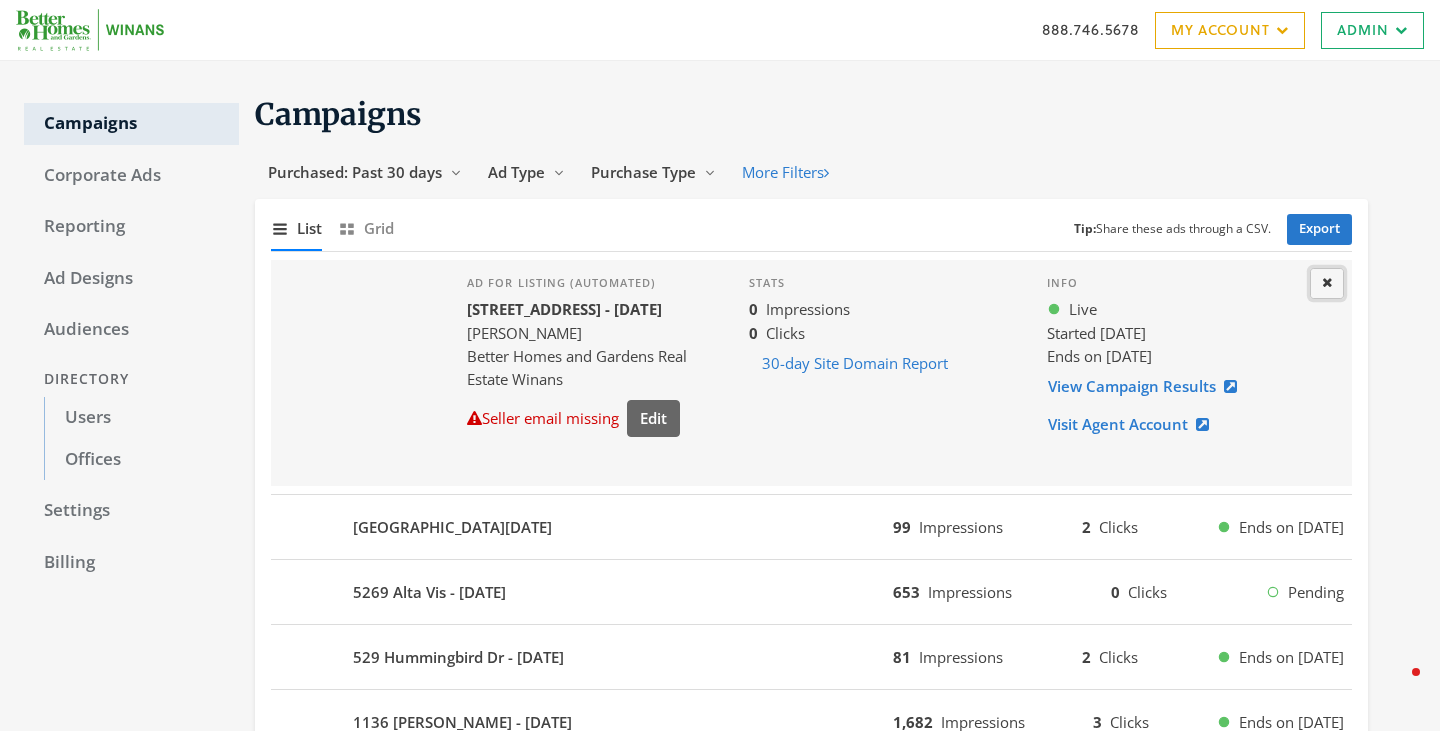 click at bounding box center [1327, 282] 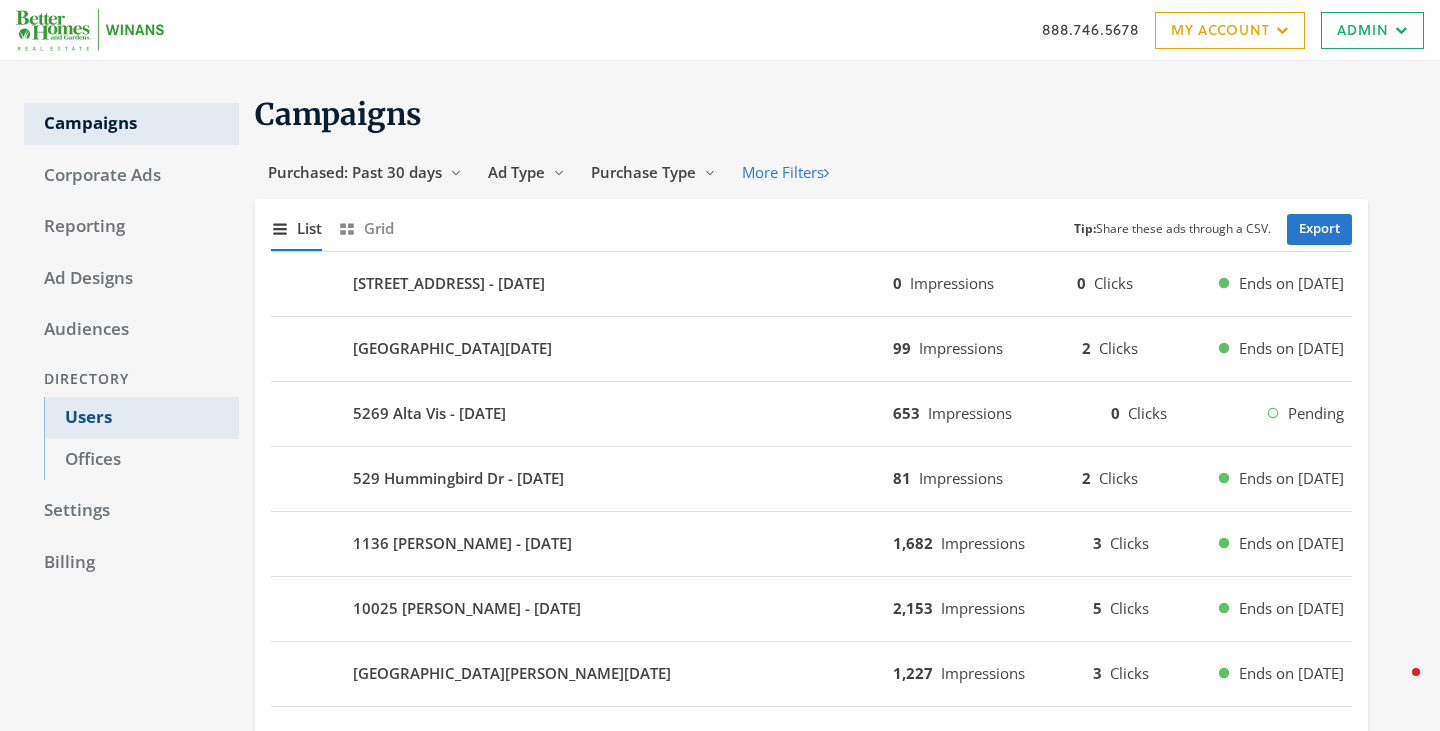click on "Users" at bounding box center [141, 418] 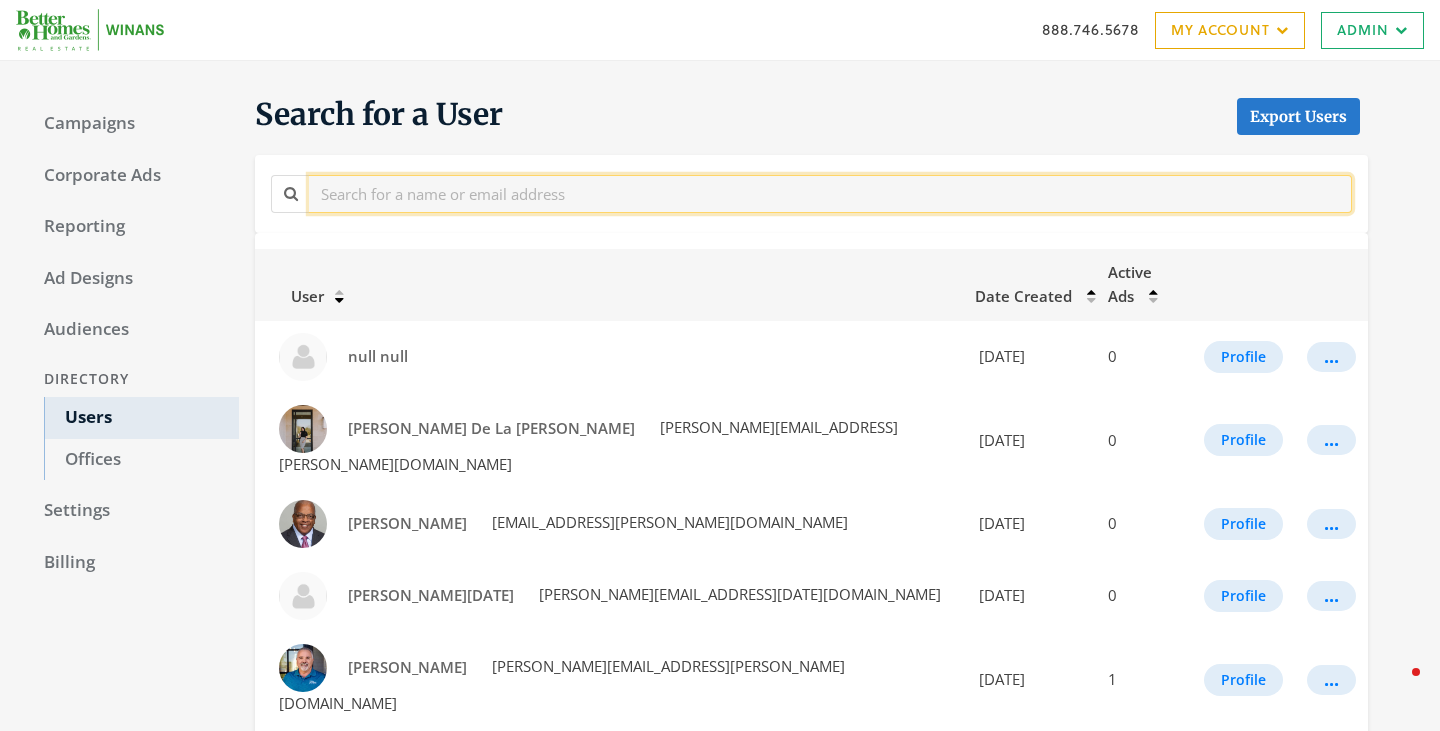 click at bounding box center (830, 193) 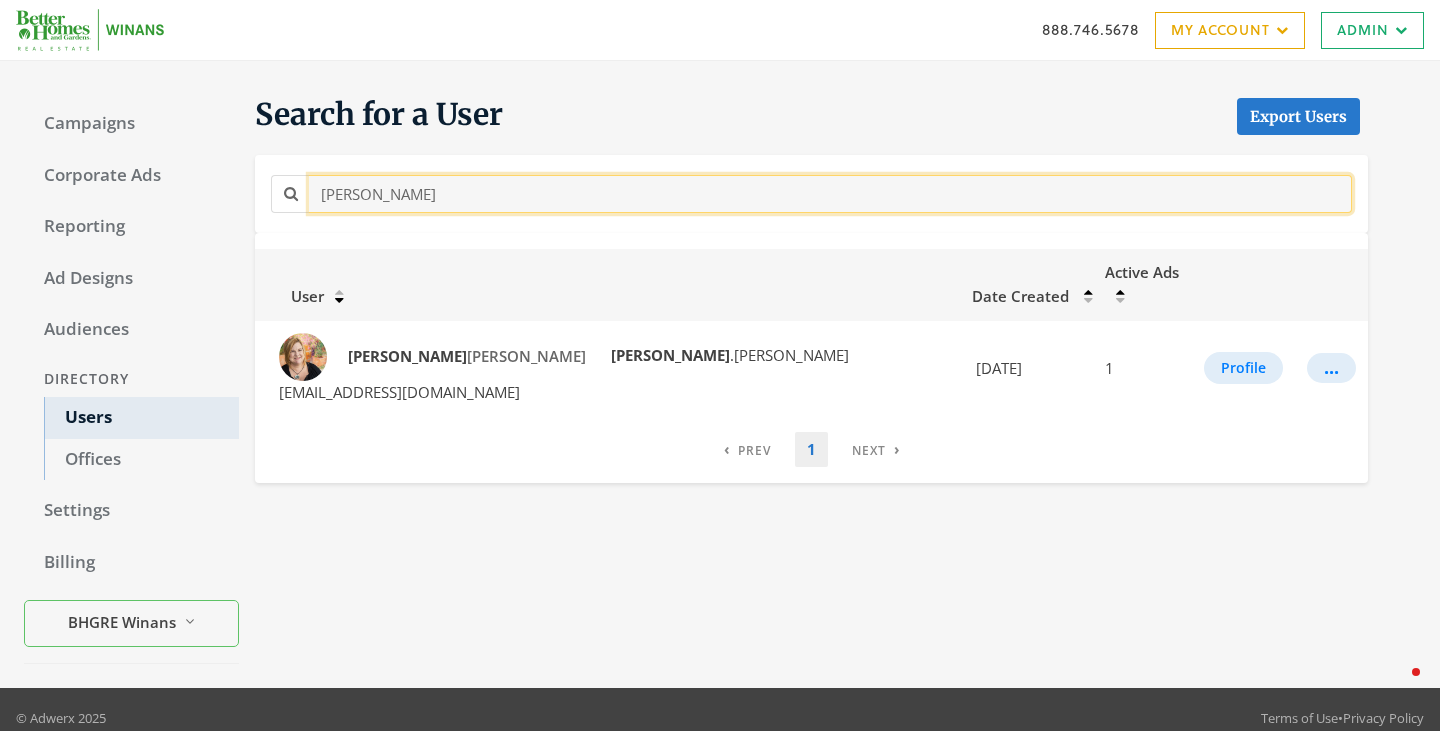 type on "dayna" 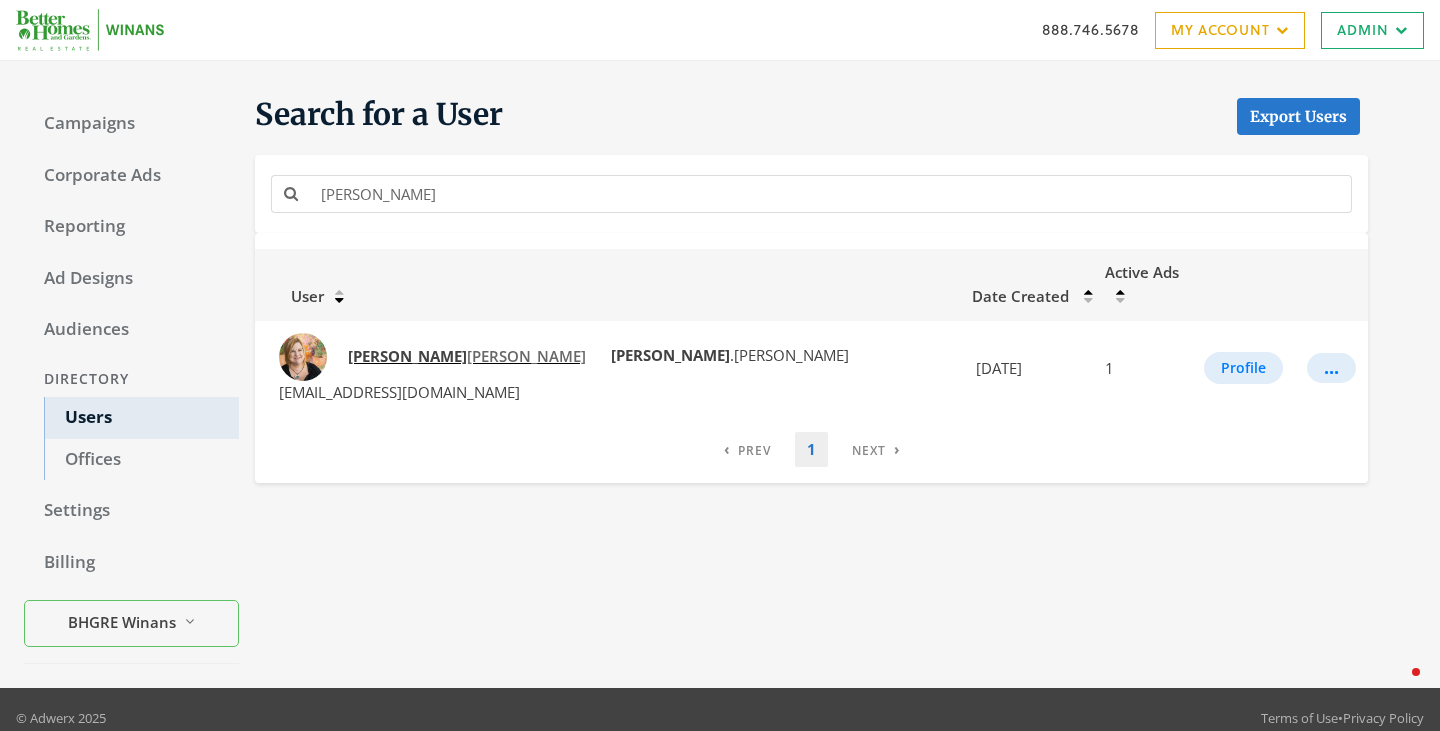 click on "Dayna  Tooley" at bounding box center (467, 356) 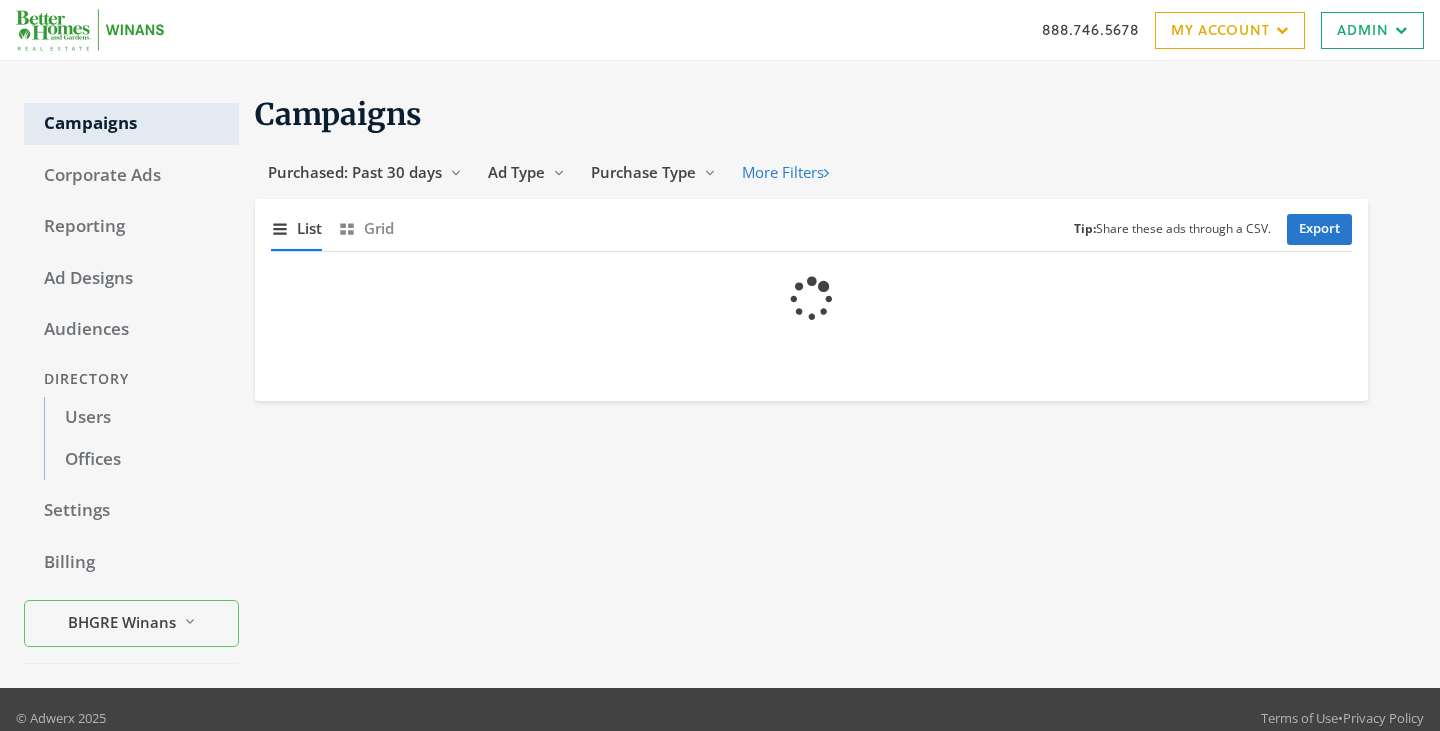 scroll, scrollTop: 0, scrollLeft: 0, axis: both 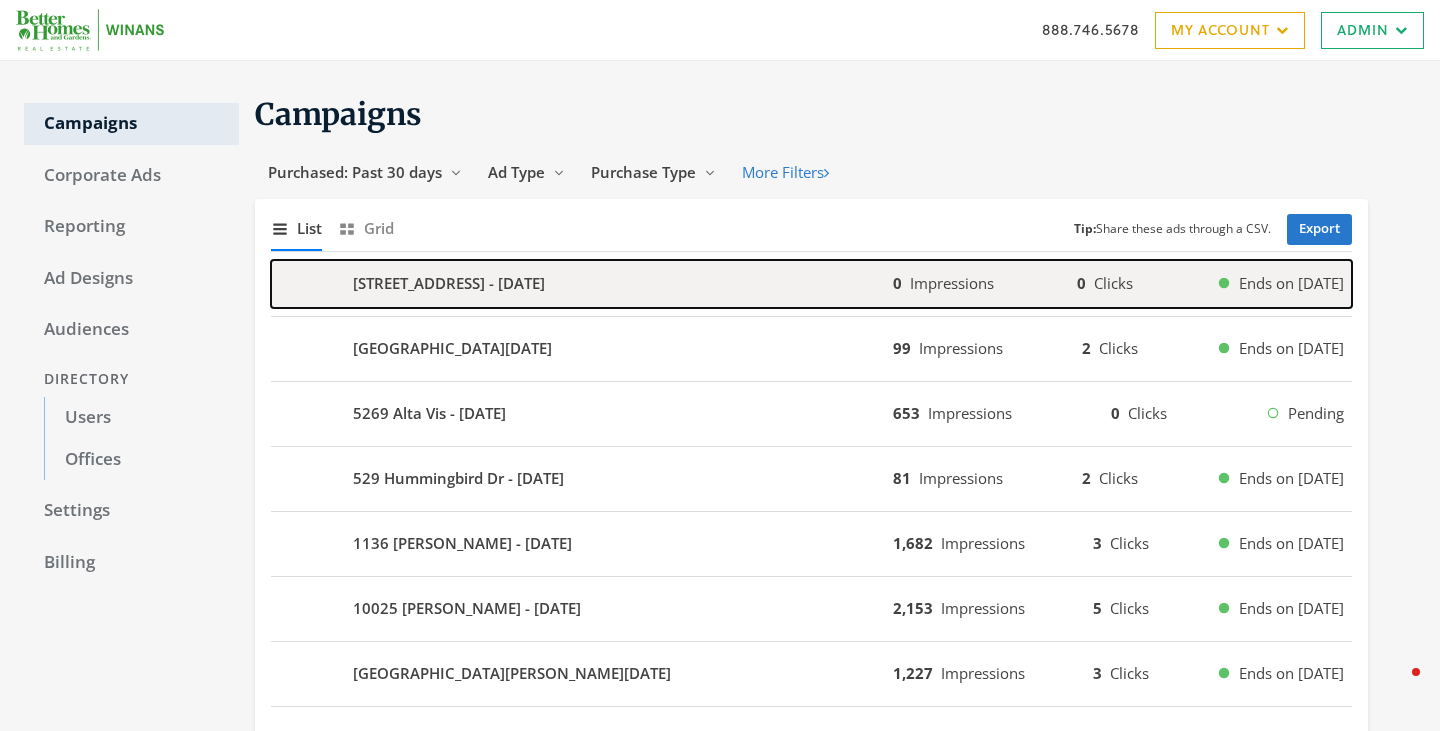 click on "[STREET_ADDRESS] - [DATE]" at bounding box center [582, 284] 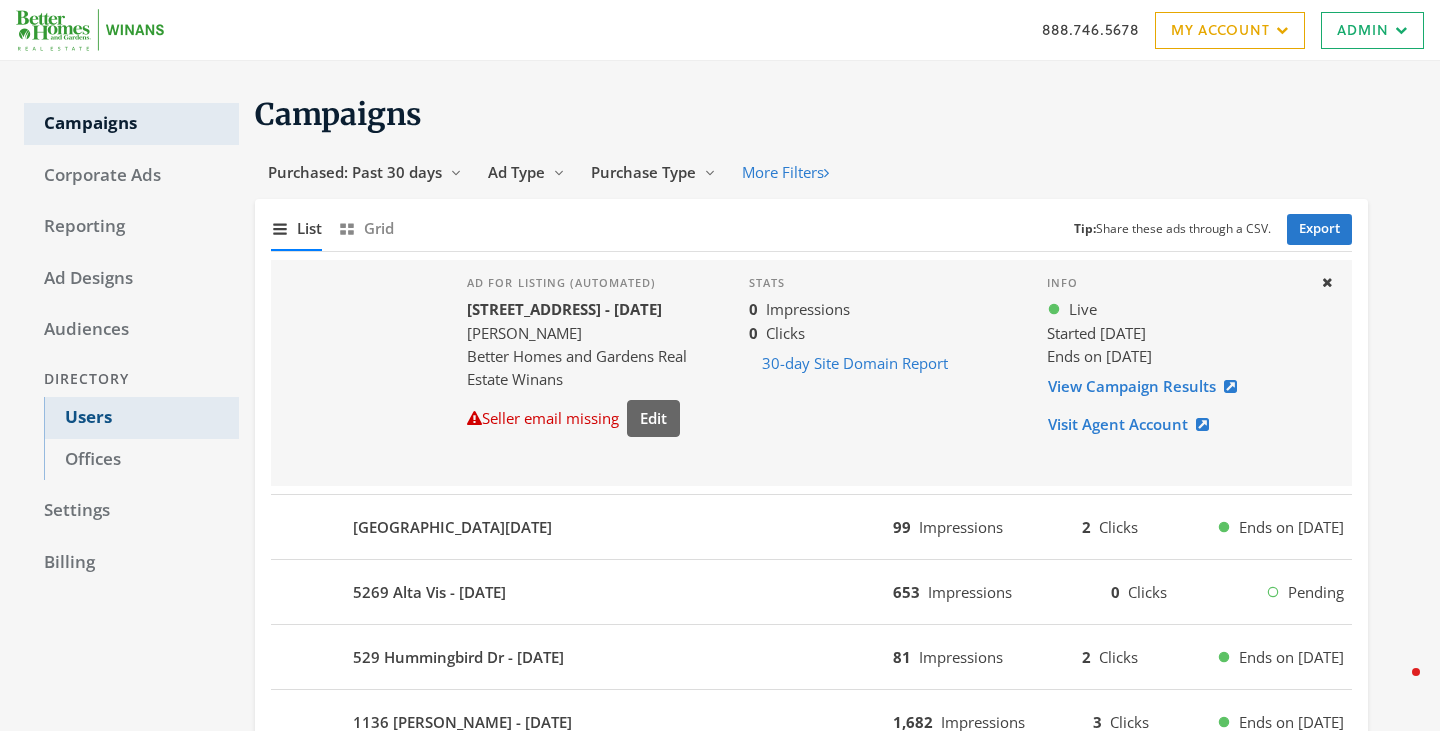 click on "Users" at bounding box center [141, 418] 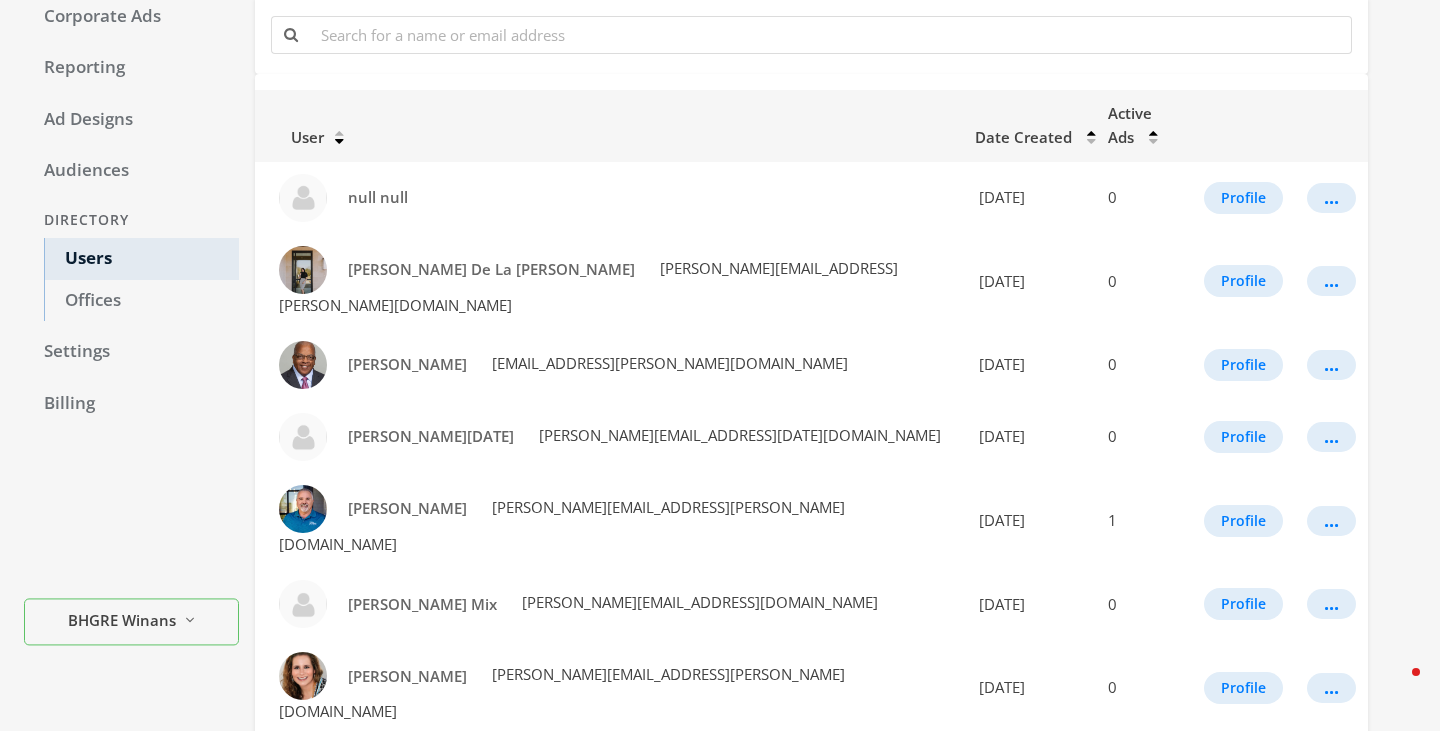 scroll, scrollTop: 0, scrollLeft: 0, axis: both 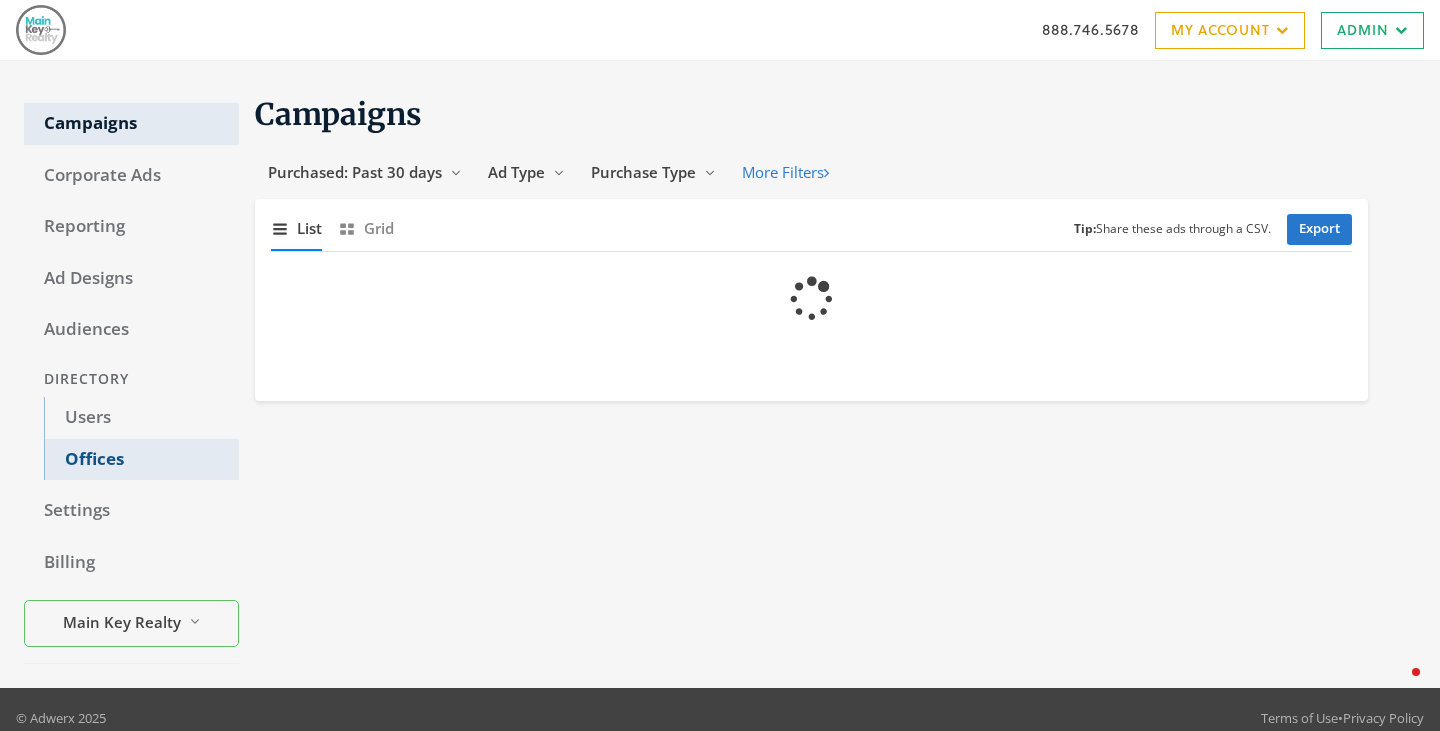 click on "Offices" at bounding box center (141, 460) 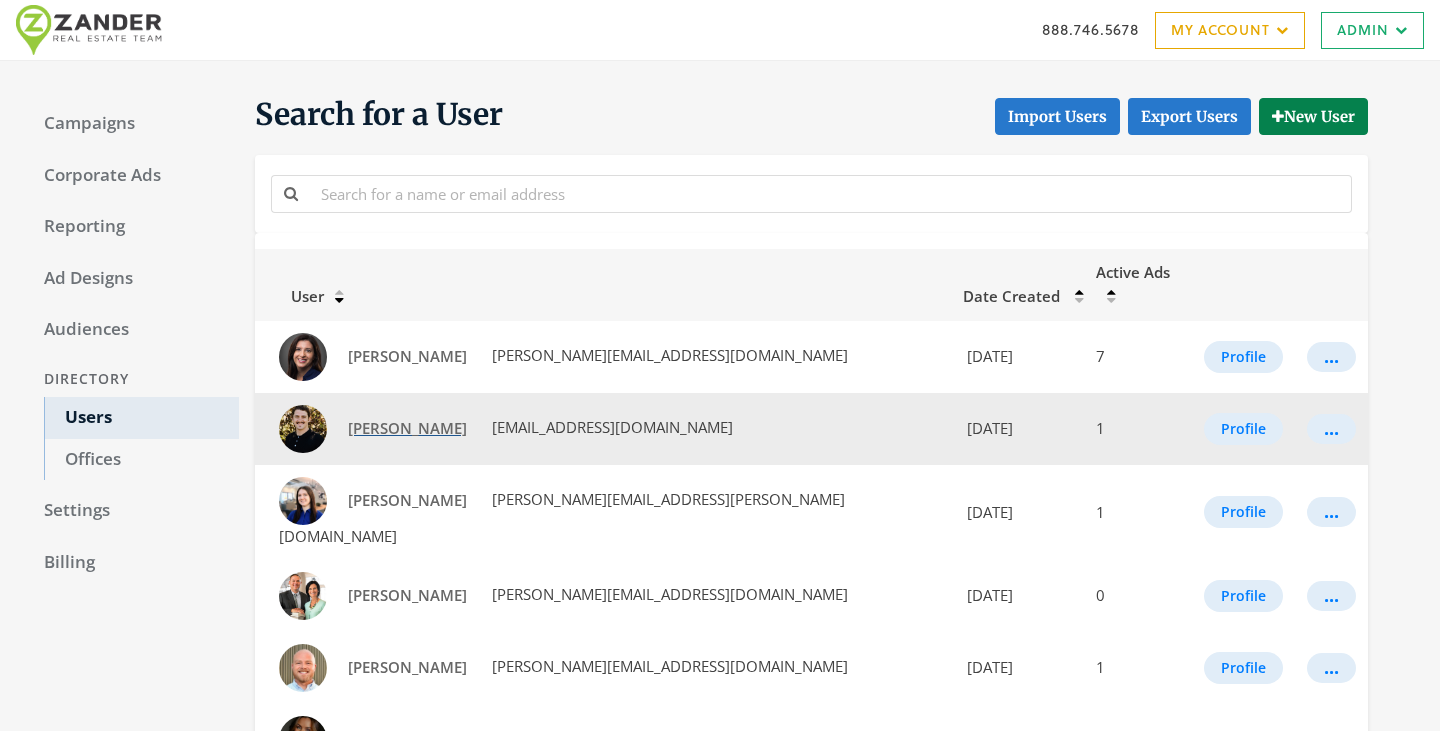 scroll, scrollTop: 365, scrollLeft: 0, axis: vertical 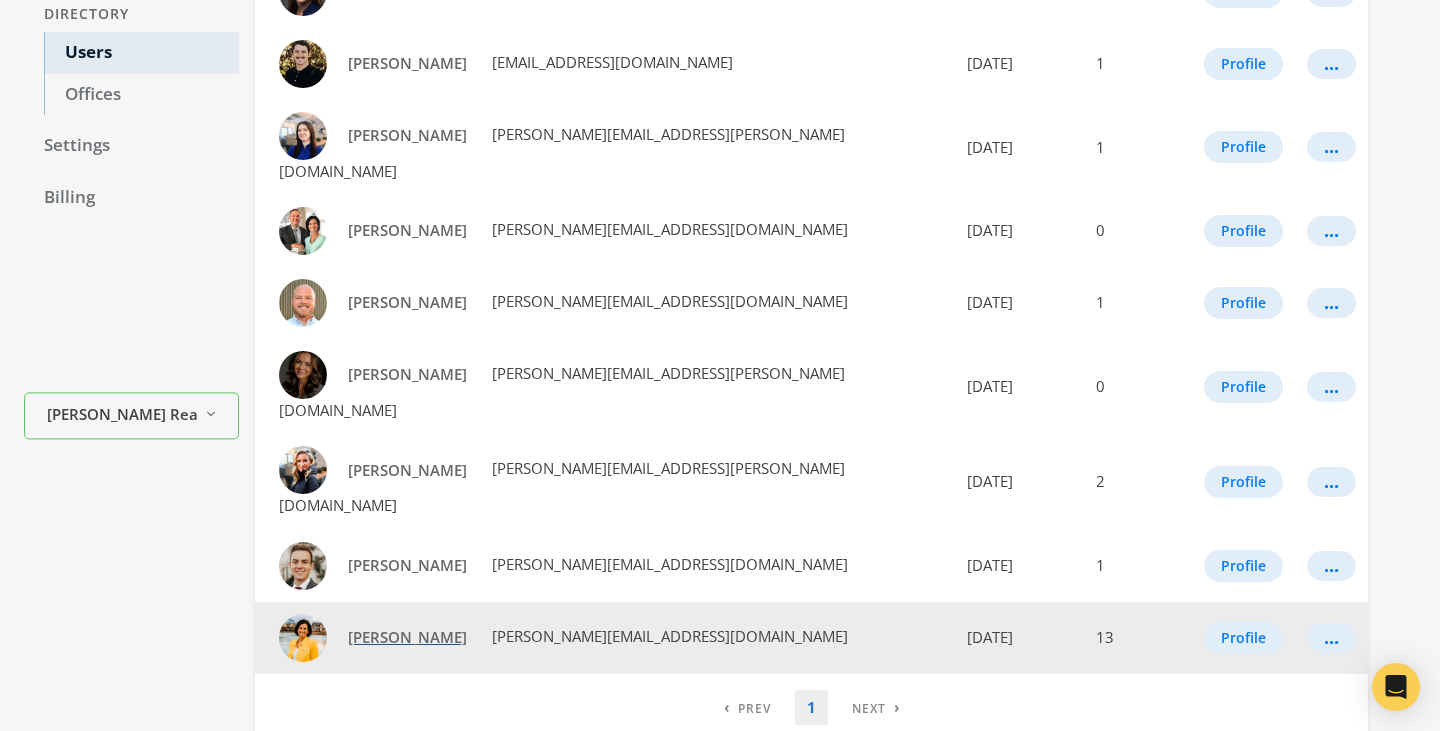 click on "[PERSON_NAME]" at bounding box center (407, 637) 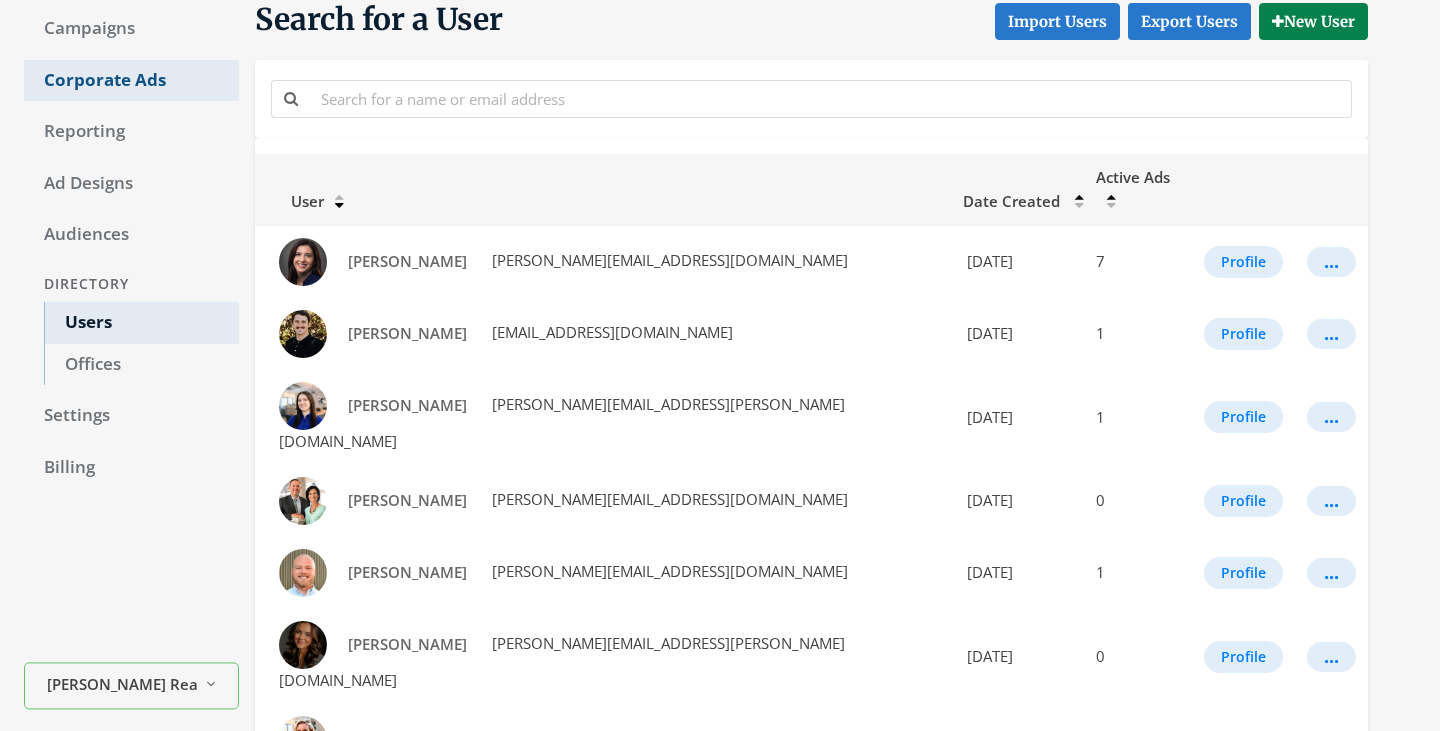 scroll, scrollTop: 0, scrollLeft: 0, axis: both 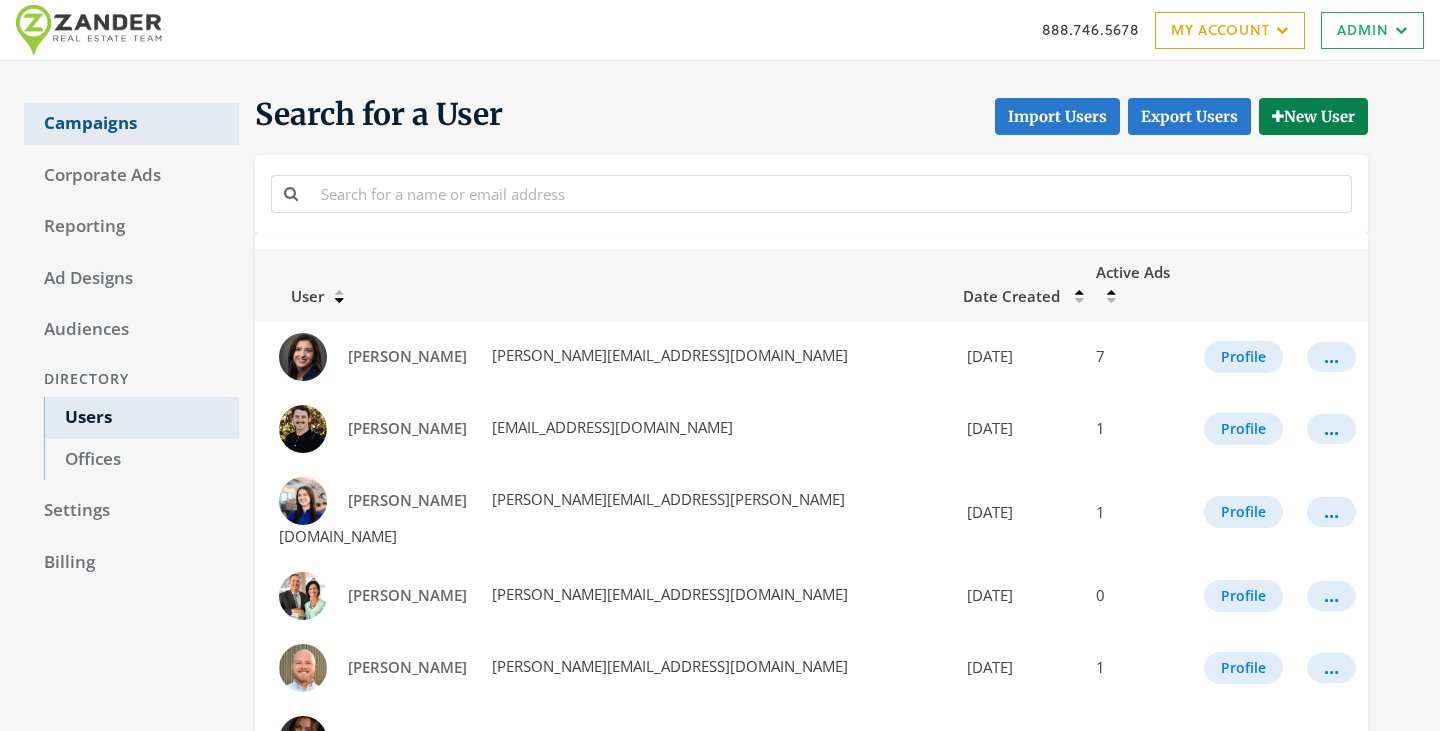 click on "Campaigns" at bounding box center [131, 124] 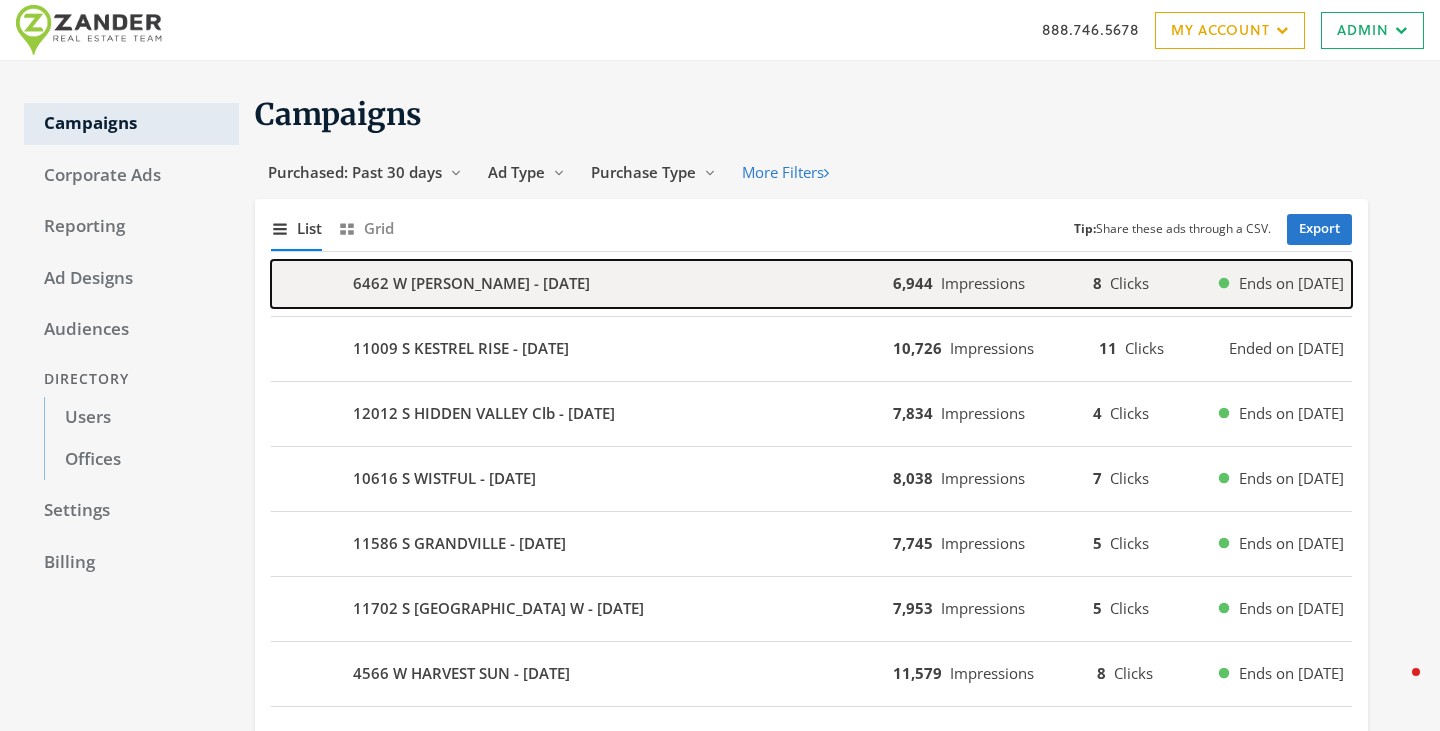 click on "6462 W SHAWNEE MARIE - 2025-06-26" at bounding box center (582, 284) 